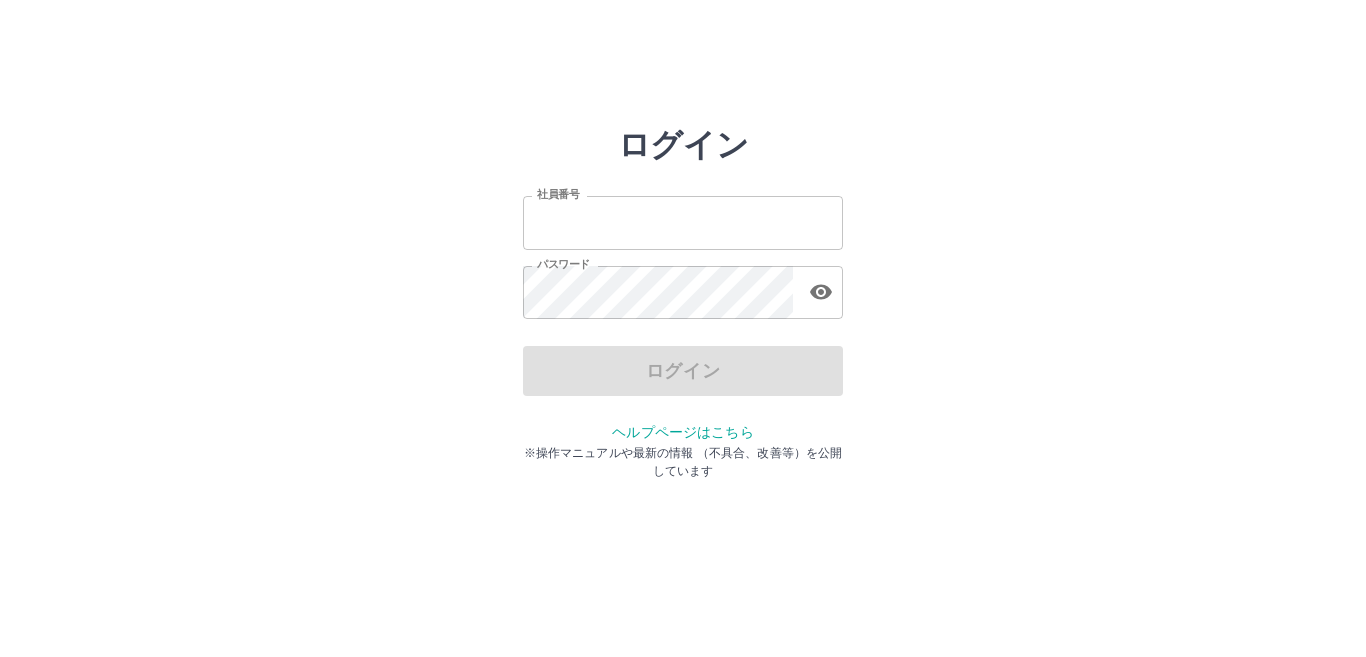 scroll, scrollTop: 0, scrollLeft: 0, axis: both 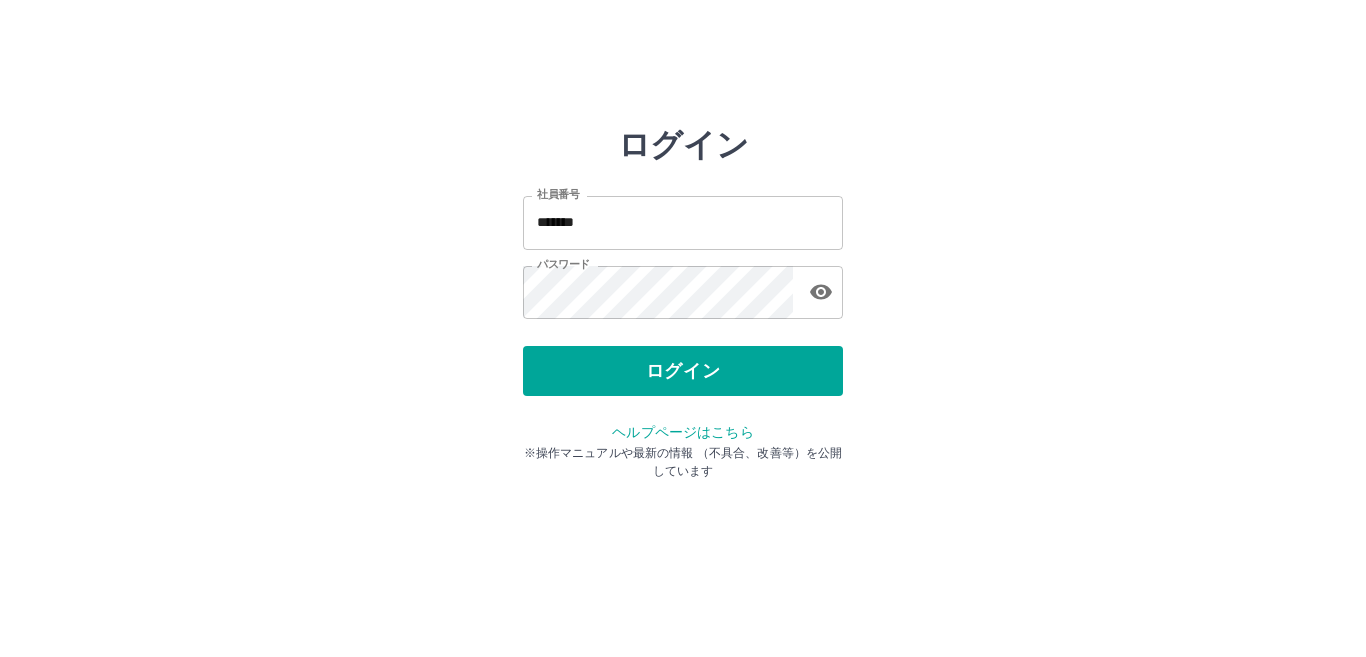 click on "ログイン" at bounding box center [683, 371] 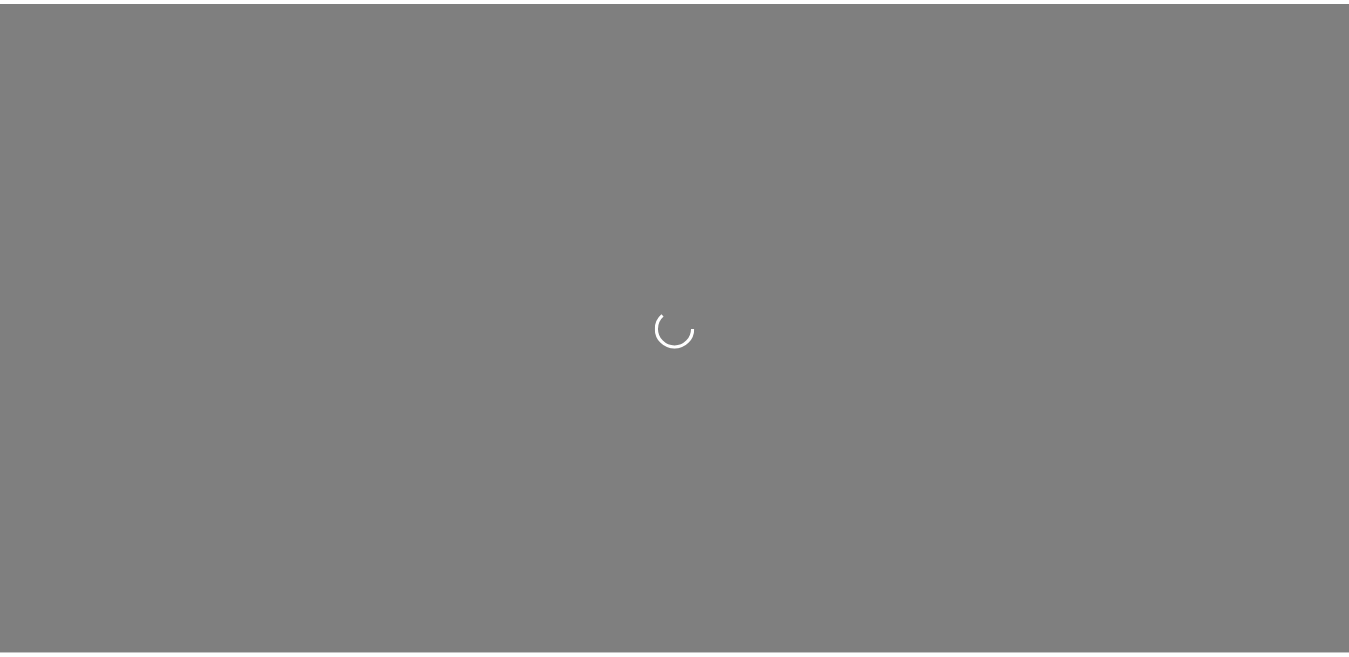 scroll, scrollTop: 0, scrollLeft: 0, axis: both 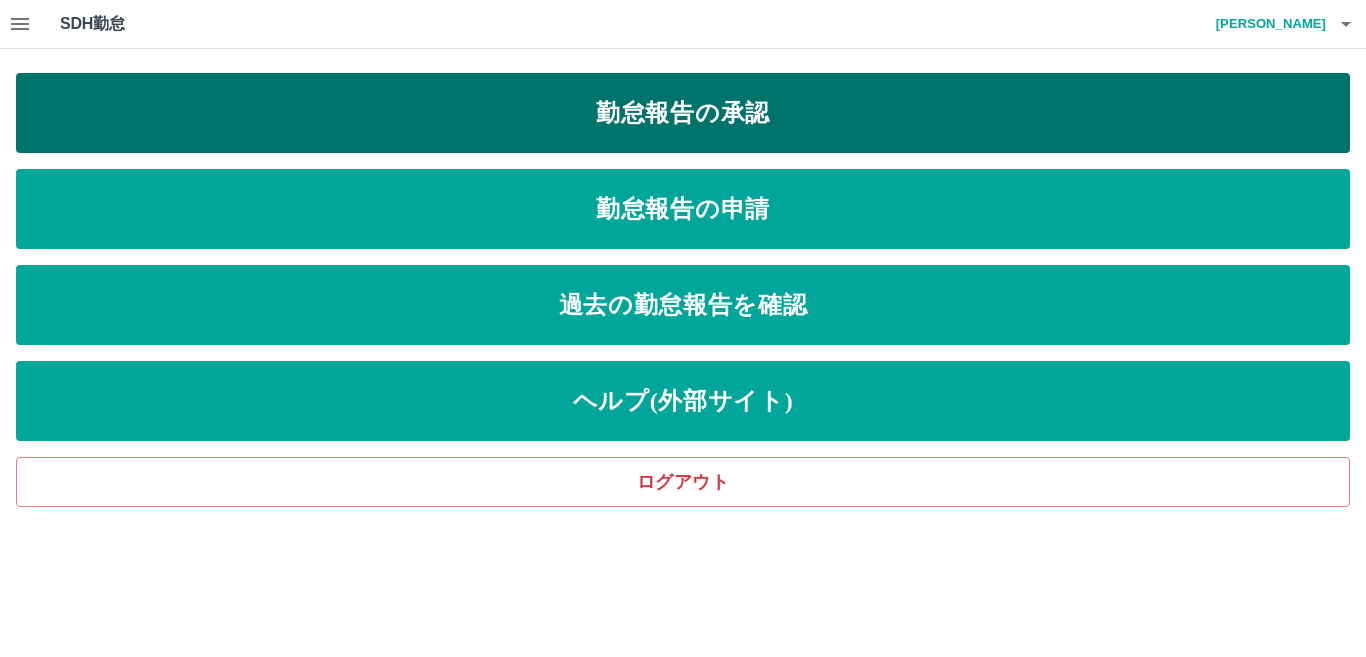 click on "勤怠報告の承認" at bounding box center [683, 113] 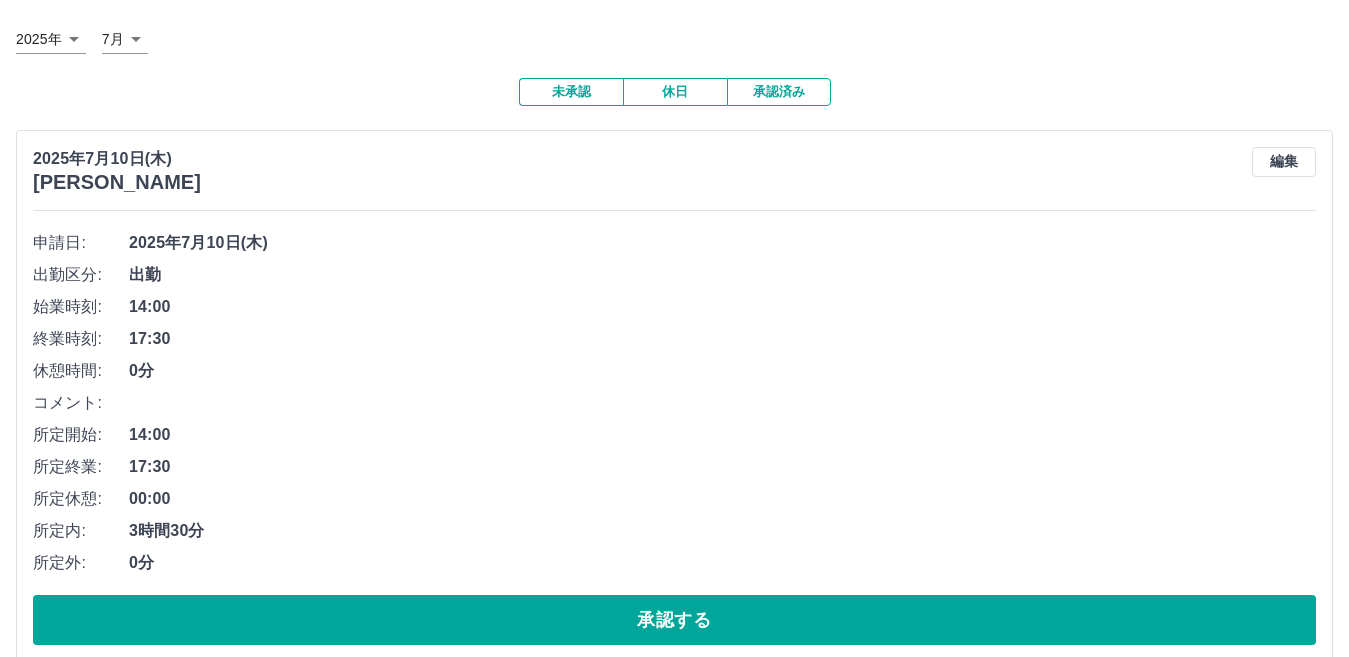 scroll, scrollTop: 100, scrollLeft: 0, axis: vertical 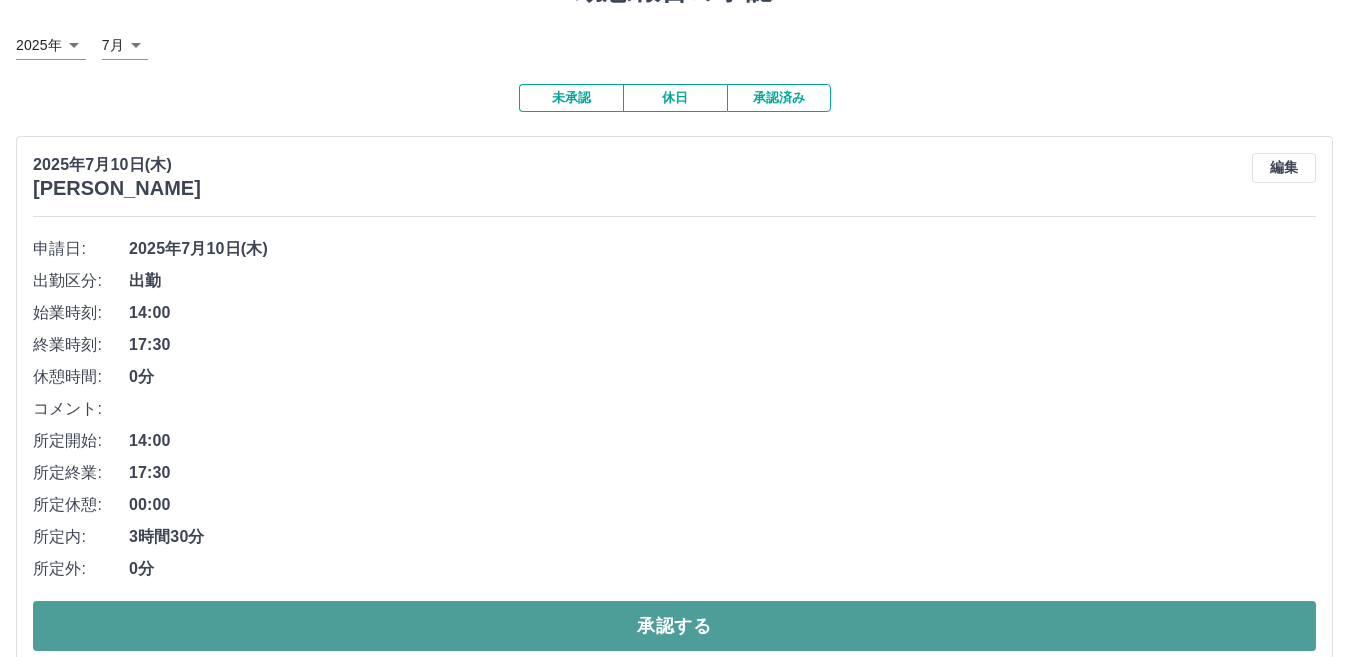 click on "承認する" at bounding box center [674, 626] 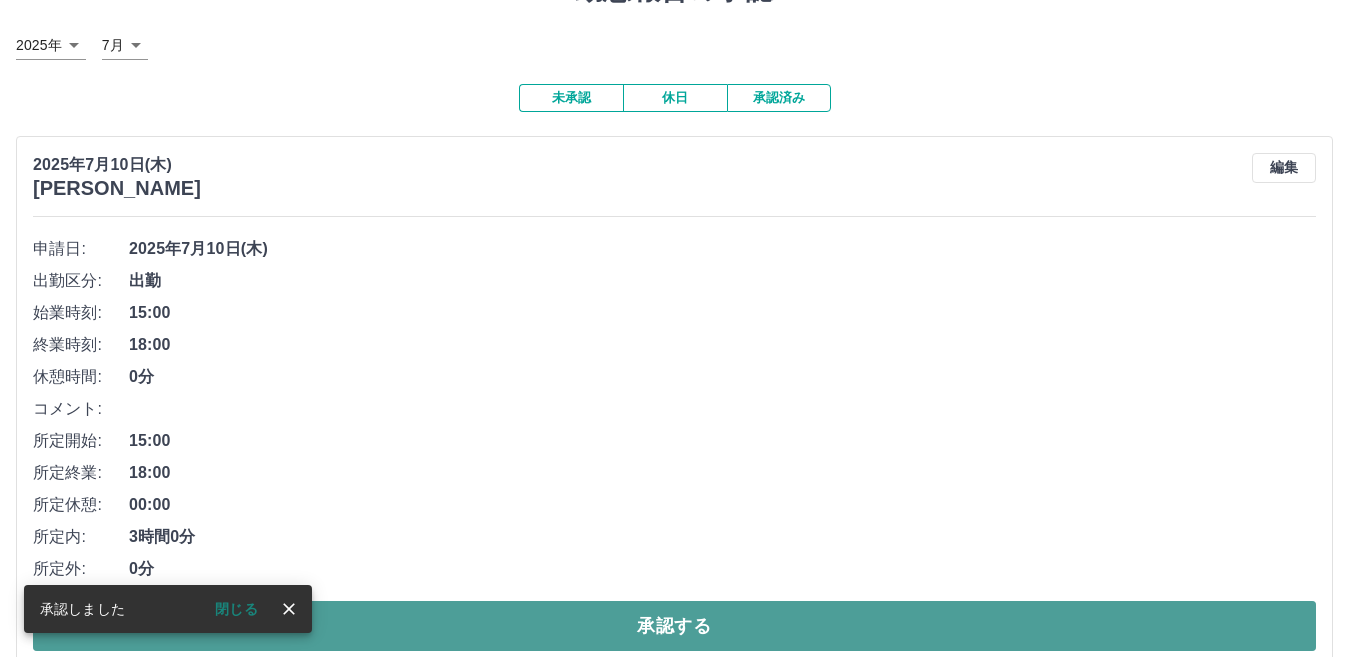 click on "承認する" at bounding box center [674, 626] 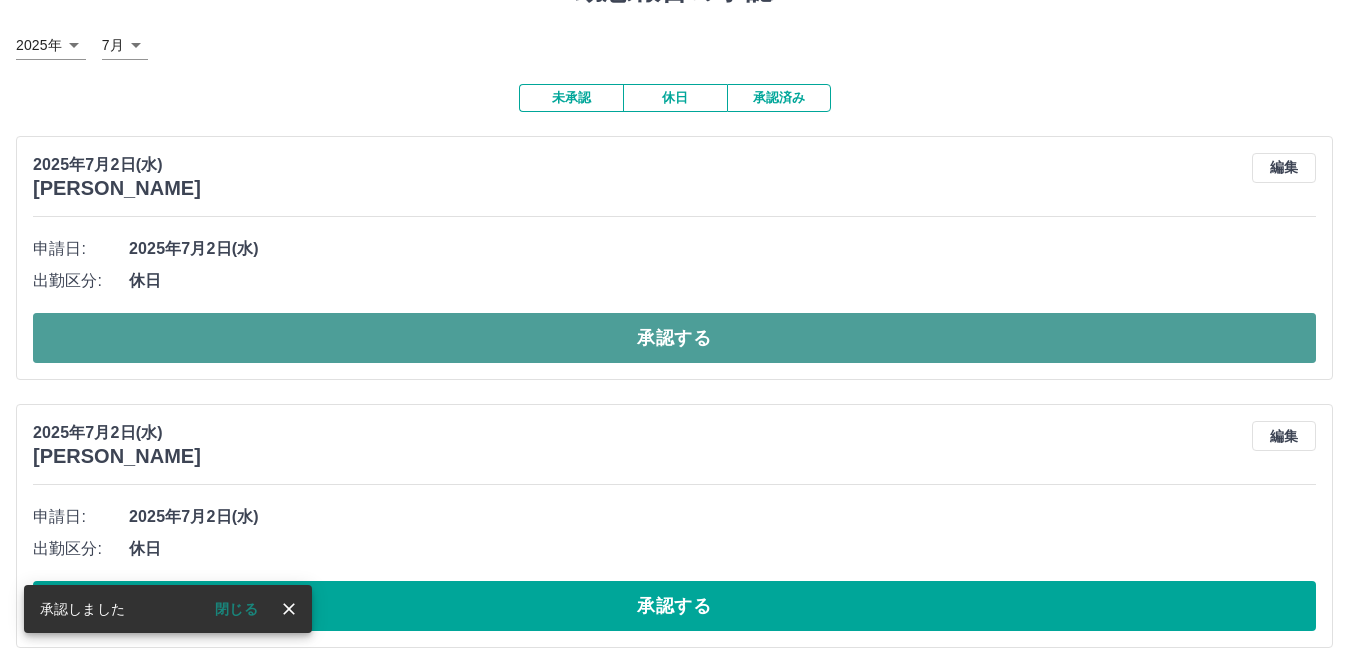 click on "承認する" at bounding box center (674, 338) 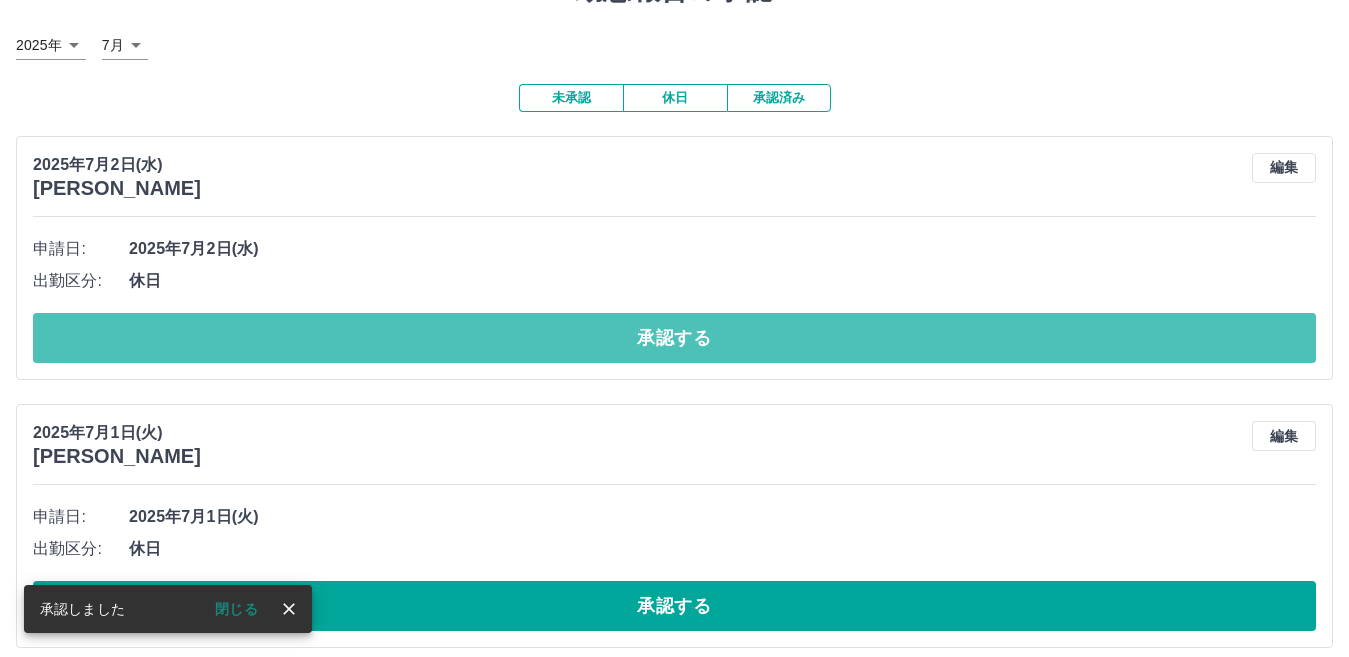 click on "承認する" at bounding box center [674, 338] 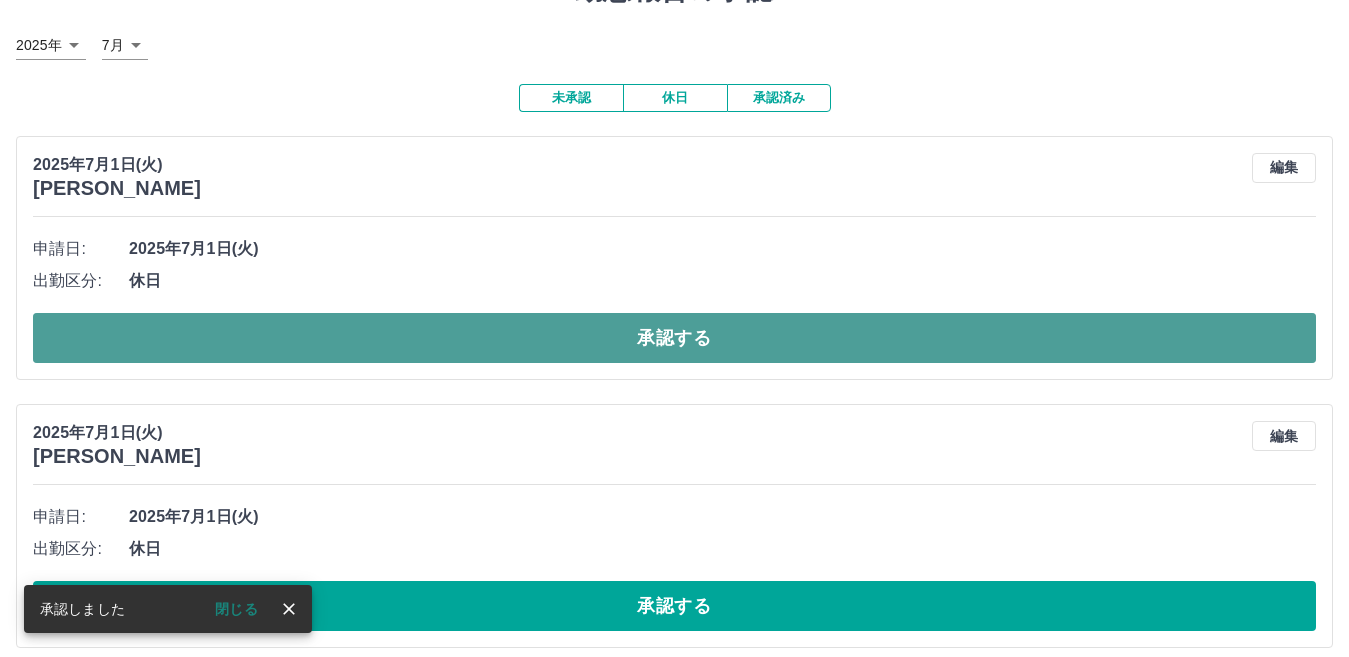 click on "承認する" at bounding box center [674, 338] 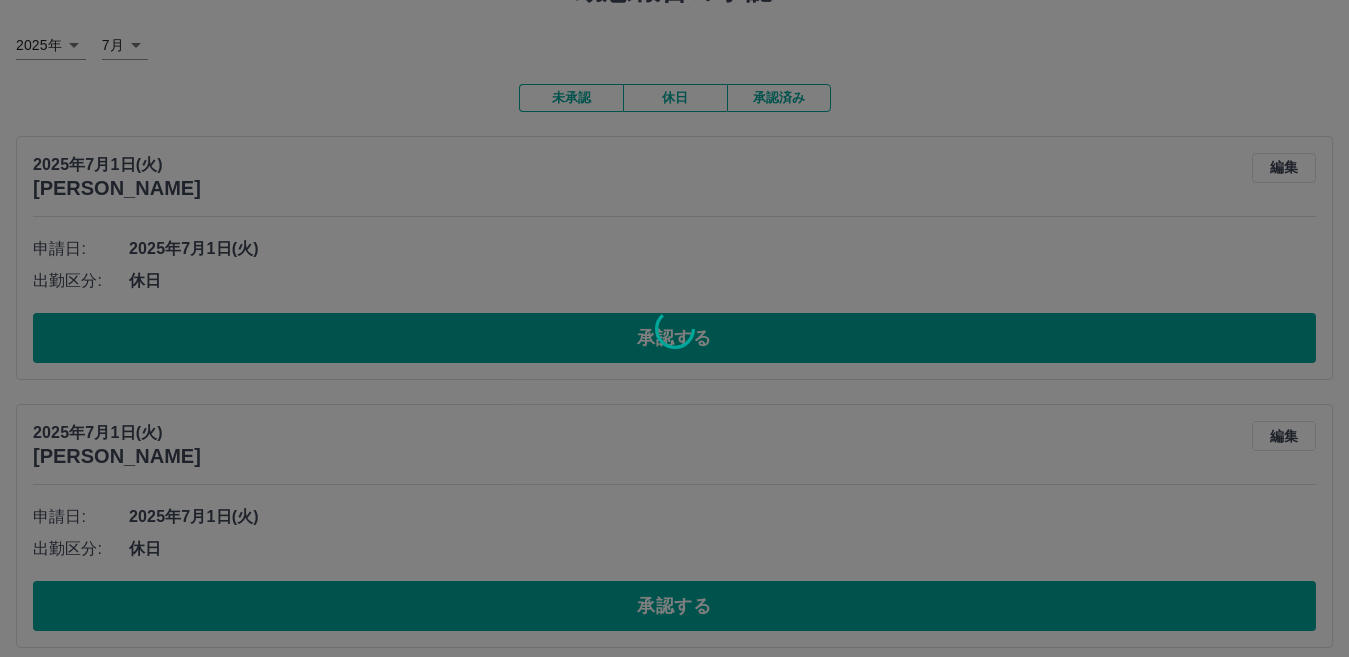 scroll, scrollTop: 0, scrollLeft: 0, axis: both 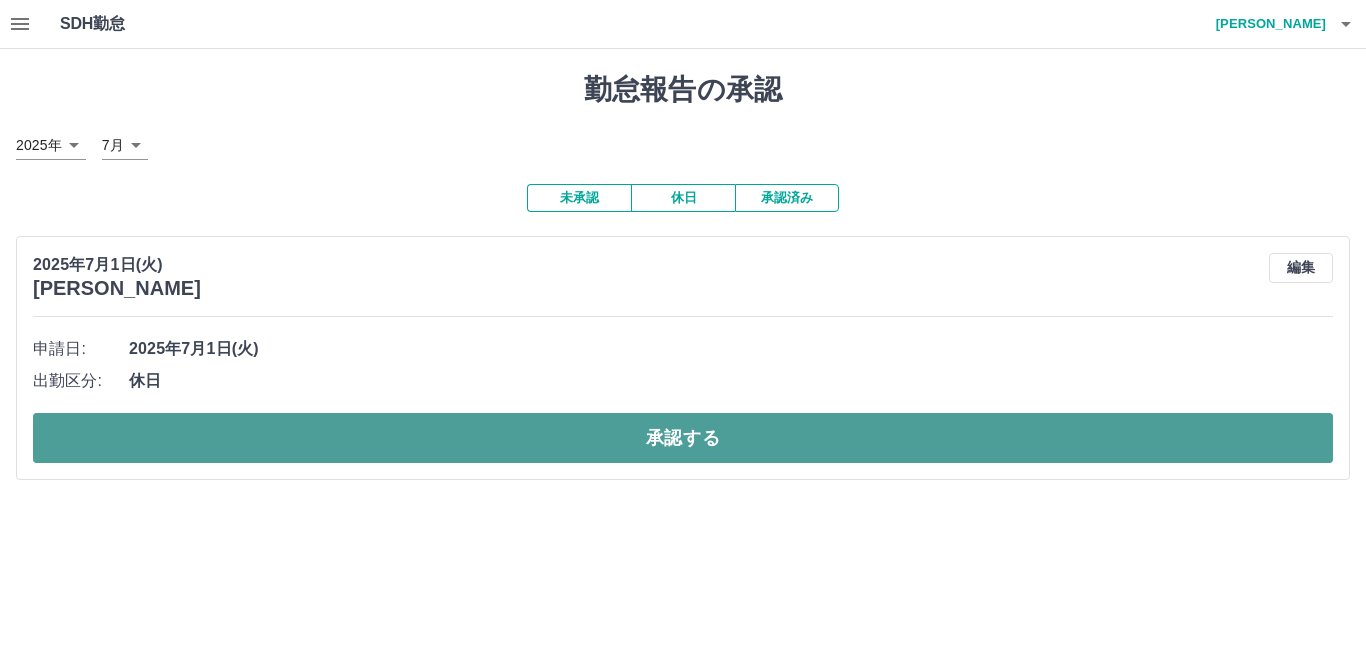 click on "承認する" at bounding box center [683, 438] 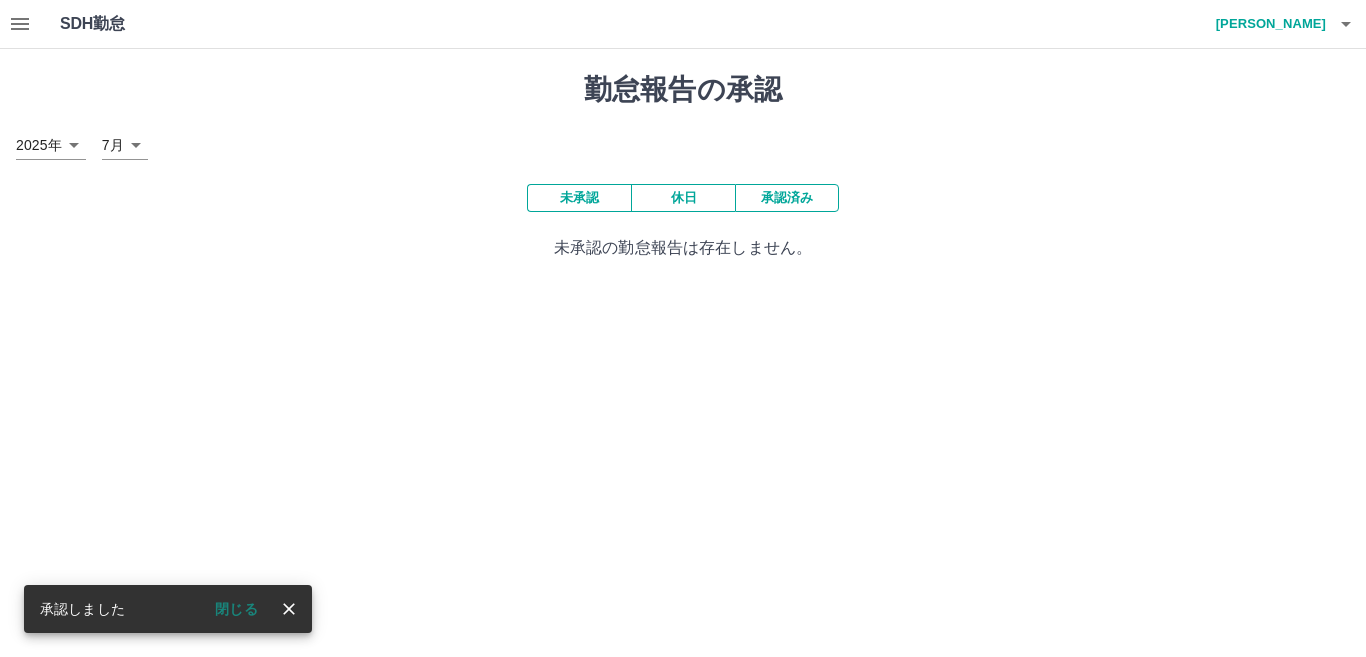 click on "未承認" at bounding box center [579, 198] 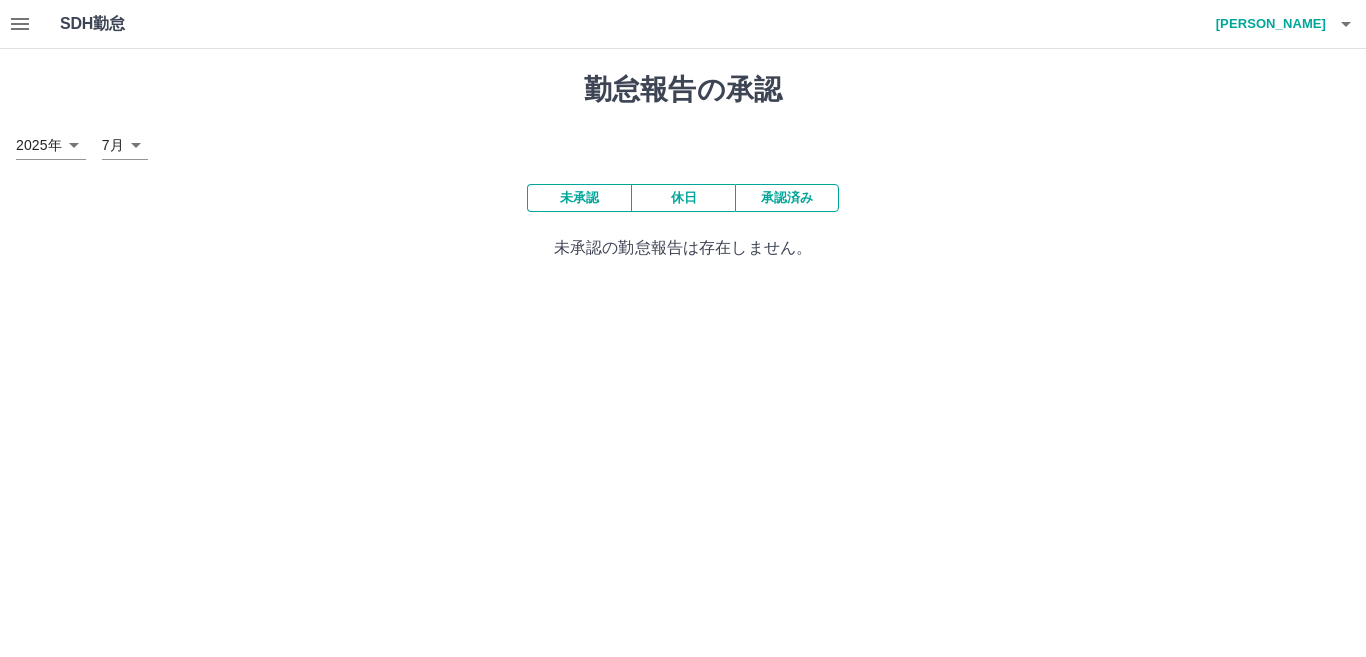 click on "未承認" at bounding box center (579, 198) 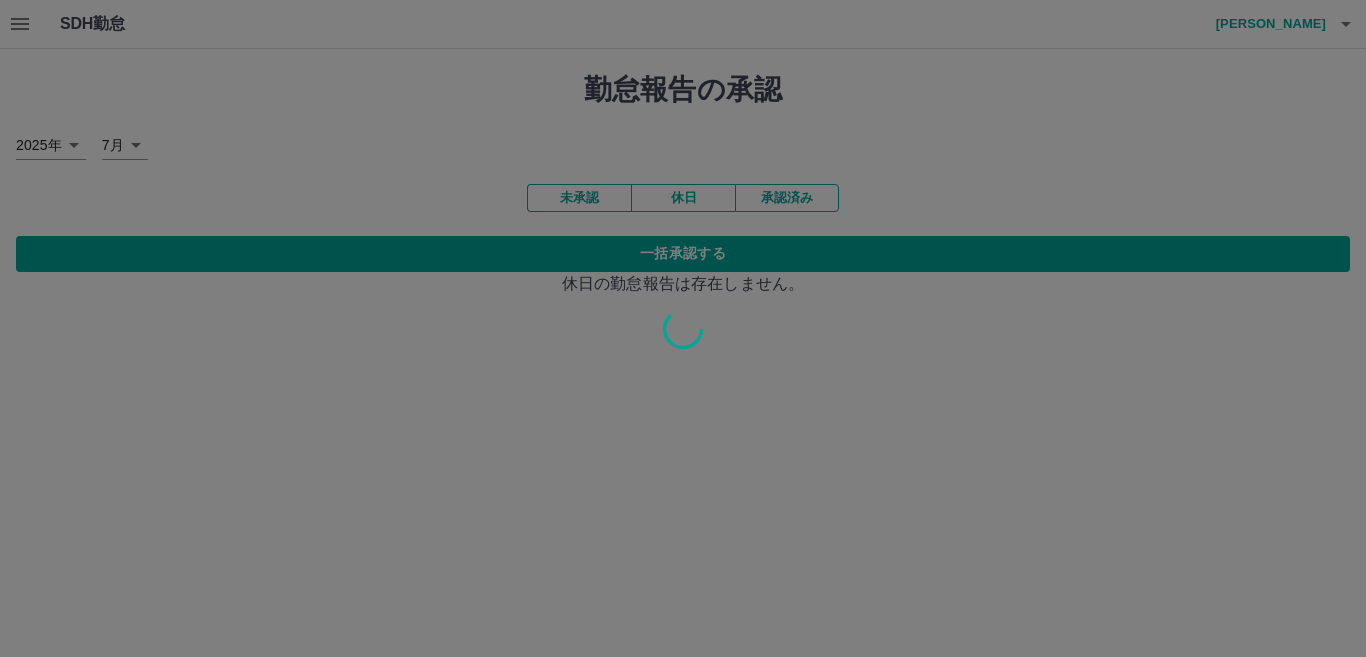 click at bounding box center (683, 328) 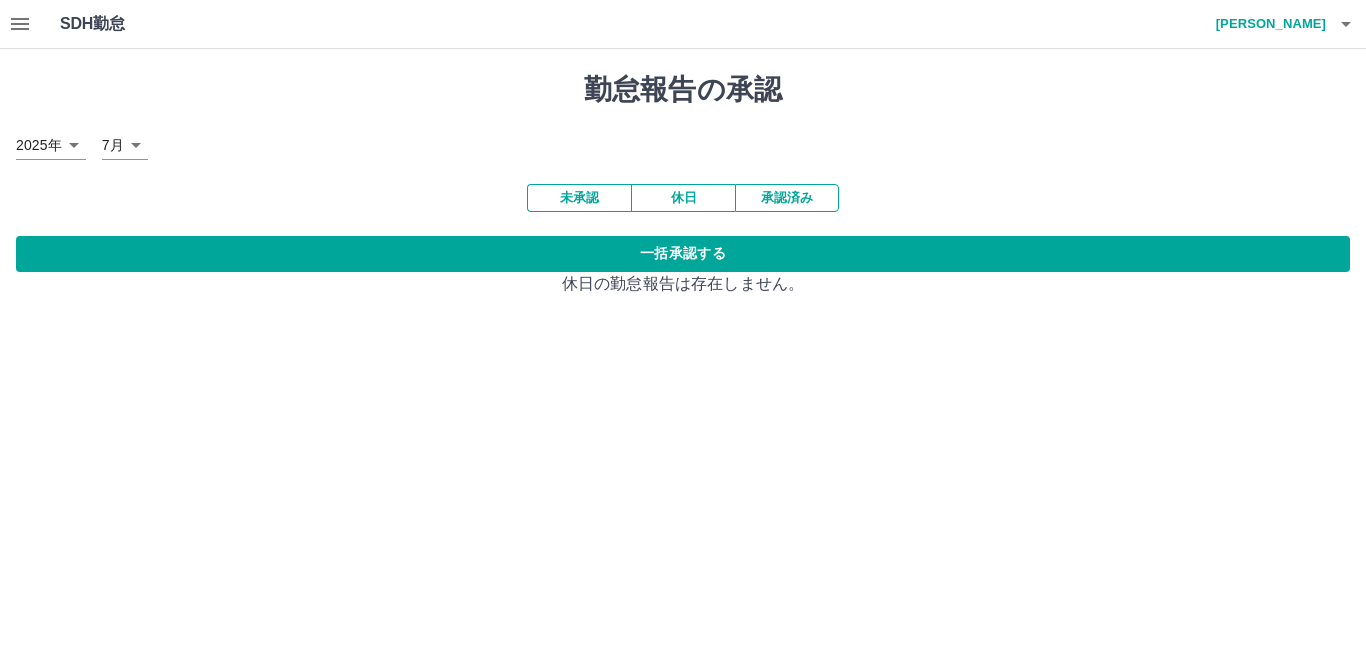 click on "休日" at bounding box center [683, 198] 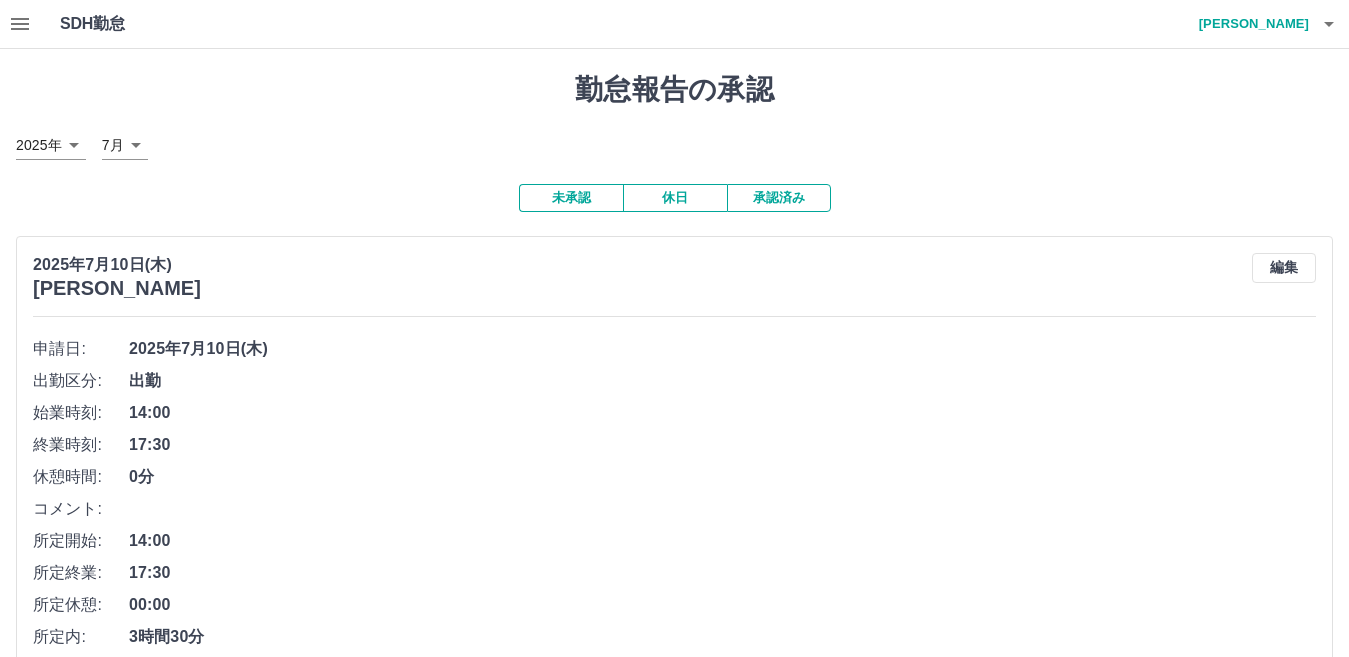 drag, startPoint x: 796, startPoint y: 200, endPoint x: 776, endPoint y: 189, distance: 22.825424 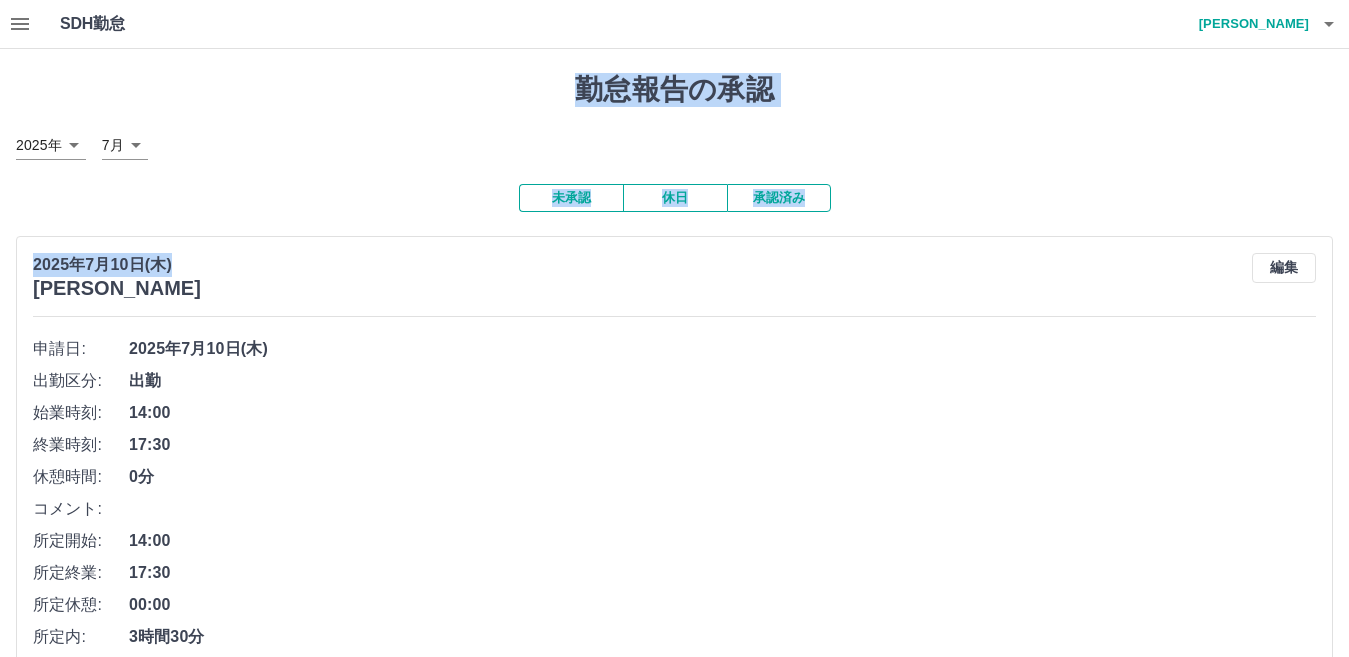 drag, startPoint x: 0, startPoint y: 102, endPoint x: 421, endPoint y: 382, distance: 505.60953 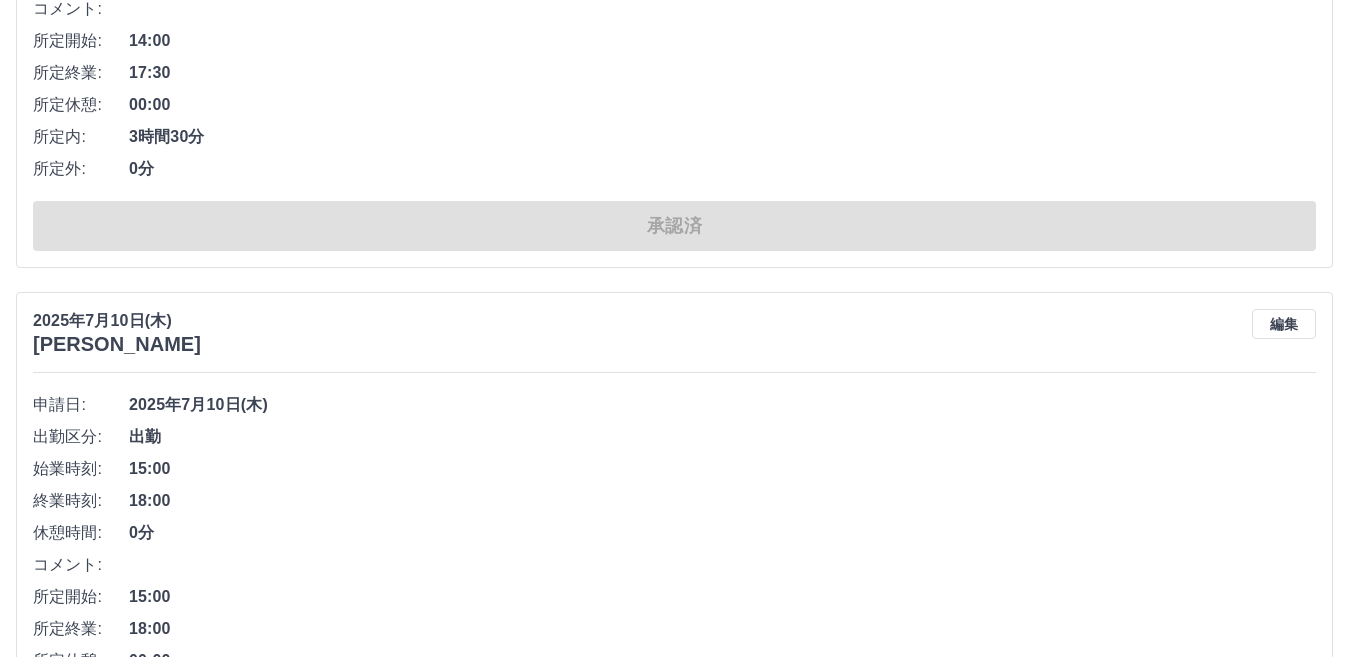 click on "2025年7月10日(木) 伊藤　由紀 編集" at bounding box center (674, 332) 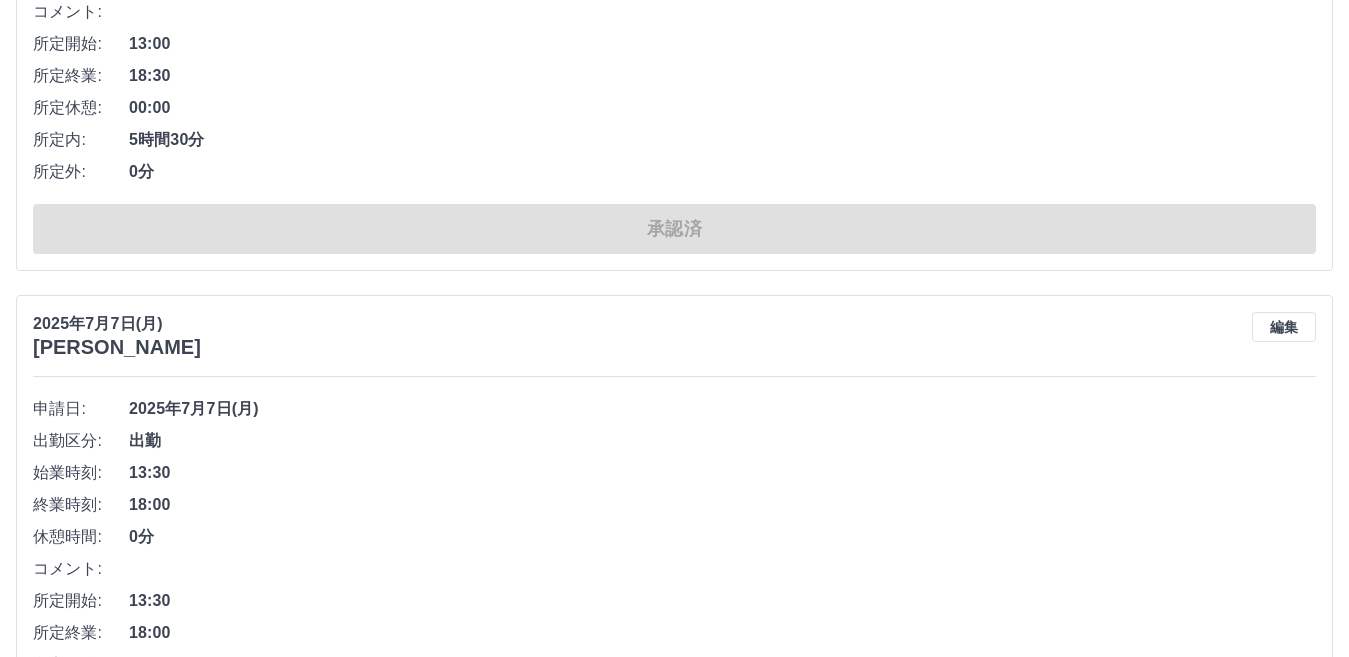scroll, scrollTop: 4400, scrollLeft: 0, axis: vertical 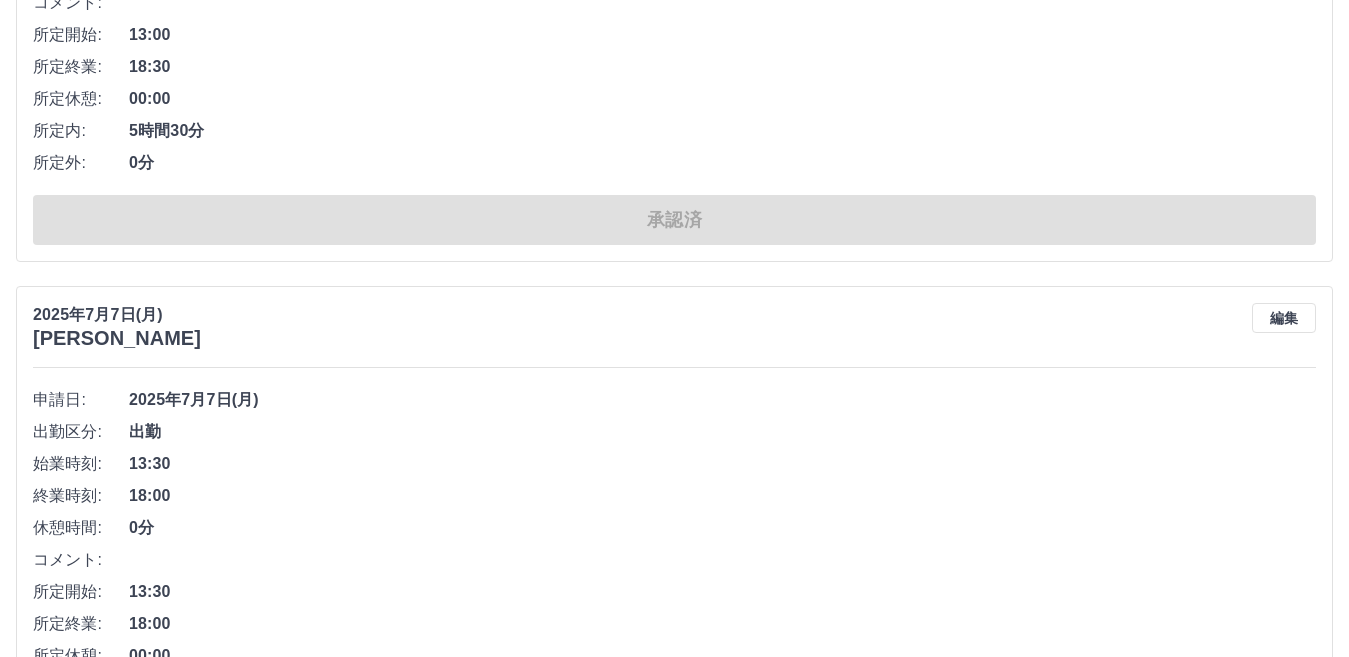 click on "2025年7月7日(月)" at bounding box center [722, 400] 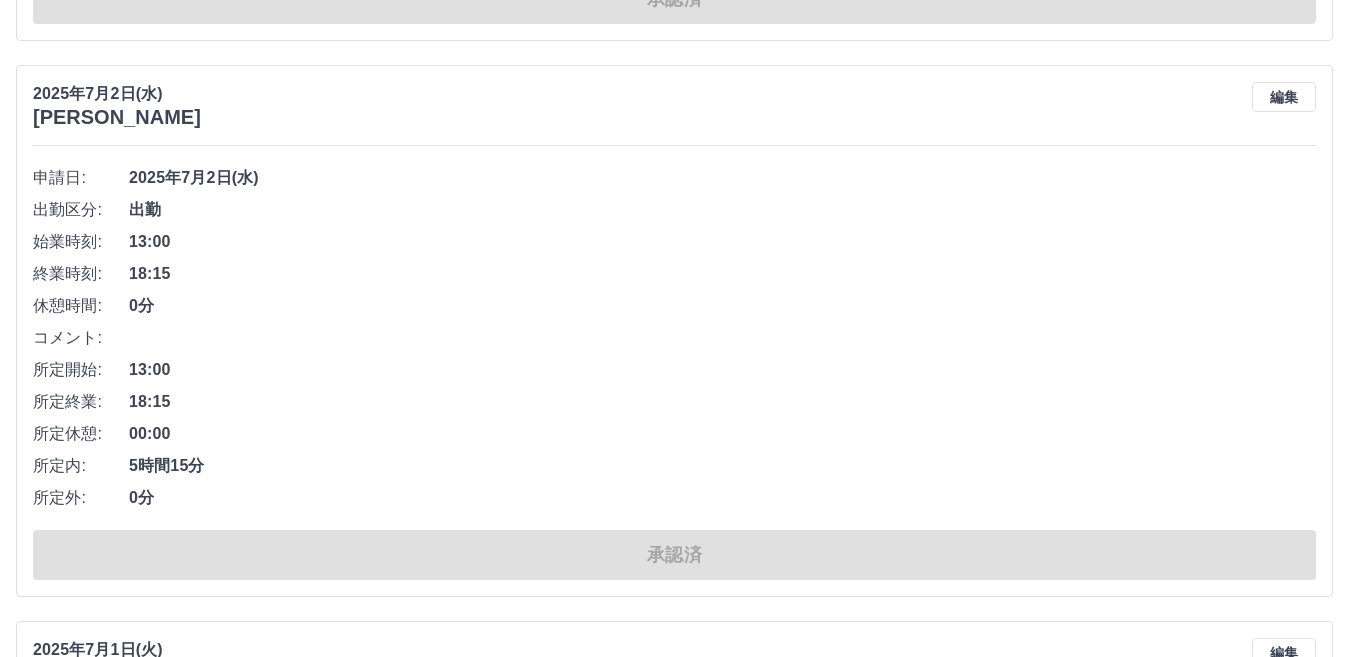 scroll, scrollTop: 10200, scrollLeft: 0, axis: vertical 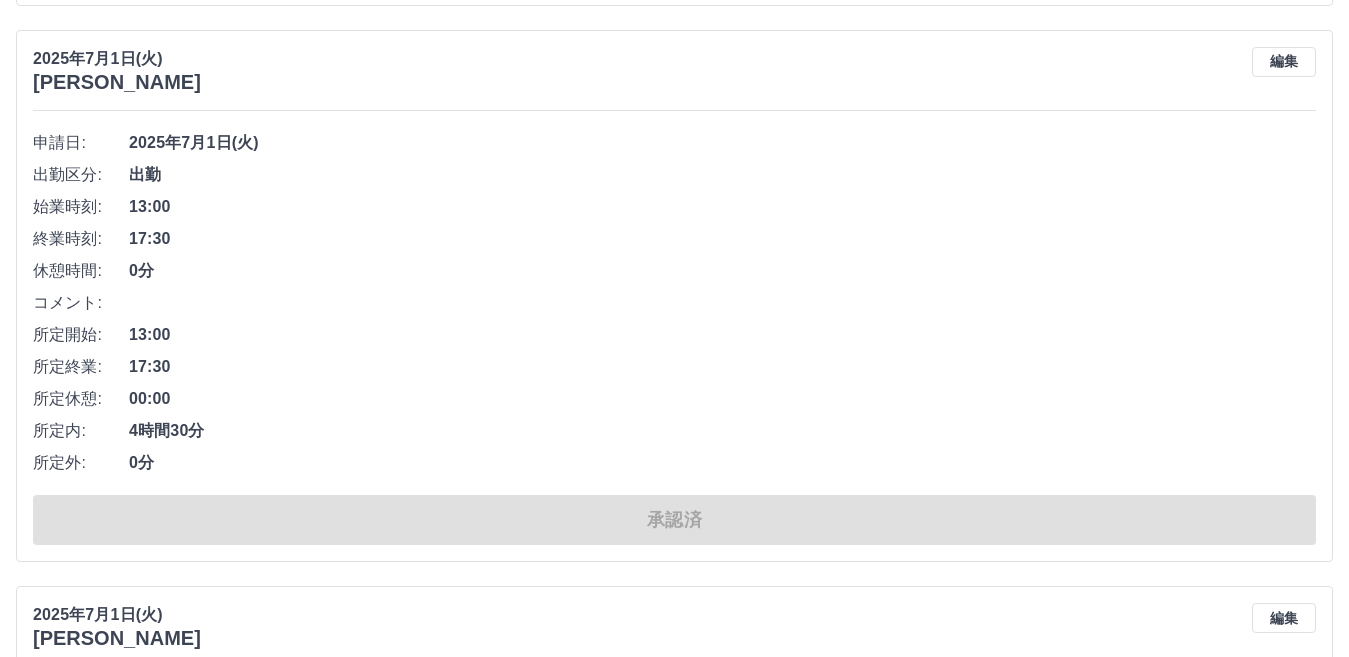 click on "2025年7月1日(火)" at bounding box center [722, 143] 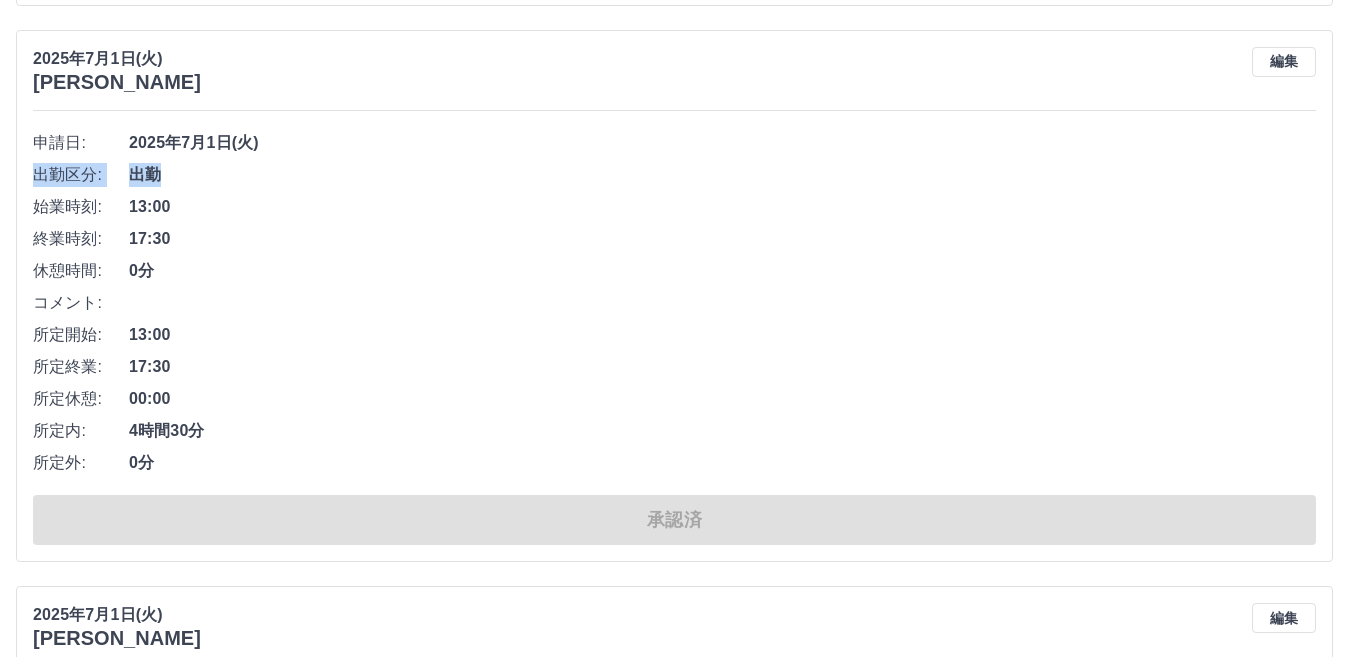 click on "申請日: 2025年7月1日(火) 出勤区分: 出勤 始業時刻: 13:00 終業時刻: 17:30 休憩時間: 0分 コメント: 所定開始: 13:00 所定終業: 17:30 所定休憩: 00:00 所定内: 4時間30分 所定外: 0分" at bounding box center [674, 303] 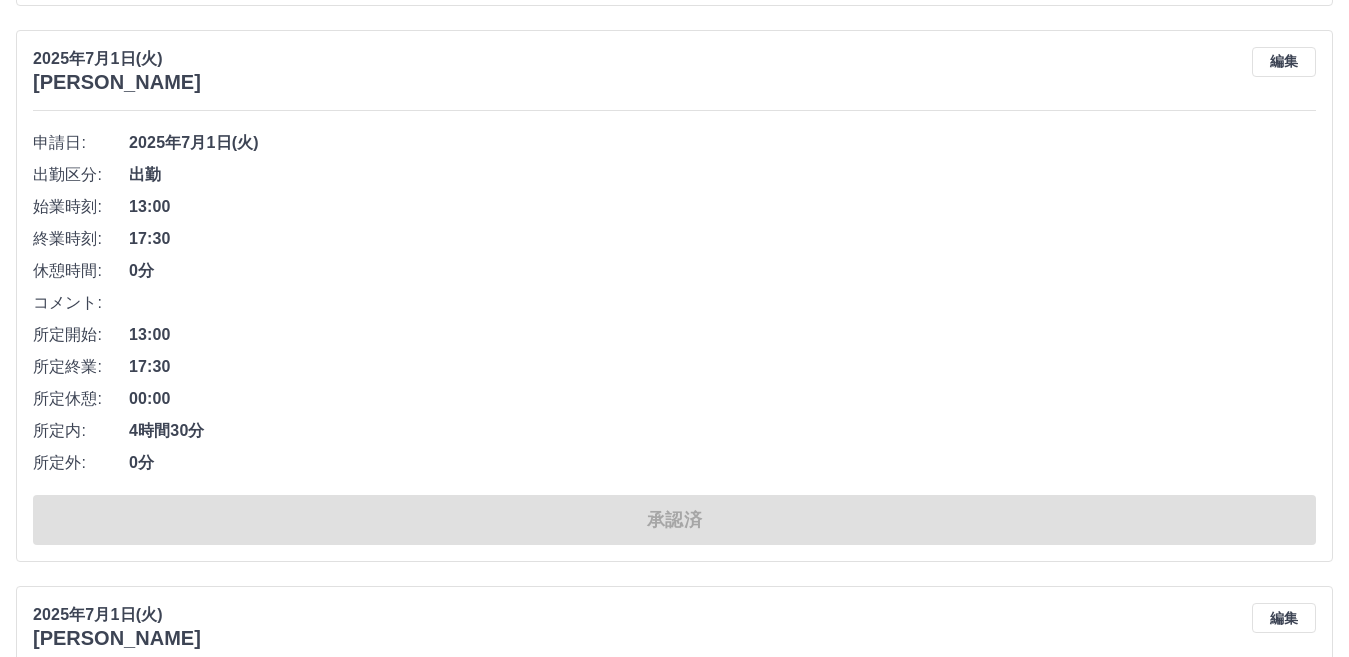 click on "0分" at bounding box center [722, 271] 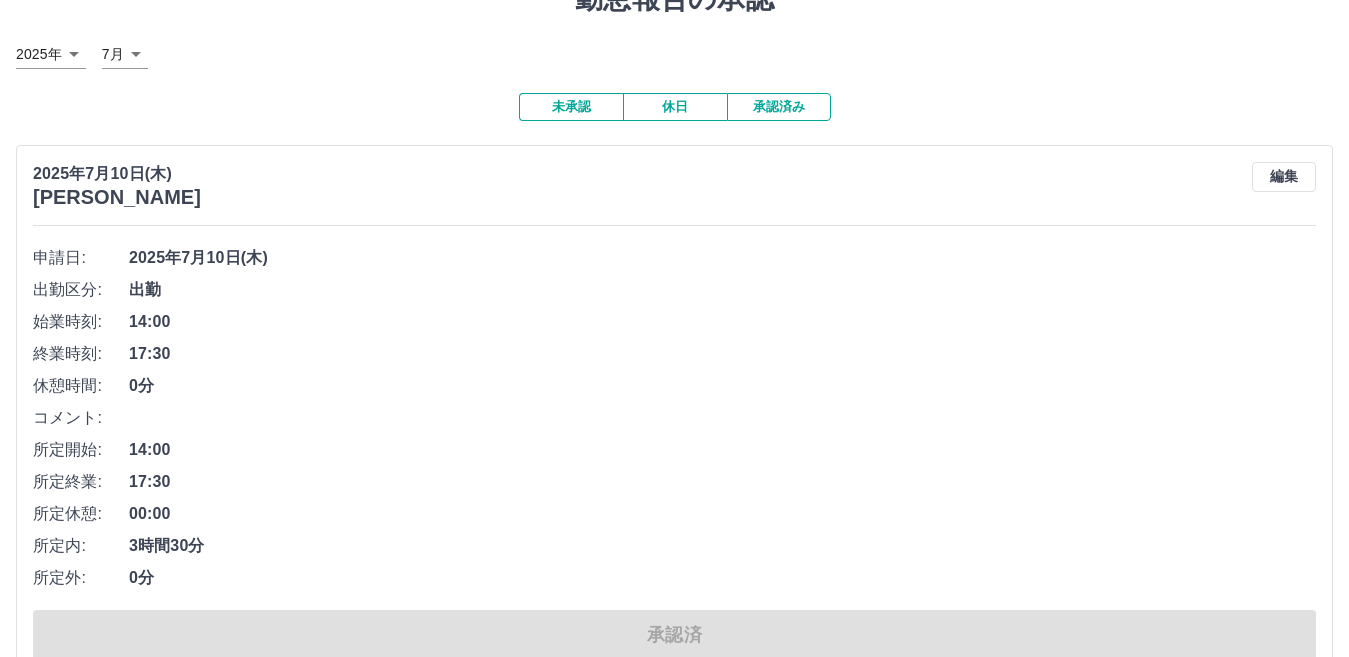 scroll, scrollTop: 0, scrollLeft: 0, axis: both 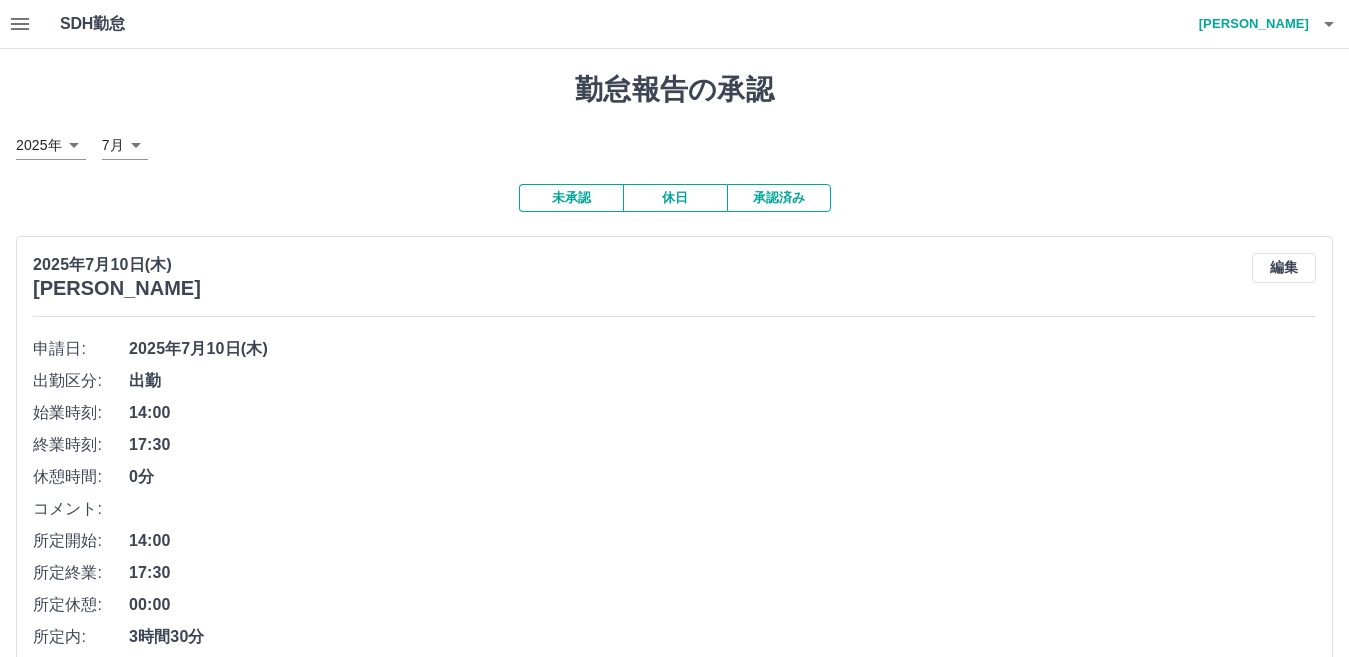 click on "休日" at bounding box center [675, 198] 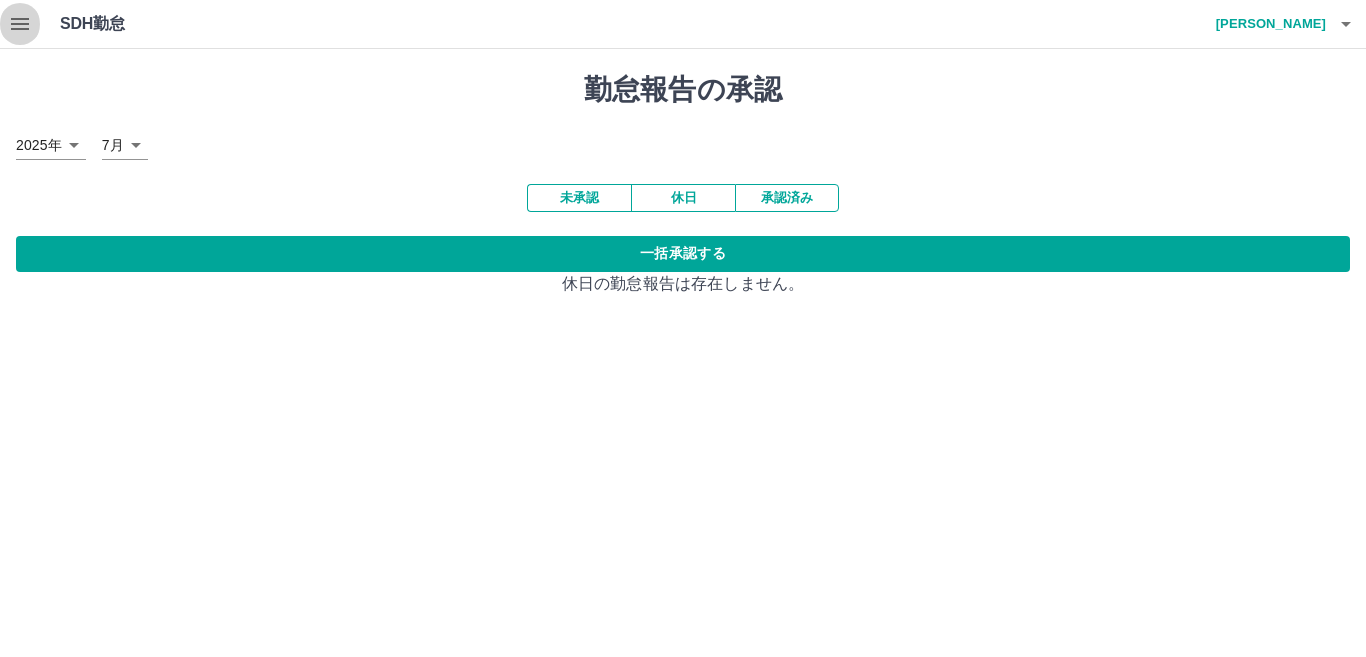 click 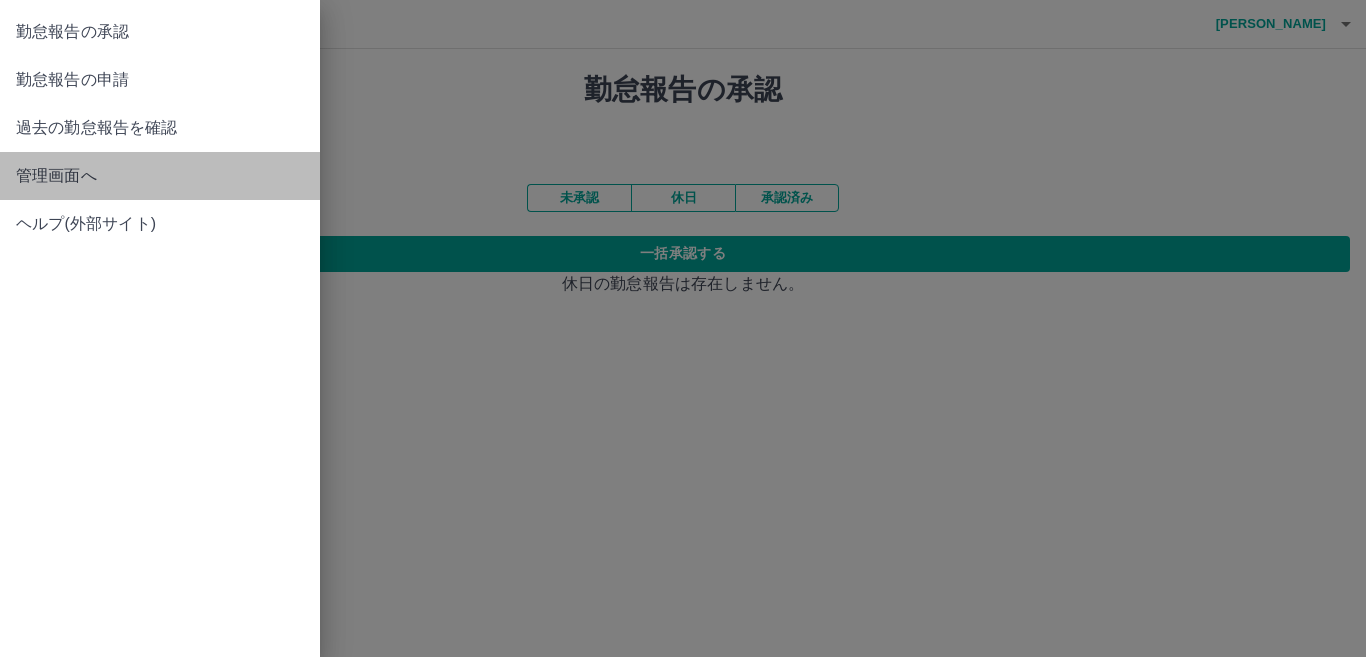 drag, startPoint x: 53, startPoint y: 180, endPoint x: 105, endPoint y: 176, distance: 52.153618 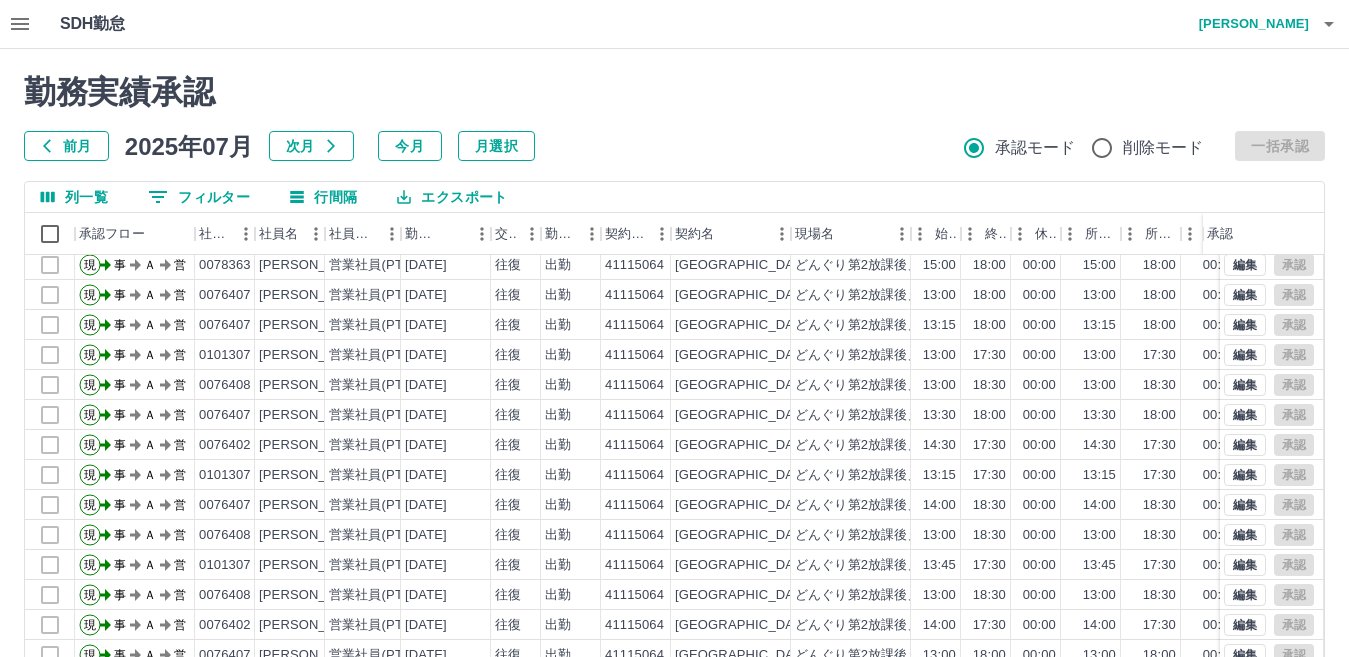 scroll, scrollTop: 104, scrollLeft: 0, axis: vertical 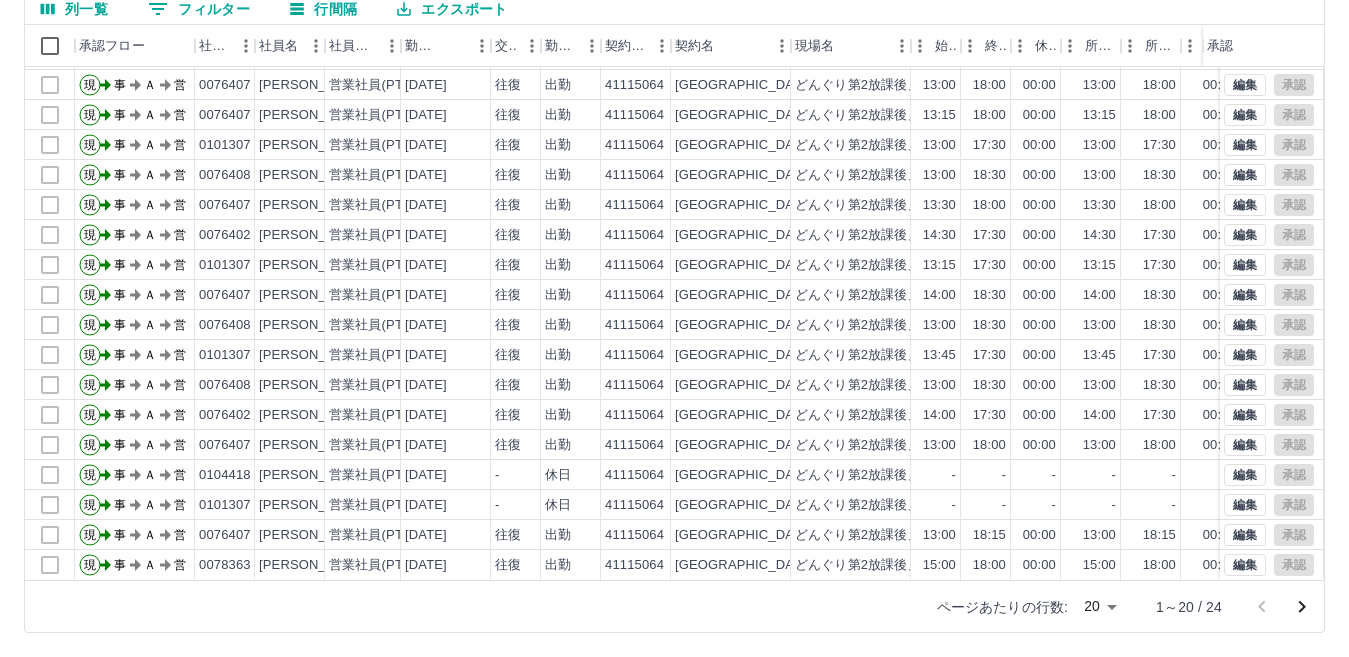 click 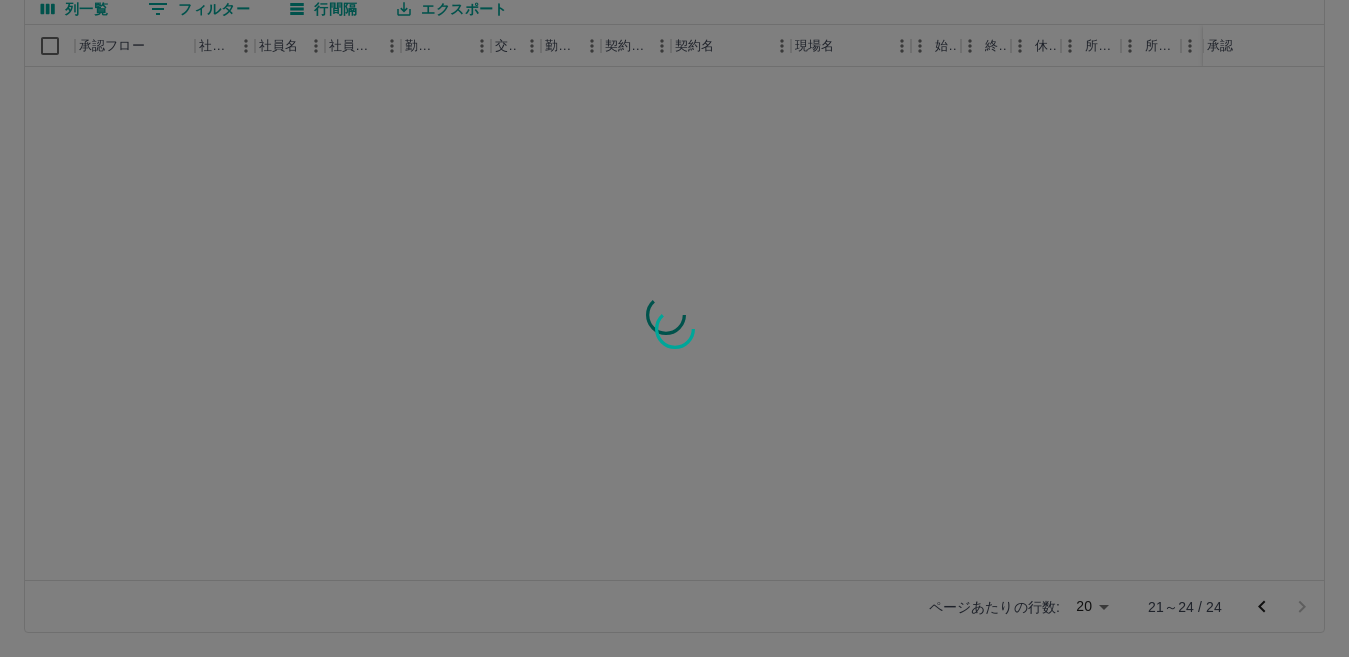 scroll, scrollTop: 0, scrollLeft: 0, axis: both 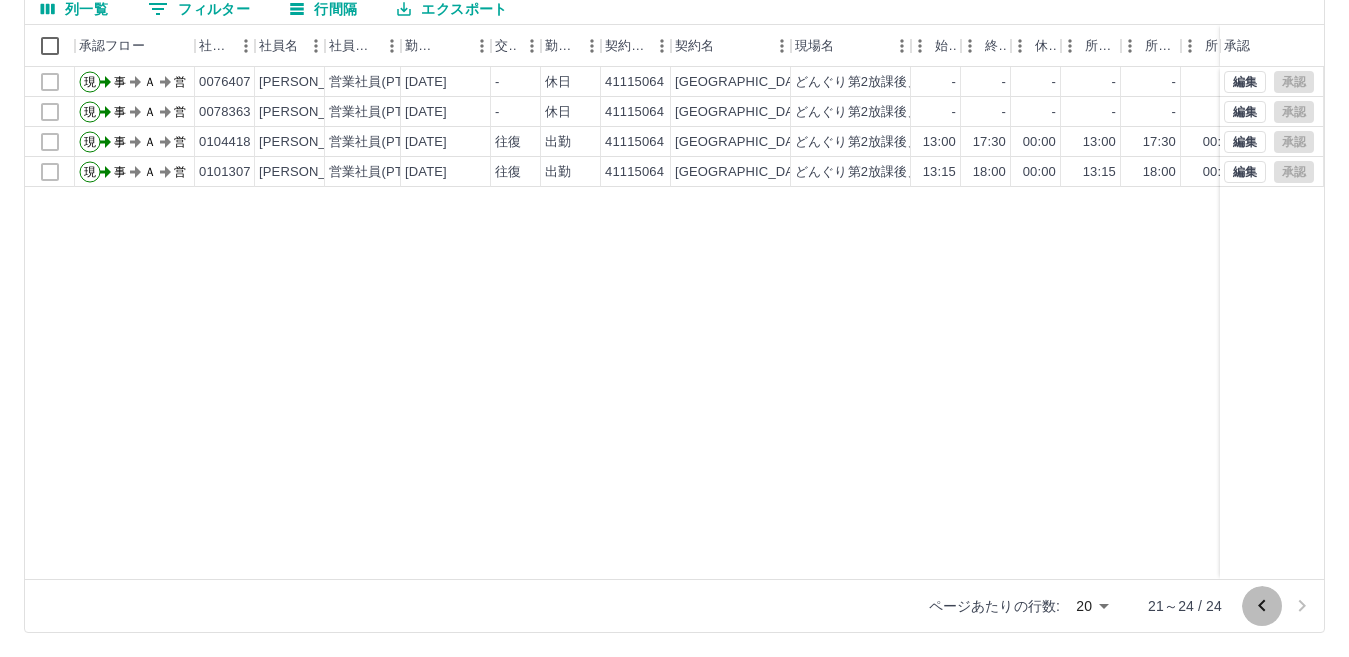click 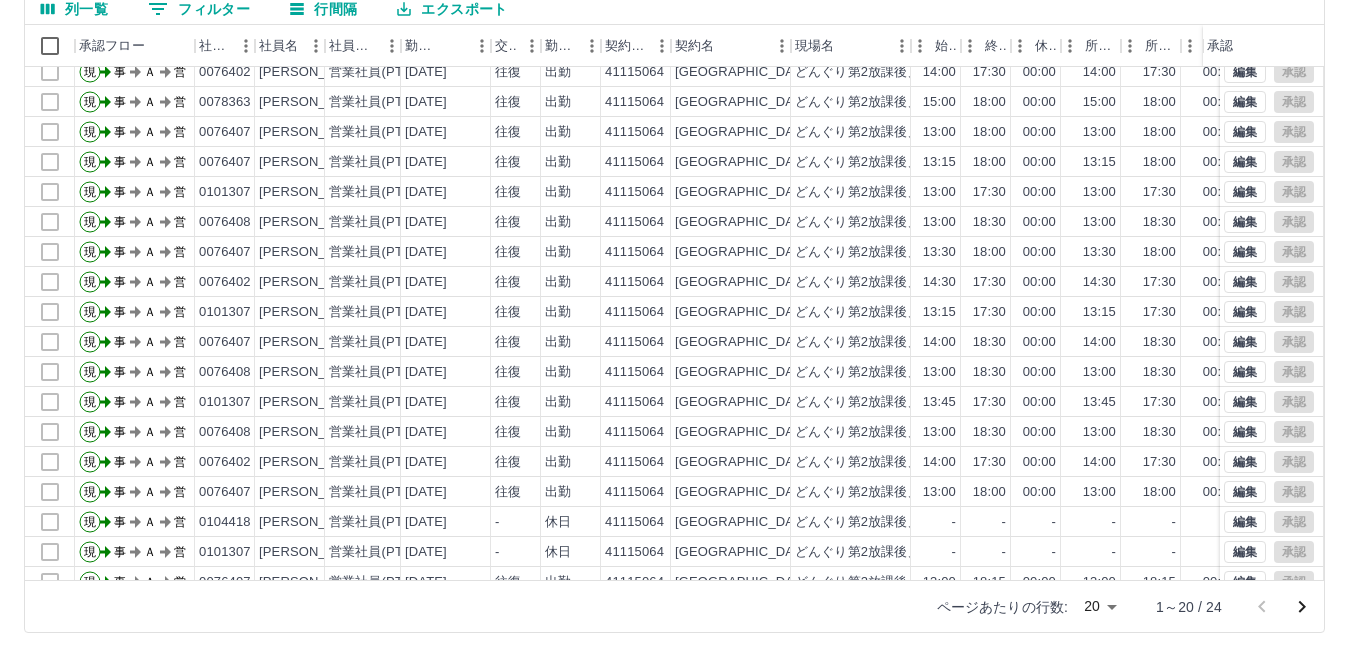 scroll, scrollTop: 0, scrollLeft: 0, axis: both 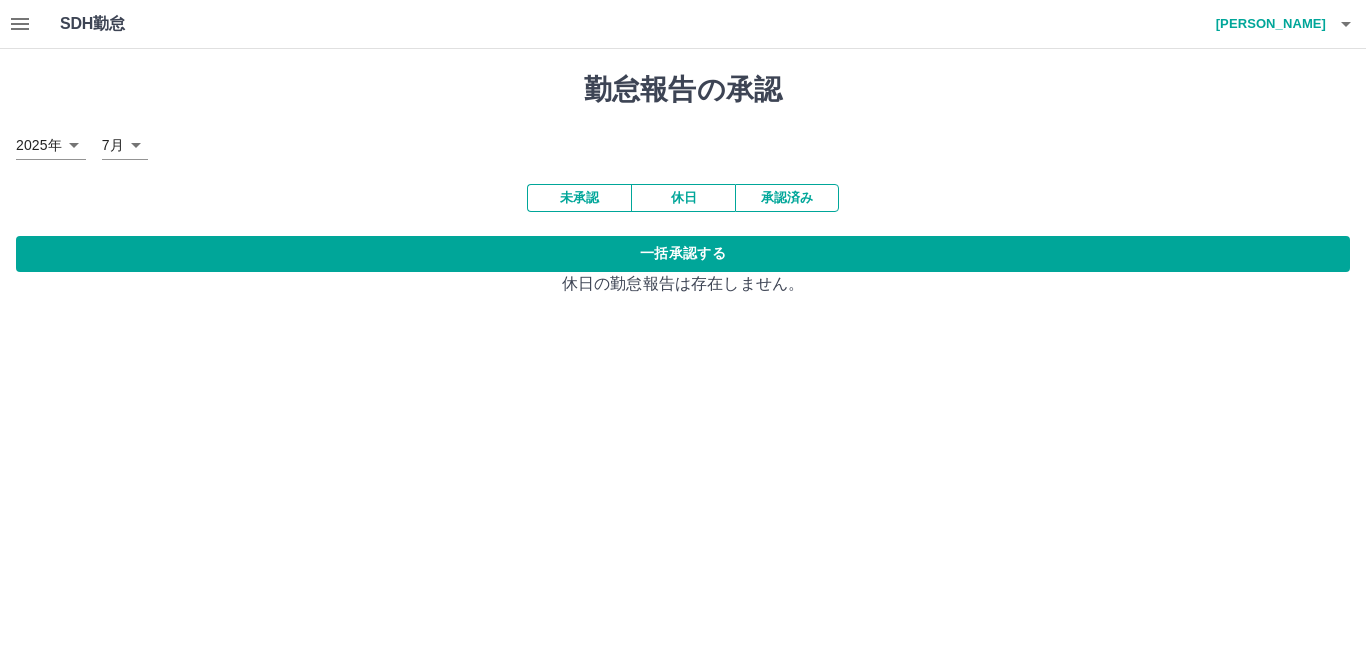 click on "休日" at bounding box center (683, 198) 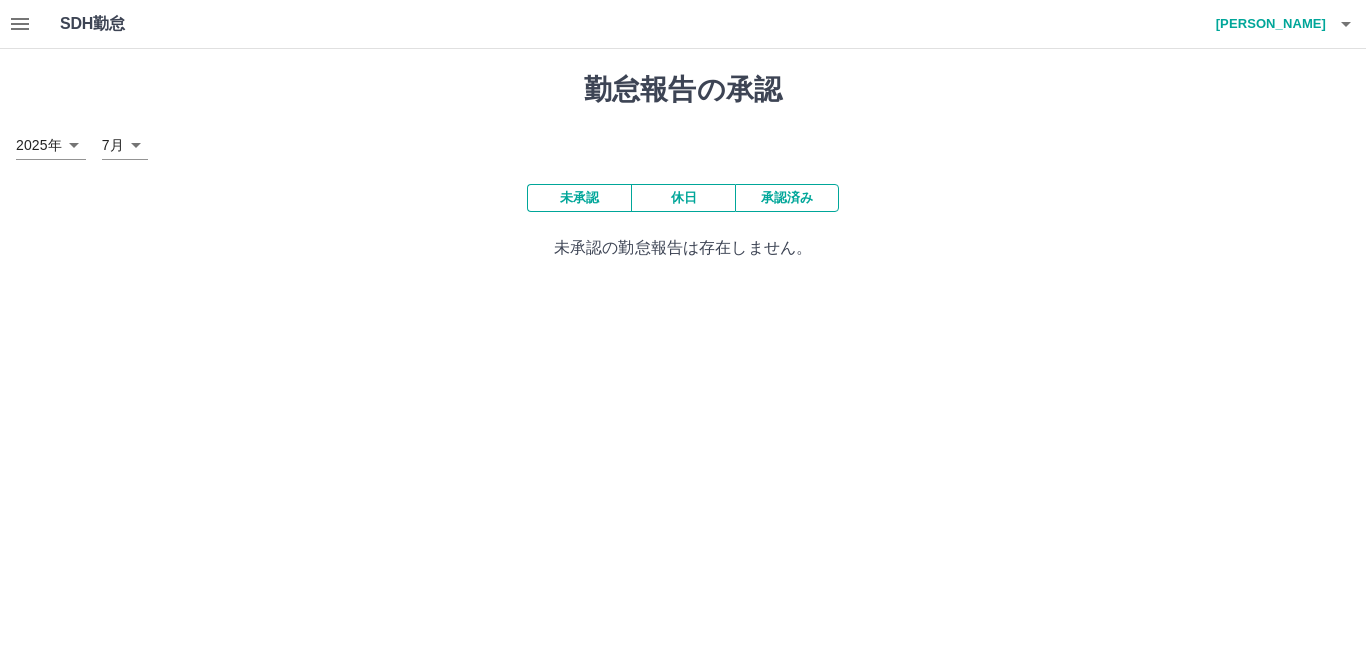 click on "休日" at bounding box center [683, 198] 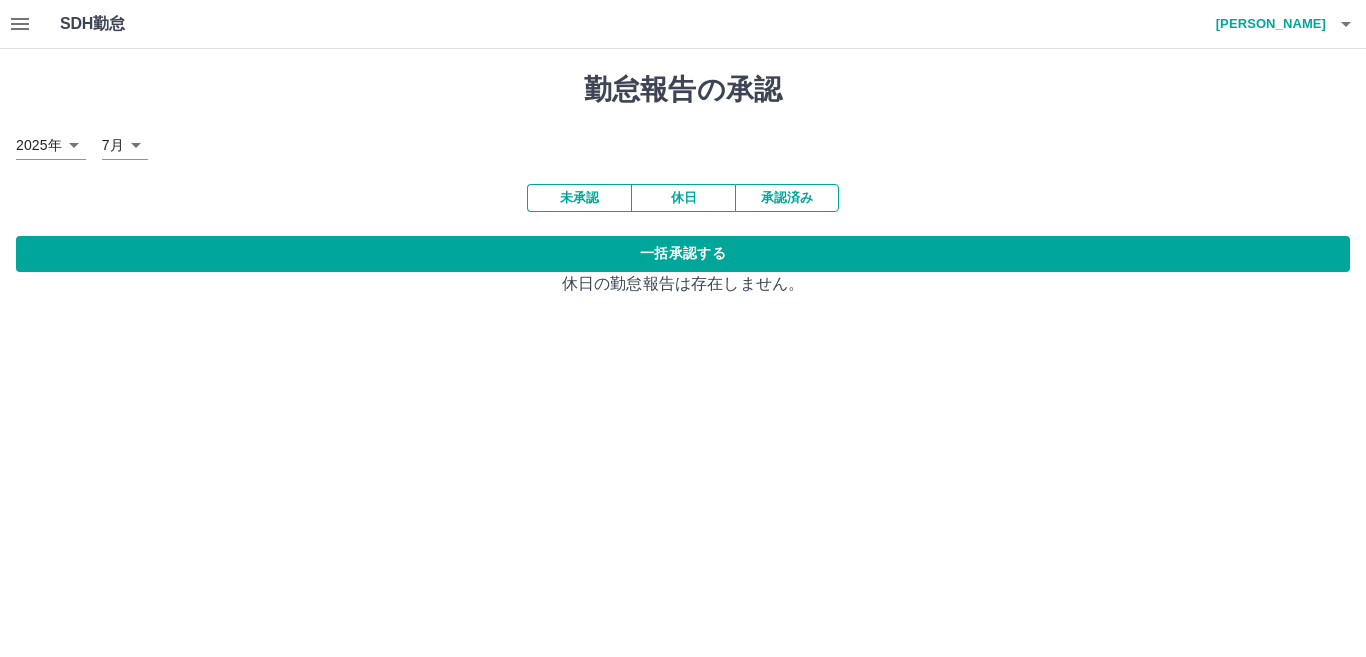 click on "承認済み" at bounding box center [787, 198] 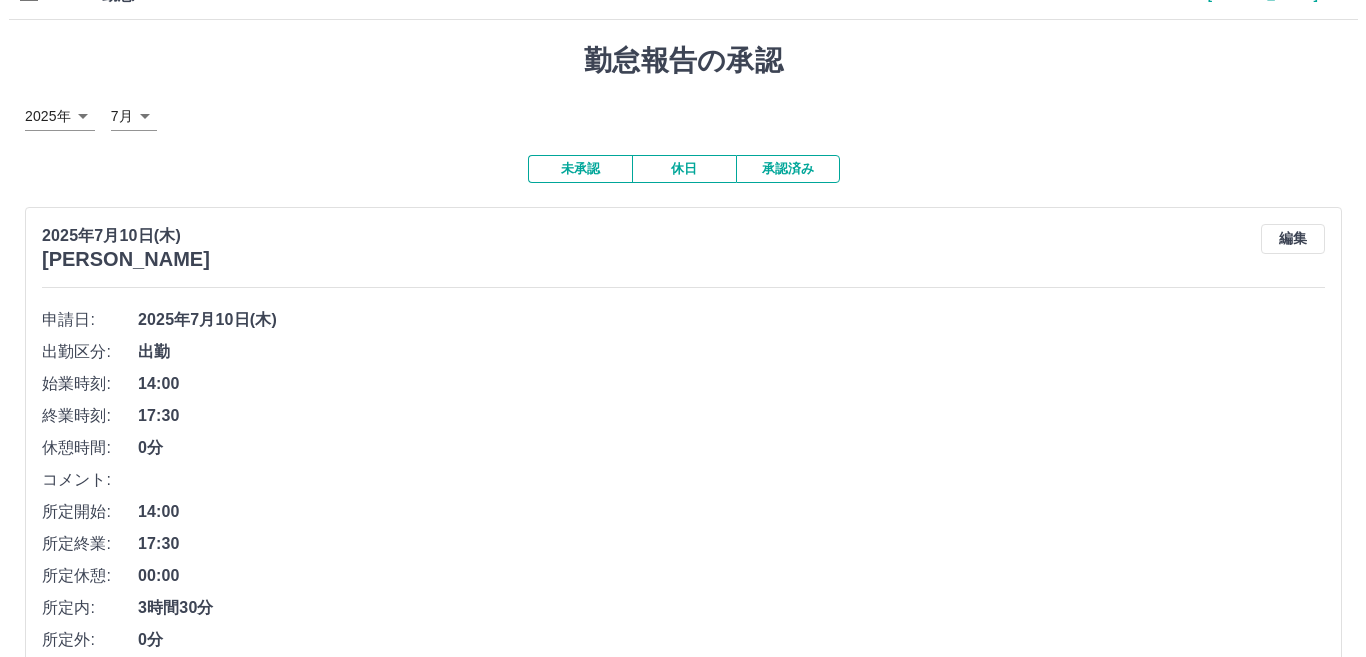 scroll, scrollTop: 0, scrollLeft: 0, axis: both 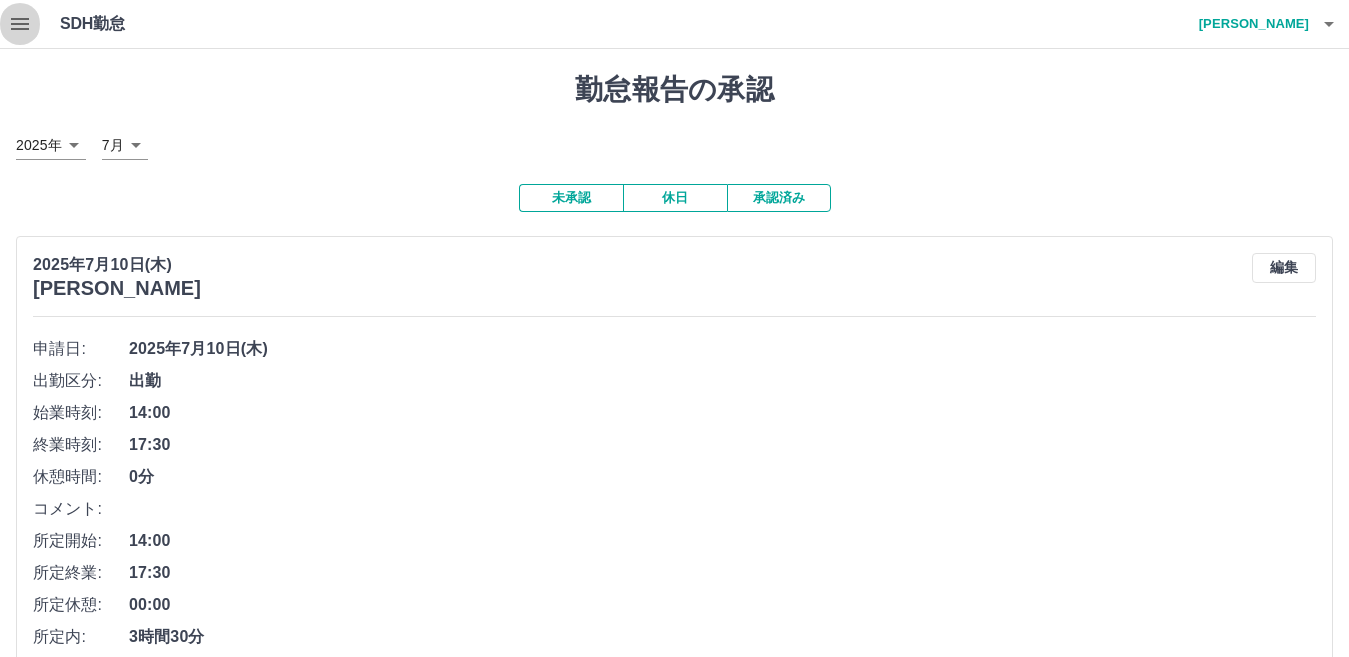 click 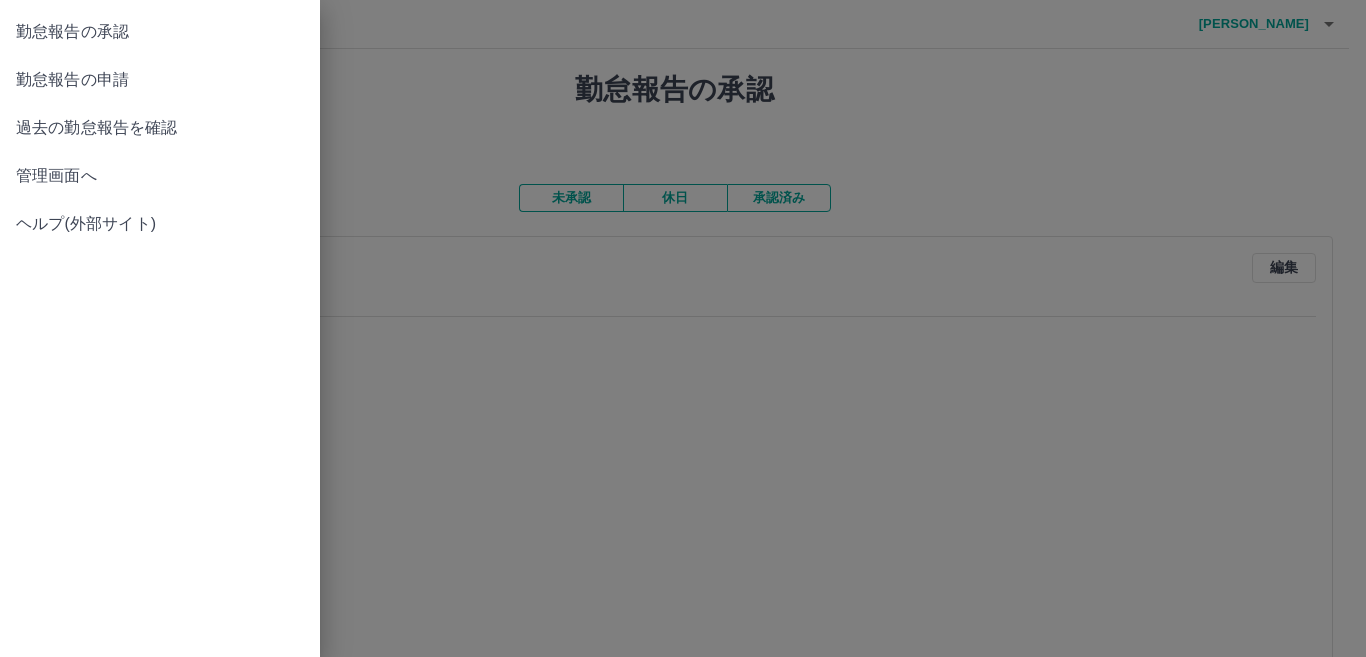 click on "勤怠報告の申請" at bounding box center [160, 80] 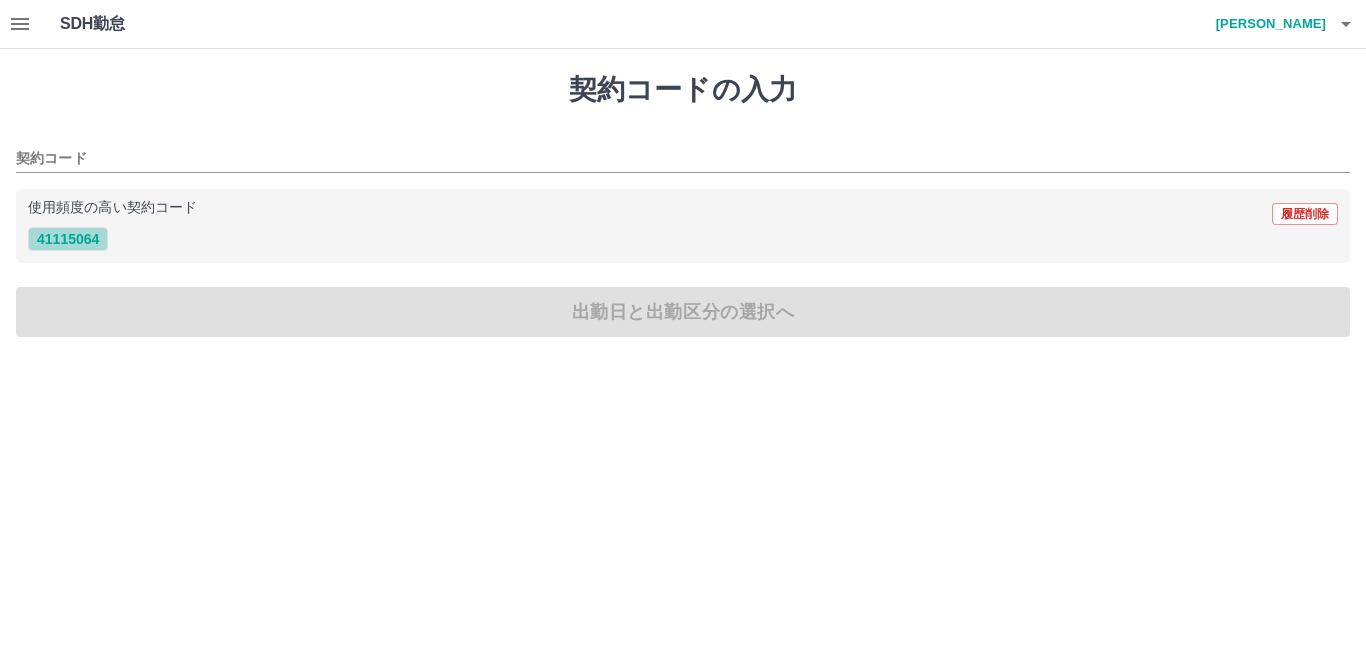 click on "41115064" at bounding box center (68, 239) 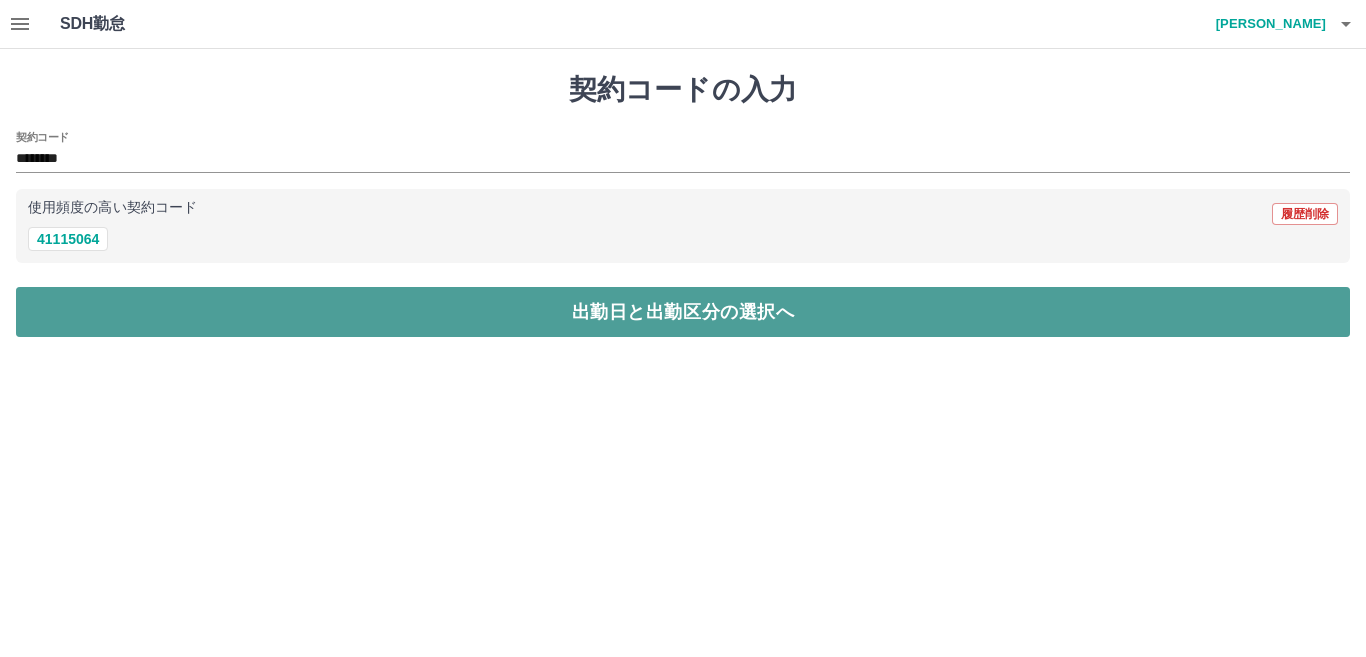 drag, startPoint x: 188, startPoint y: 336, endPoint x: 185, endPoint y: 314, distance: 22.203604 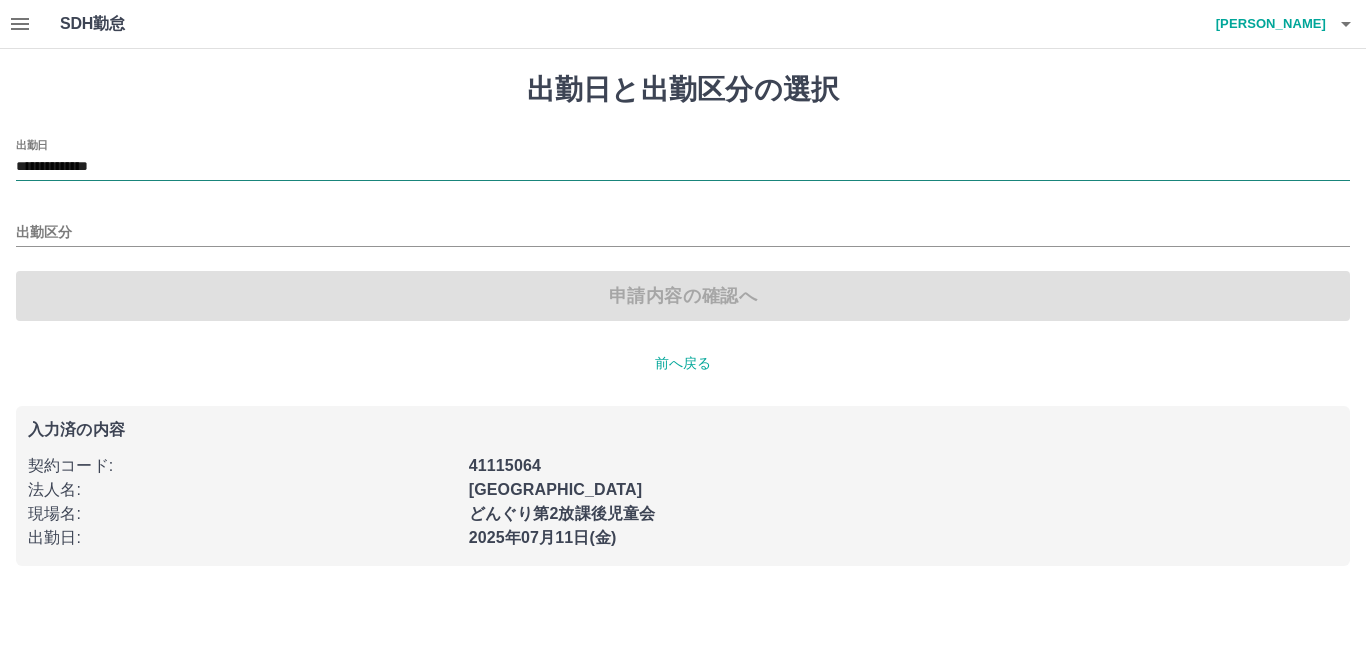 click on "**********" at bounding box center (683, 167) 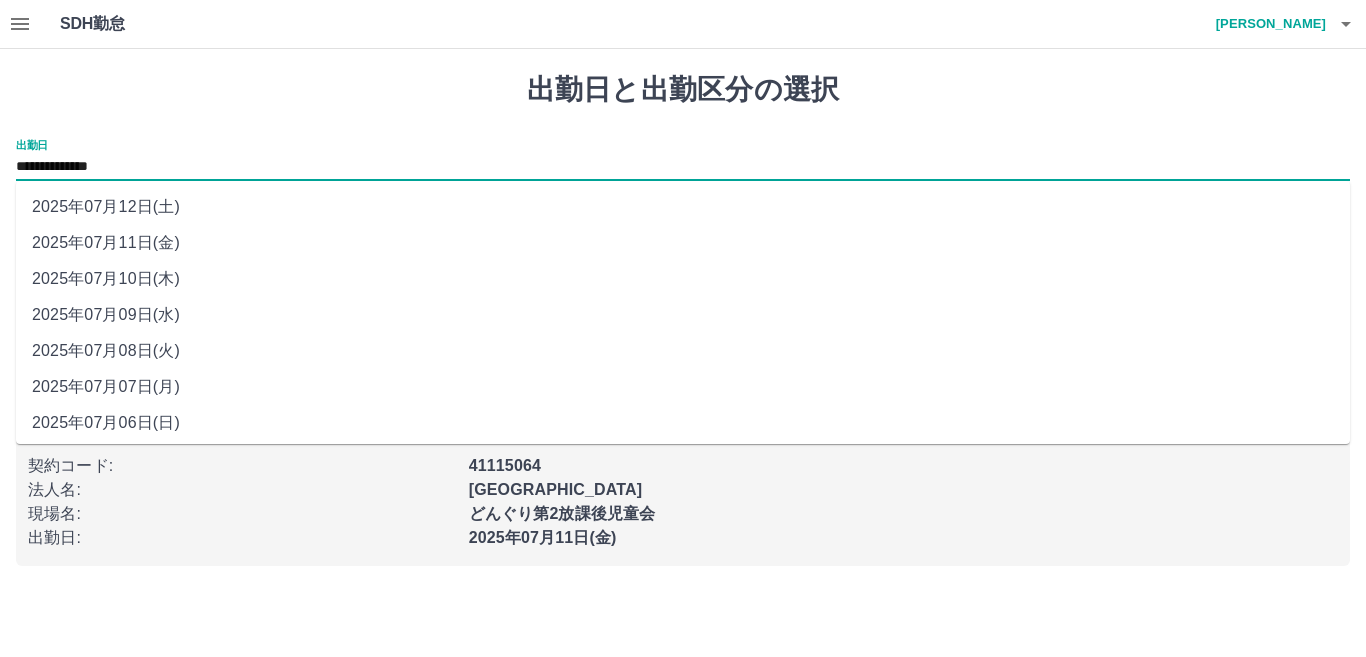 scroll, scrollTop: 77, scrollLeft: 0, axis: vertical 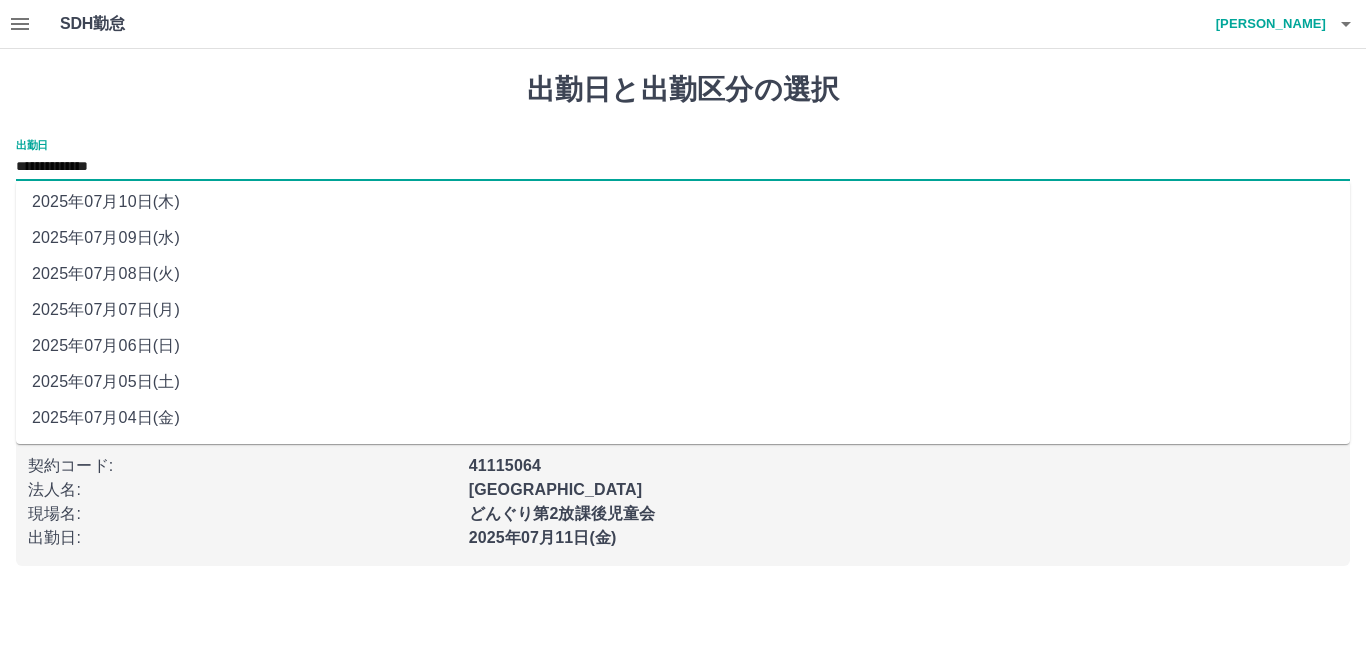 click on "2025年07月04日(金)" at bounding box center (683, 418) 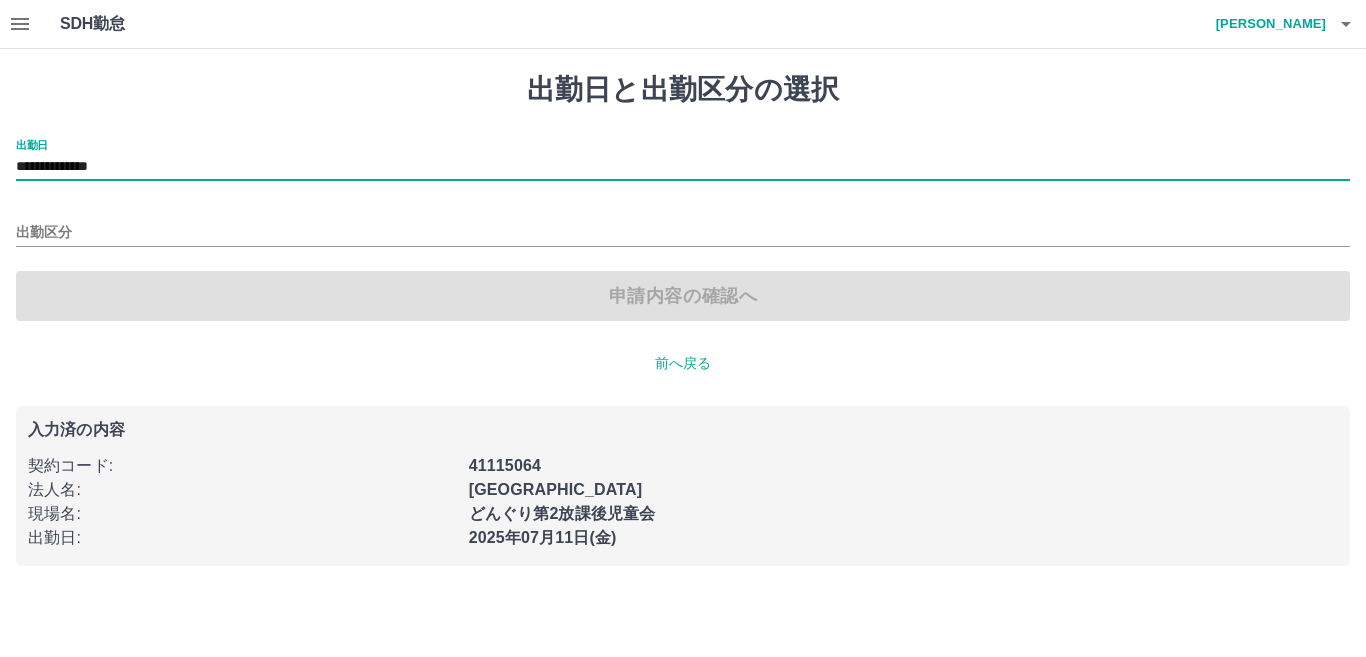 click on "**********" at bounding box center [683, 167] 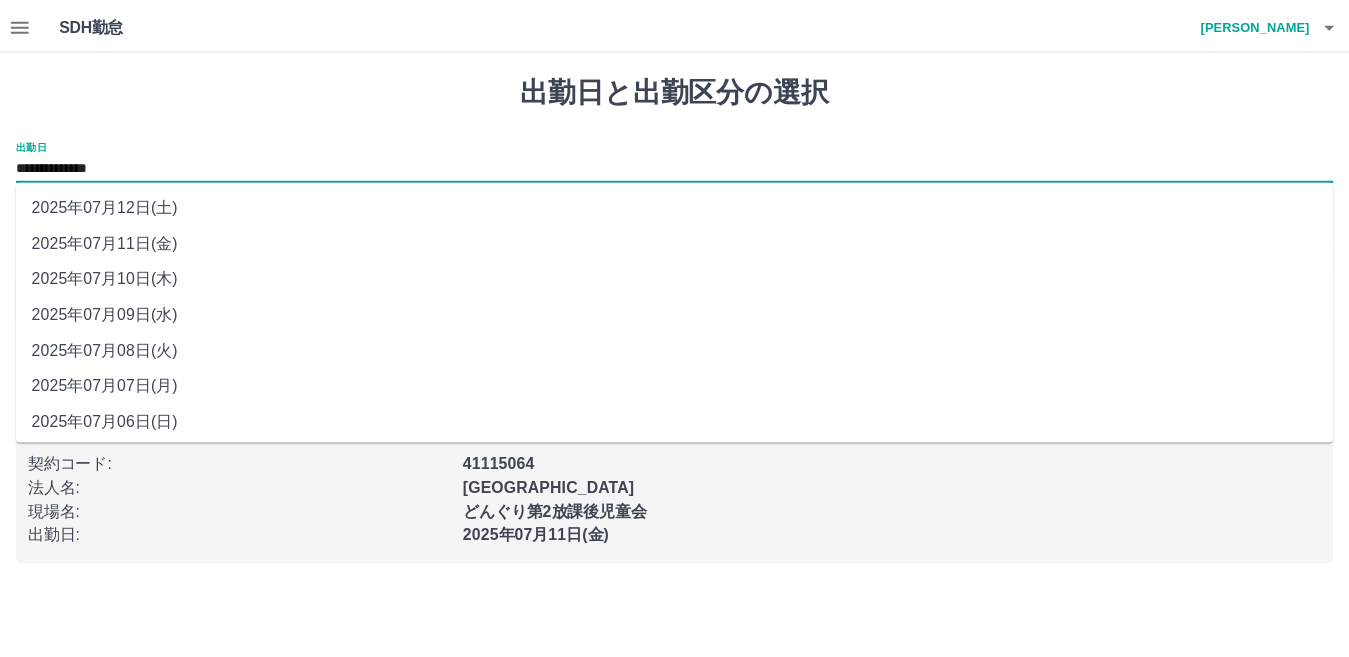 scroll, scrollTop: 69, scrollLeft: 0, axis: vertical 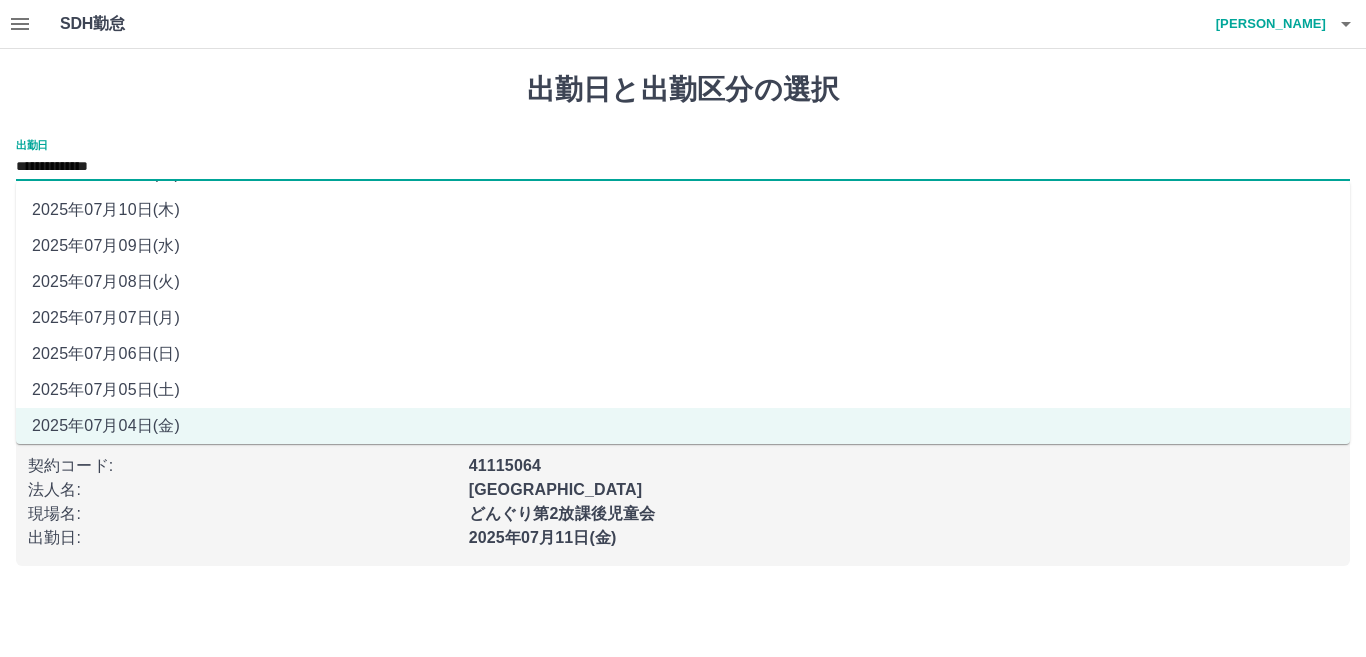 click on "**********" at bounding box center [683, 160] 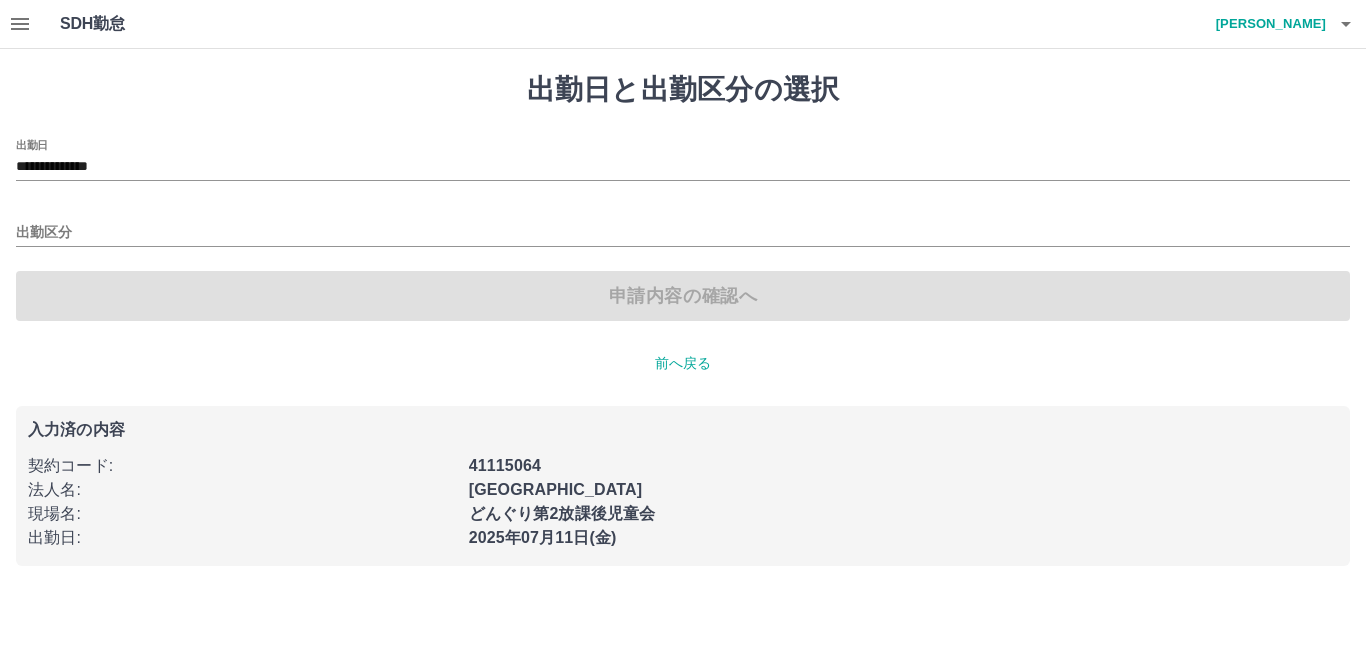 click on "出勤日 :" at bounding box center [236, 532] 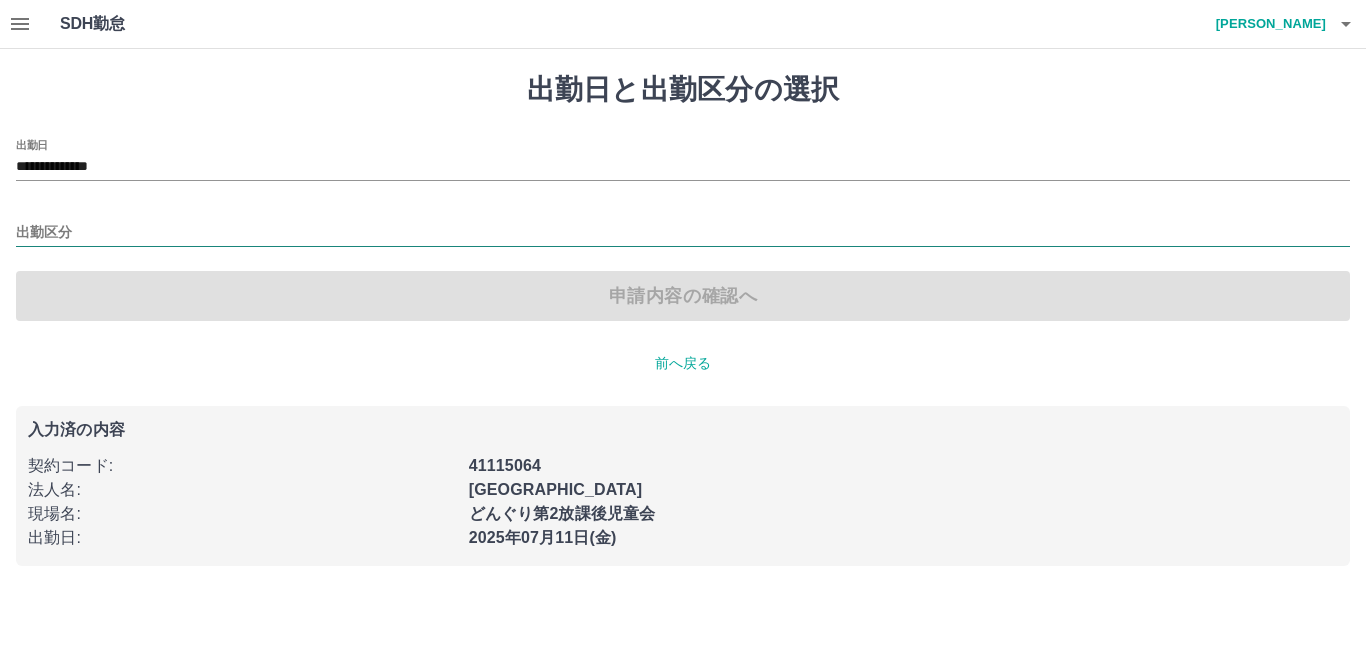 click on "出勤区分" at bounding box center [683, 233] 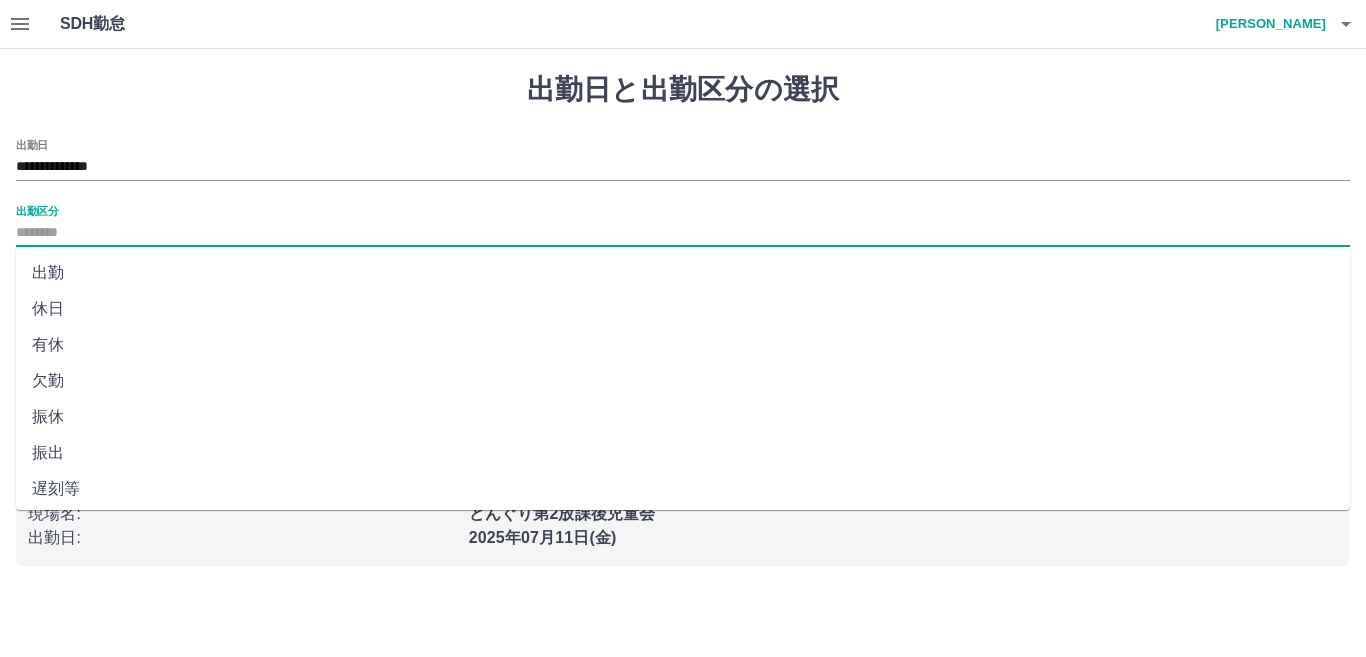 click on "出勤" at bounding box center [683, 273] 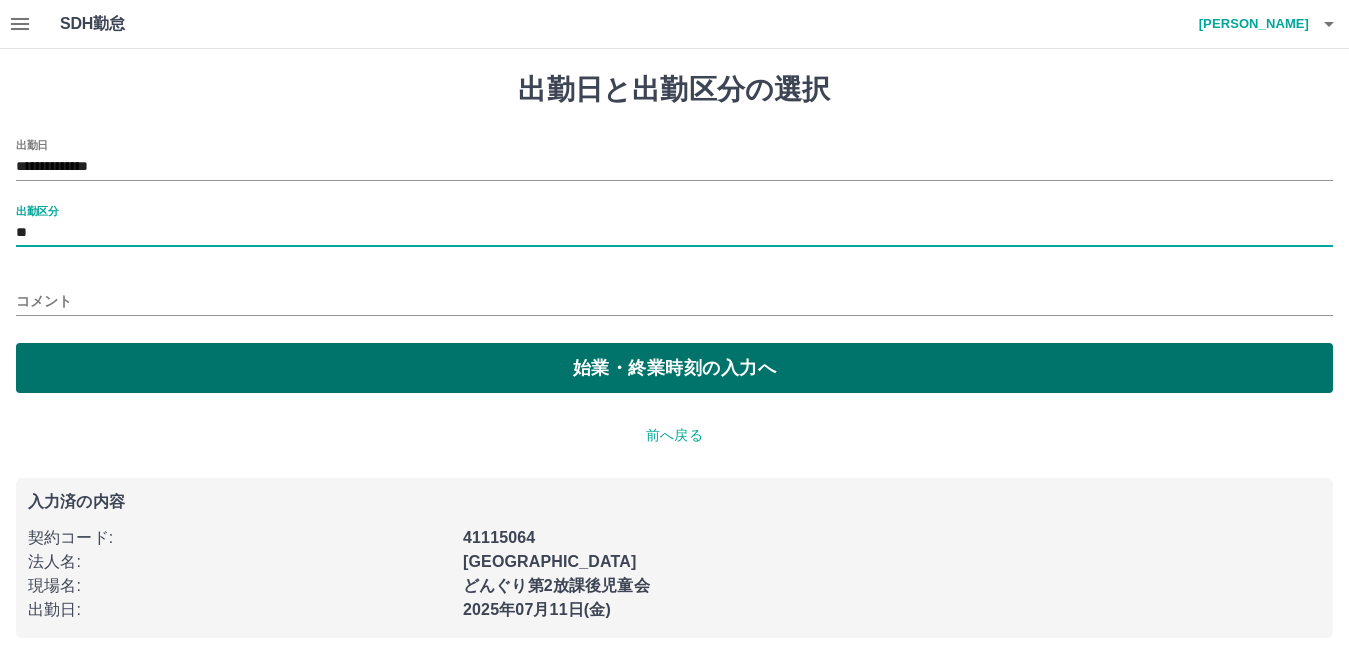 click on "始業・終業時刻の入力へ" at bounding box center (674, 368) 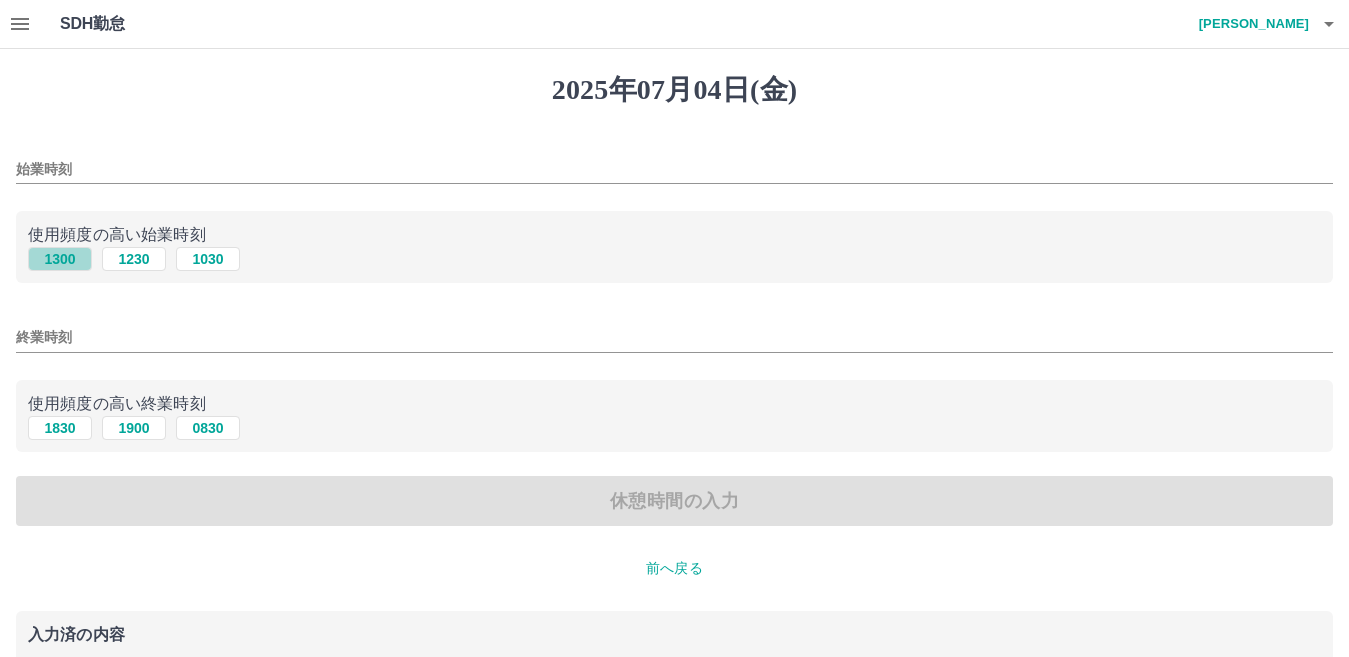 click on "1300" at bounding box center (60, 259) 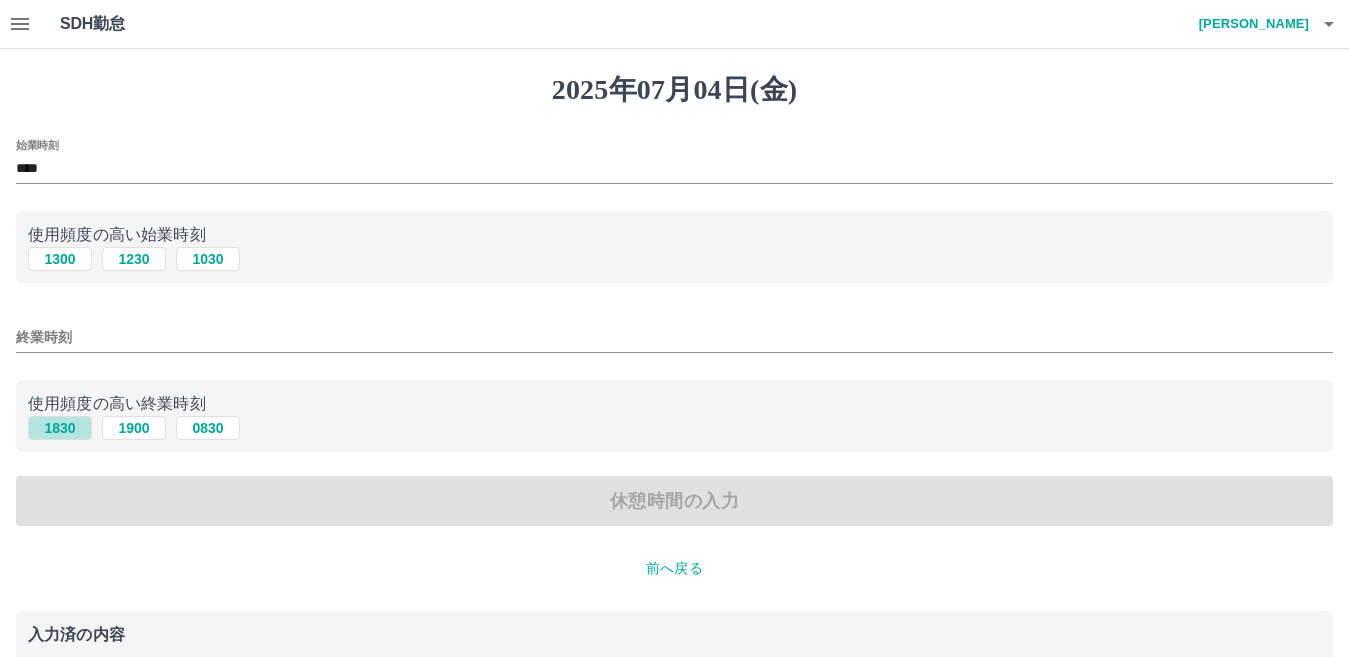 drag, startPoint x: 59, startPoint y: 429, endPoint x: 156, endPoint y: 406, distance: 99.68952 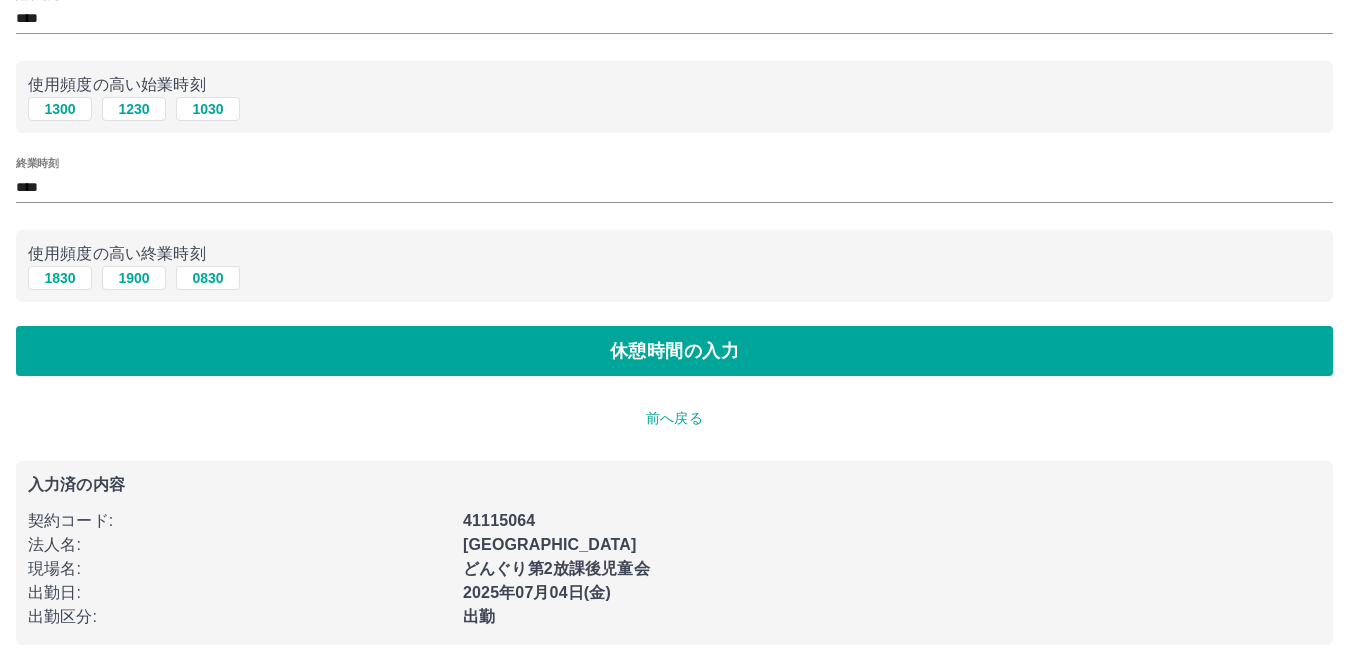 scroll, scrollTop: 163, scrollLeft: 0, axis: vertical 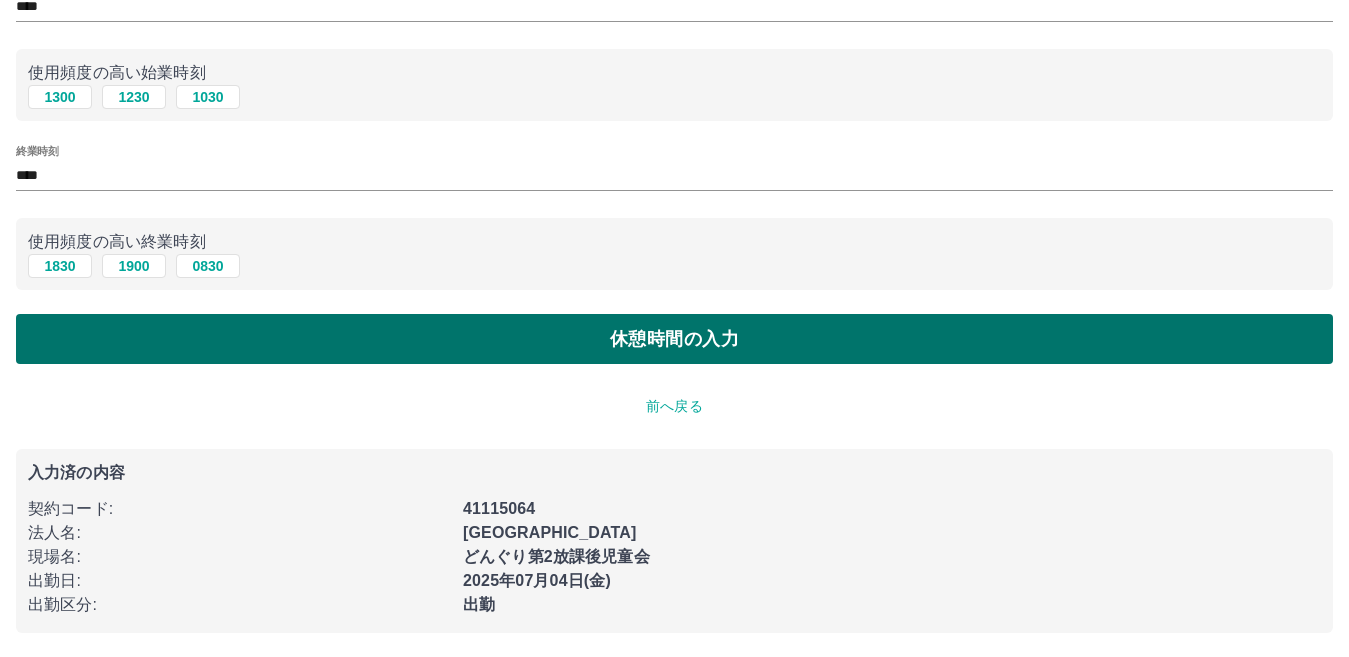click on "休憩時間の入力" at bounding box center [674, 339] 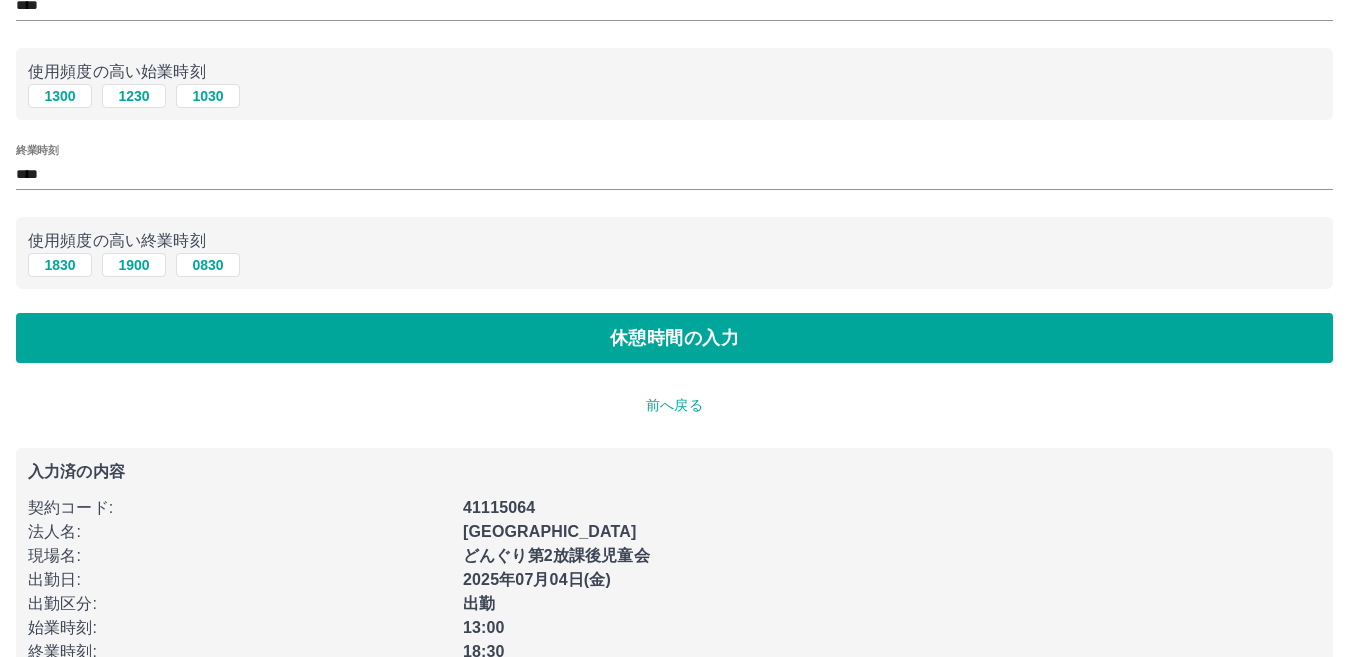 scroll, scrollTop: 0, scrollLeft: 0, axis: both 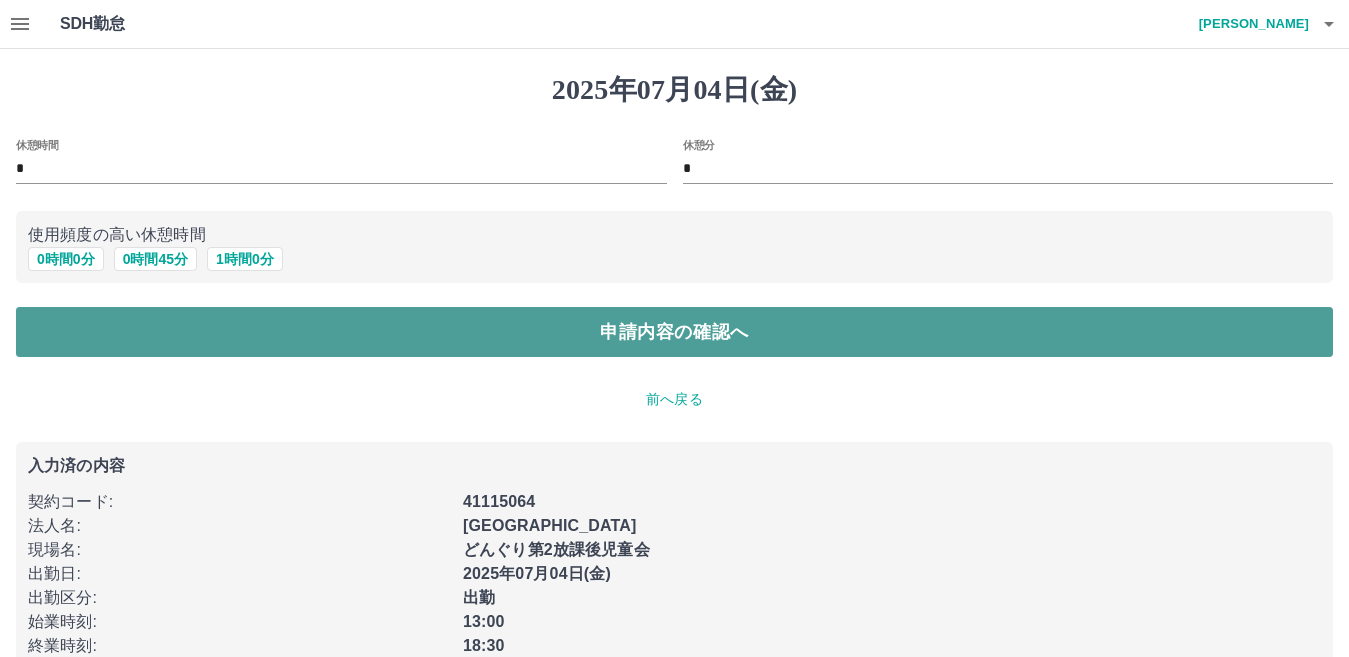 click on "申請内容の確認へ" at bounding box center (674, 332) 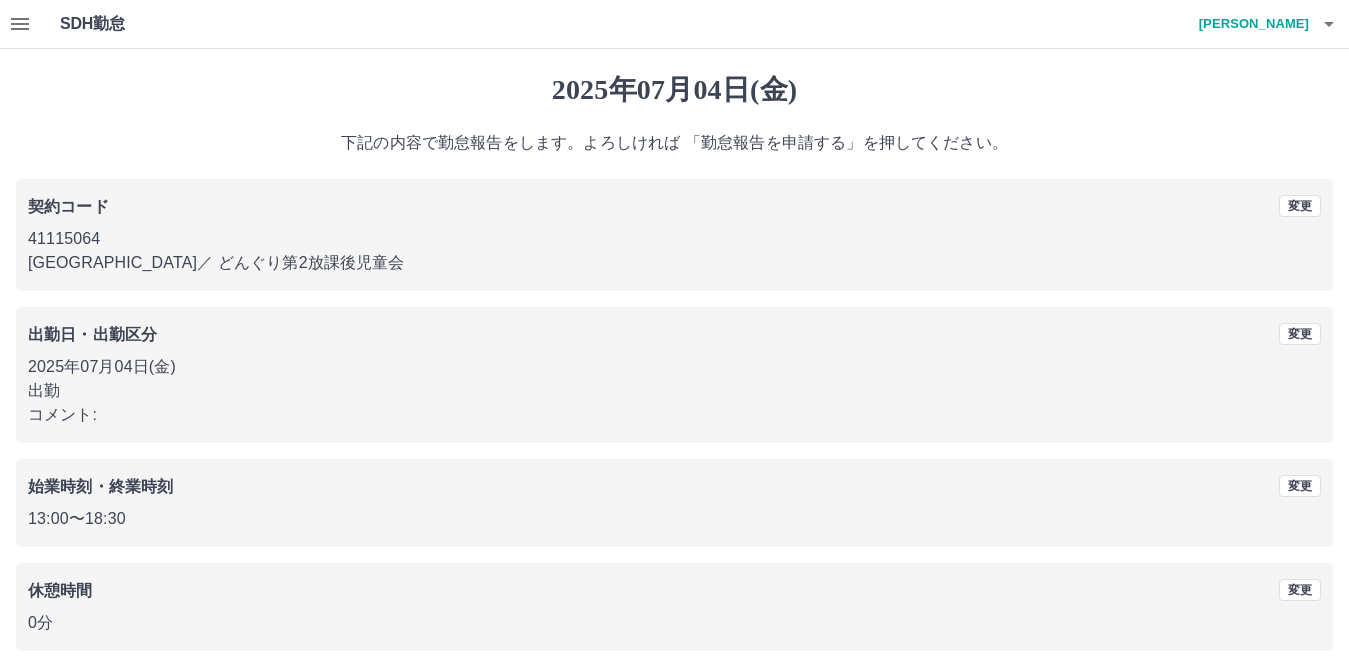 scroll, scrollTop: 92, scrollLeft: 0, axis: vertical 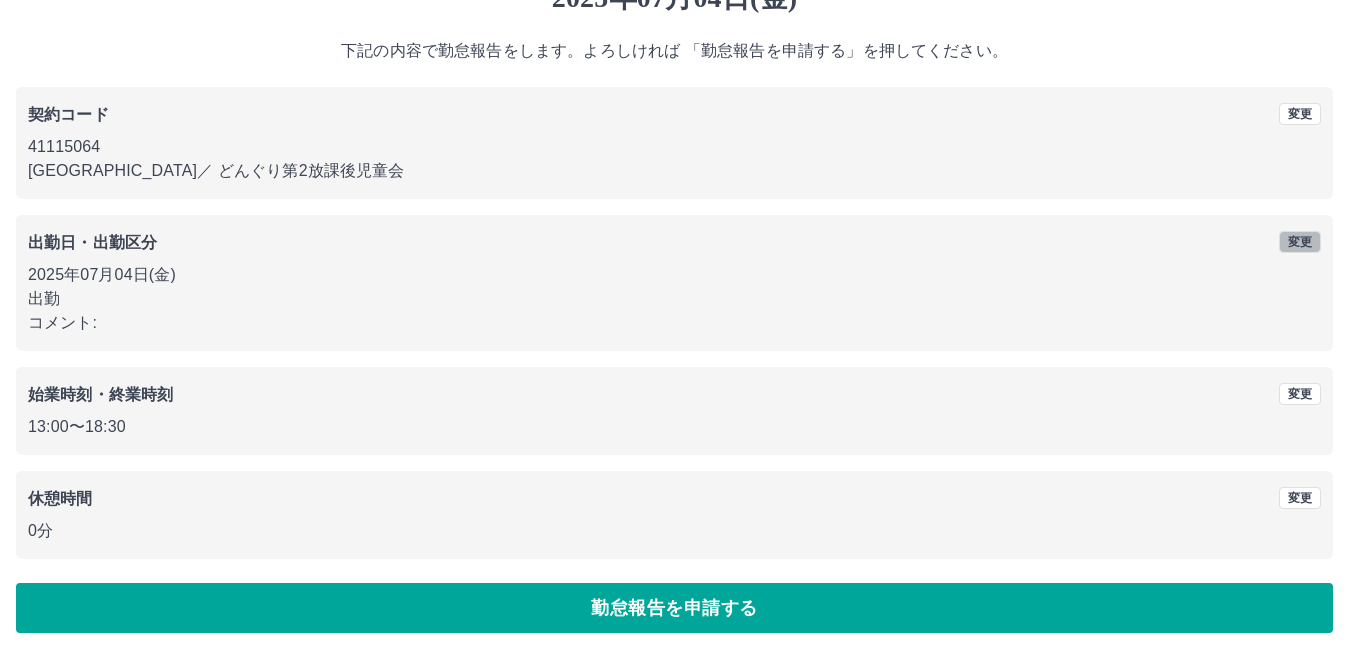 click on "変更" at bounding box center [1300, 242] 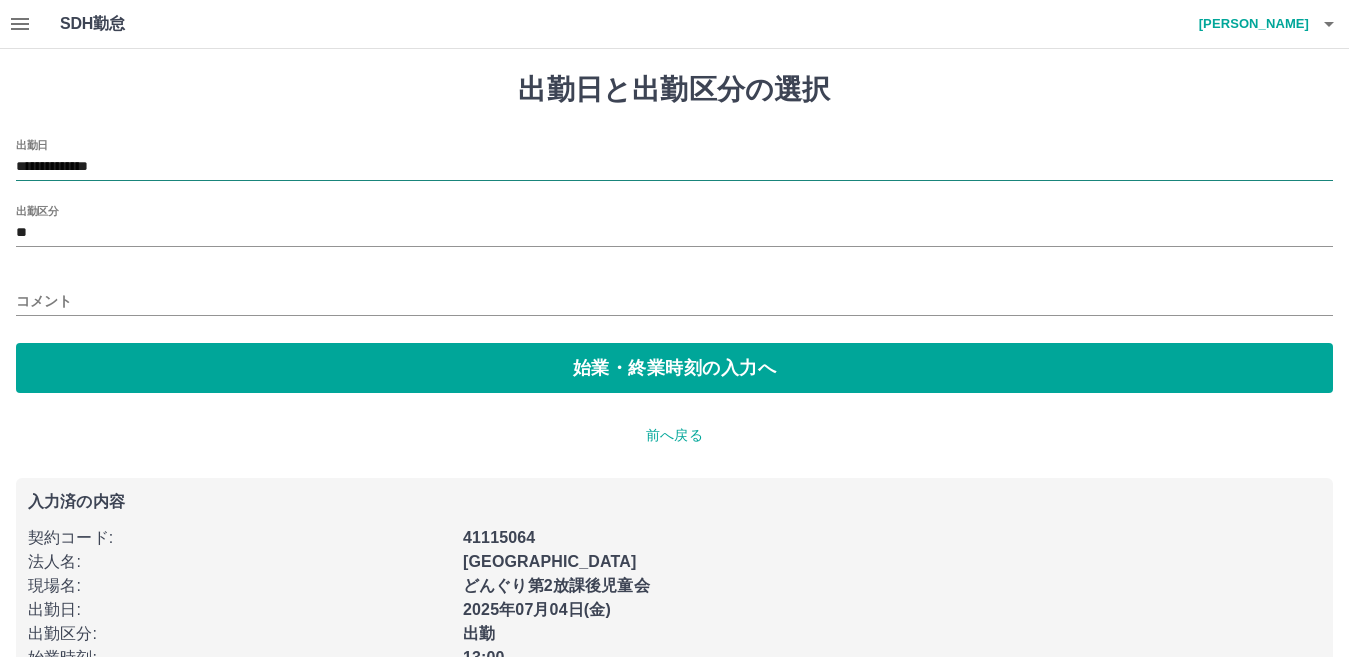 click on "**********" at bounding box center (674, 167) 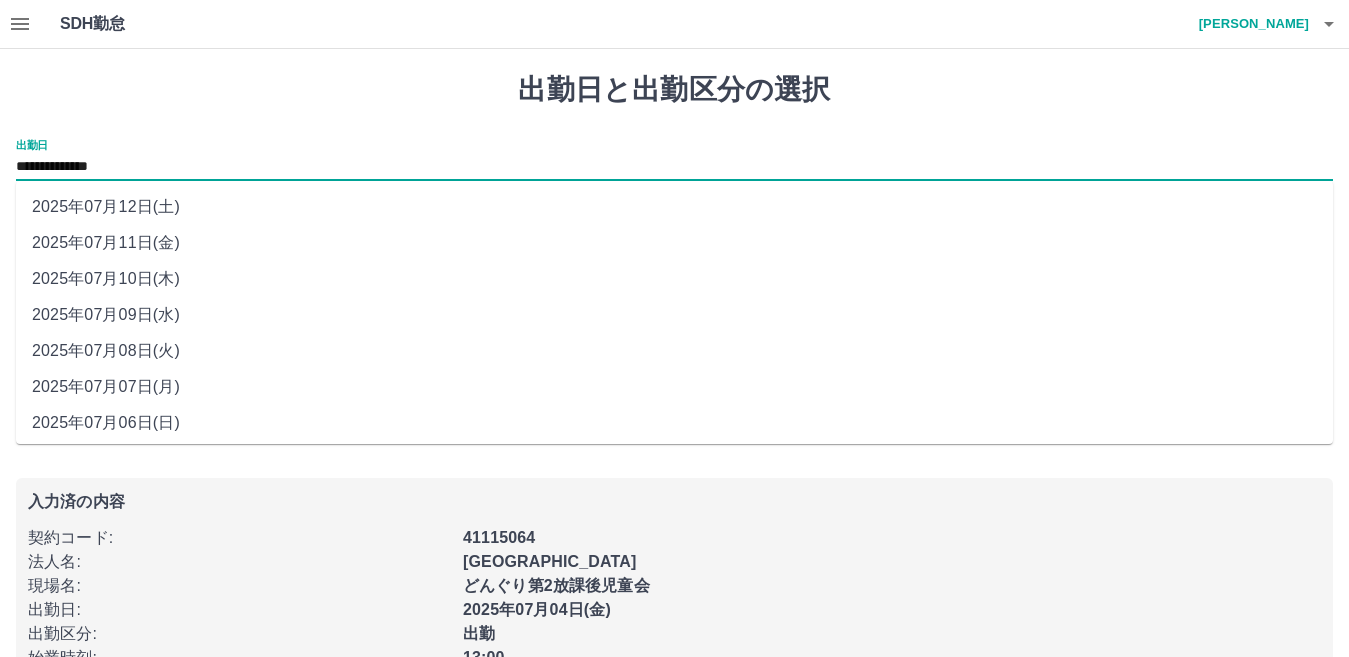 scroll, scrollTop: 100, scrollLeft: 0, axis: vertical 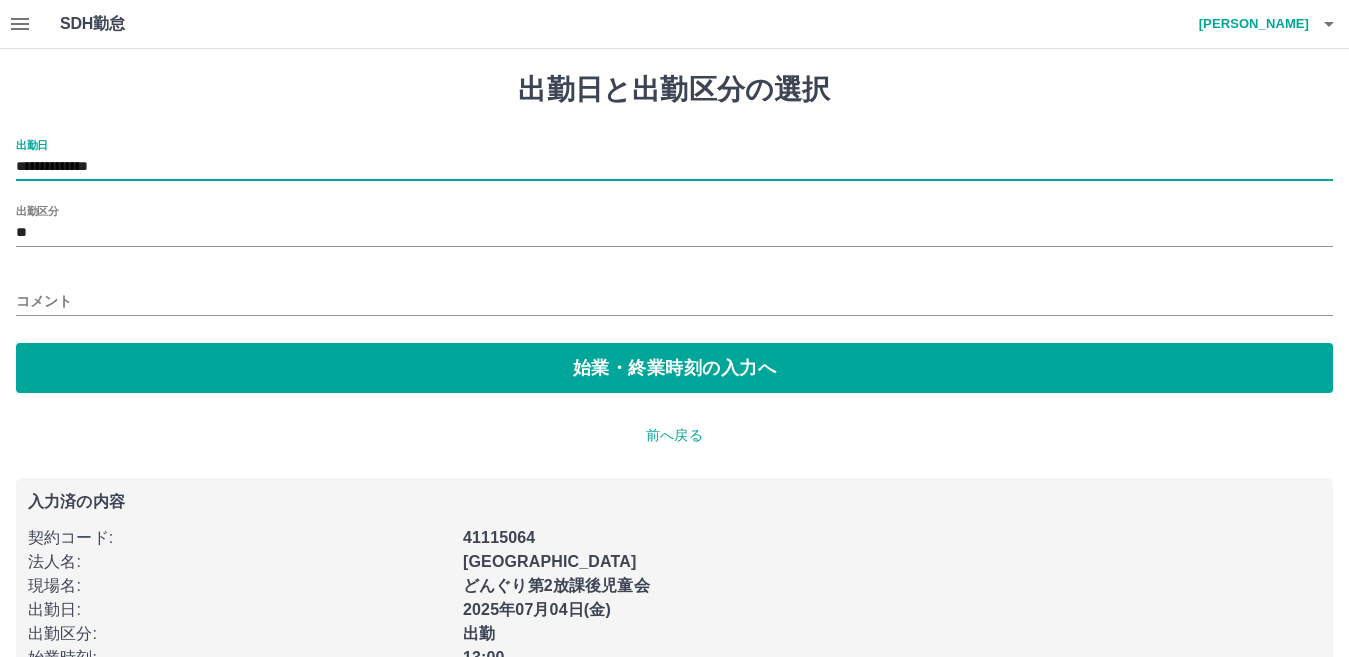 type on "**********" 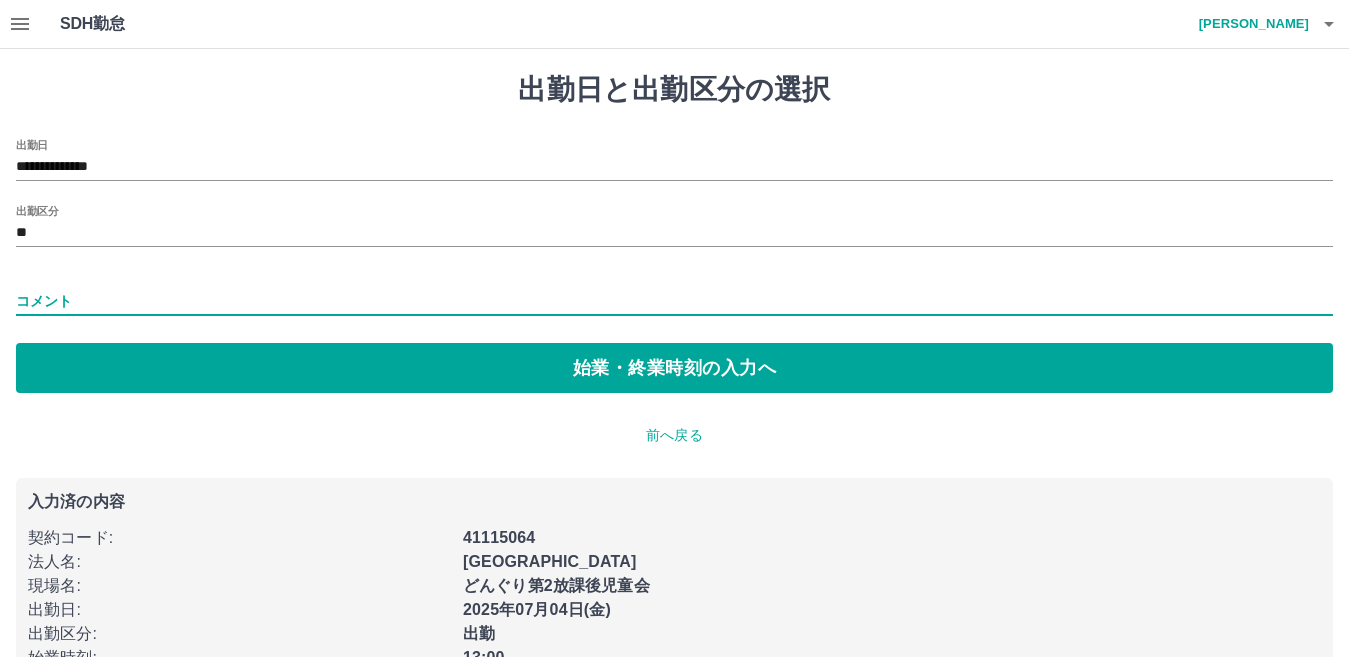 click on "コメント" at bounding box center (674, 301) 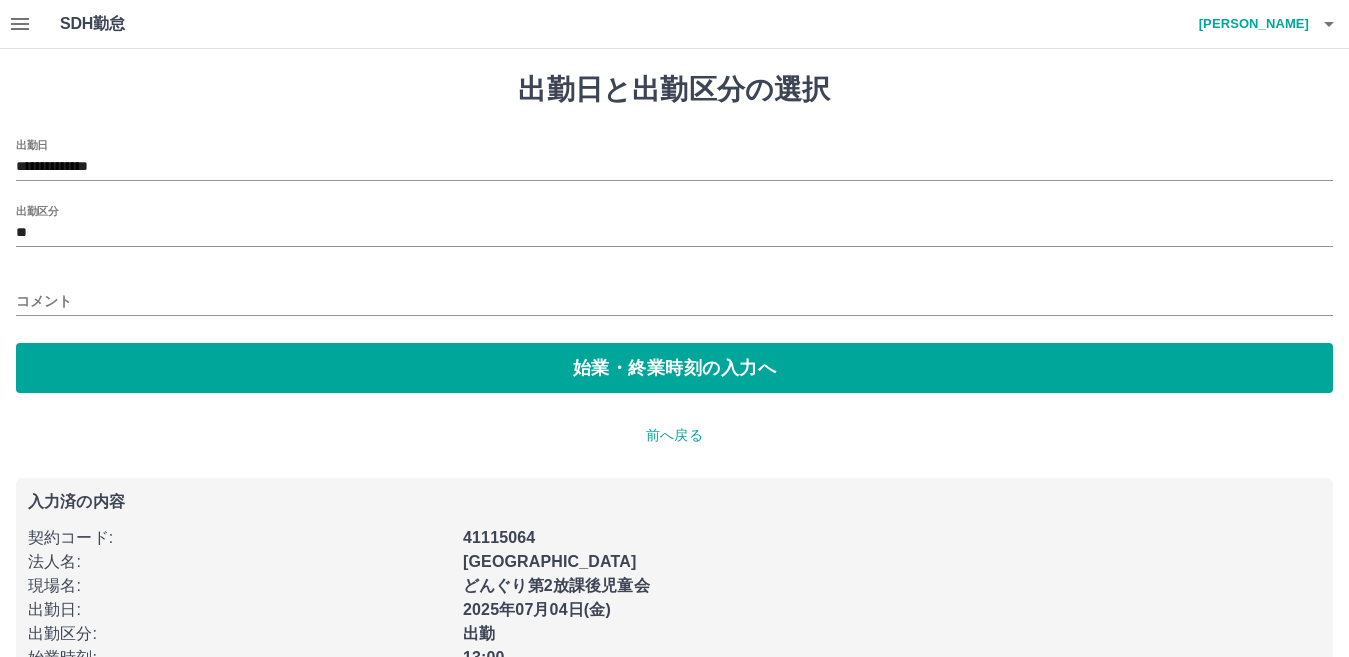 click on "コメント" at bounding box center (674, 295) 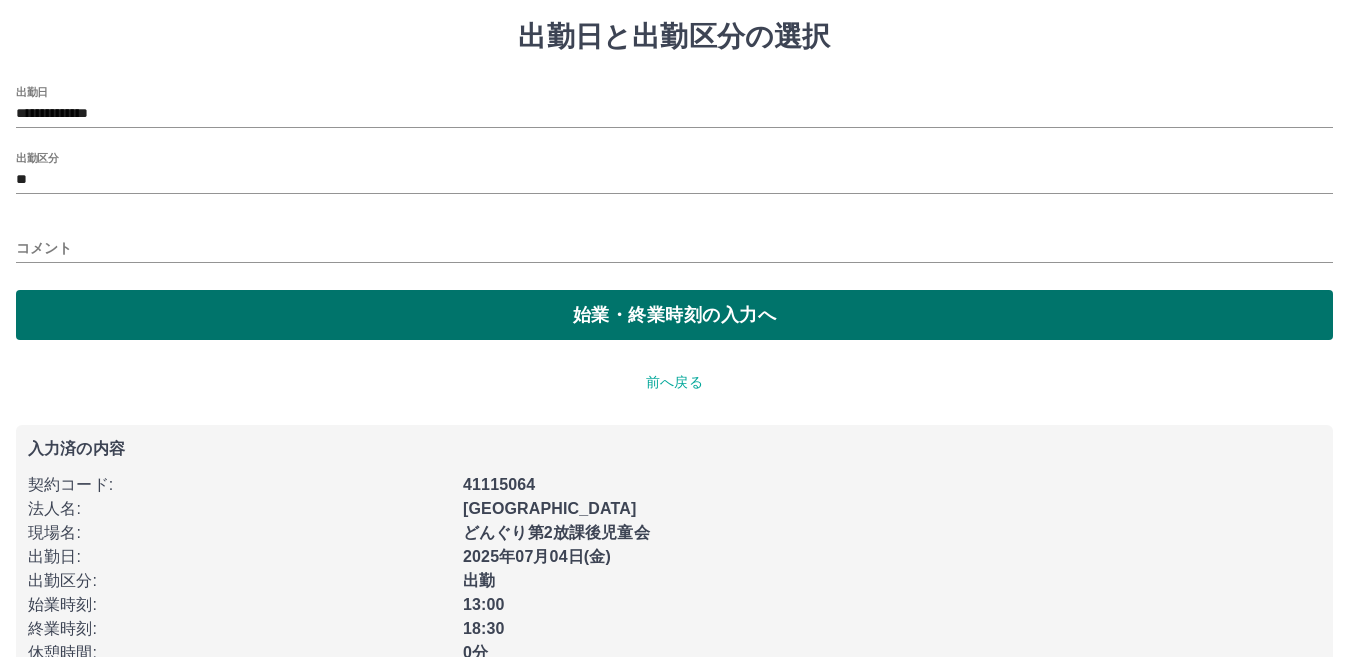 scroll, scrollTop: 101, scrollLeft: 0, axis: vertical 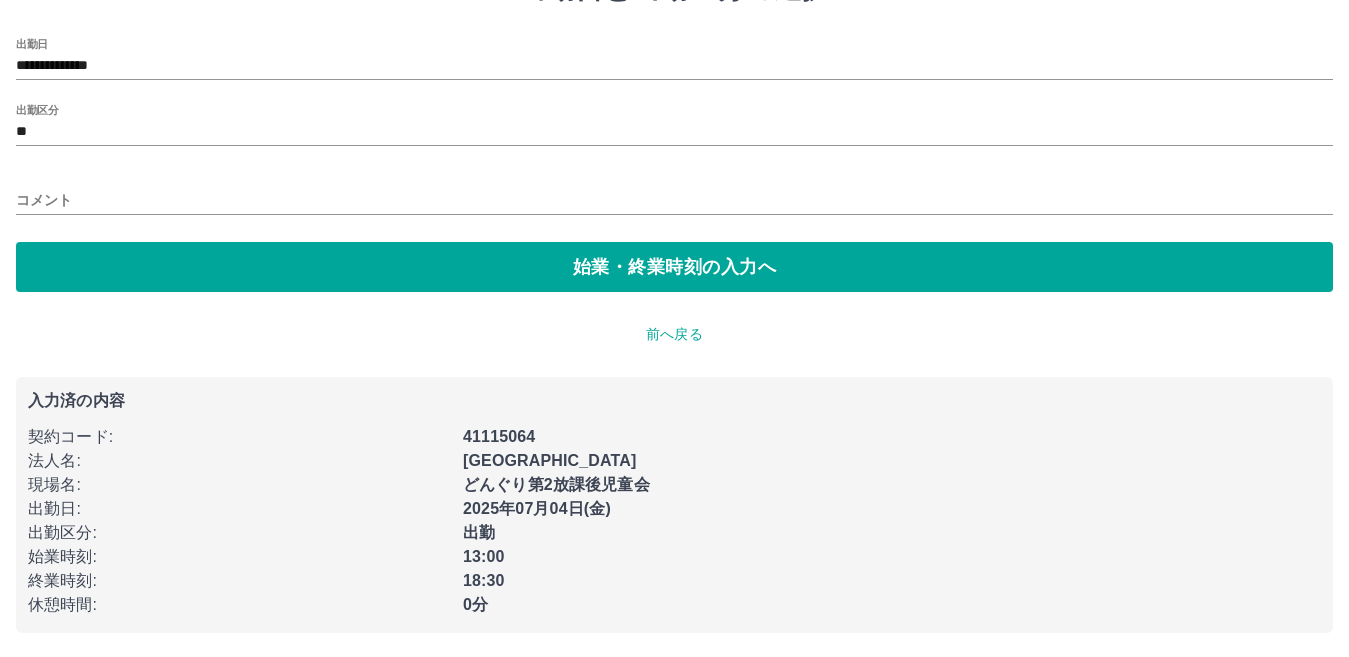 click on "前へ戻る" at bounding box center (674, 334) 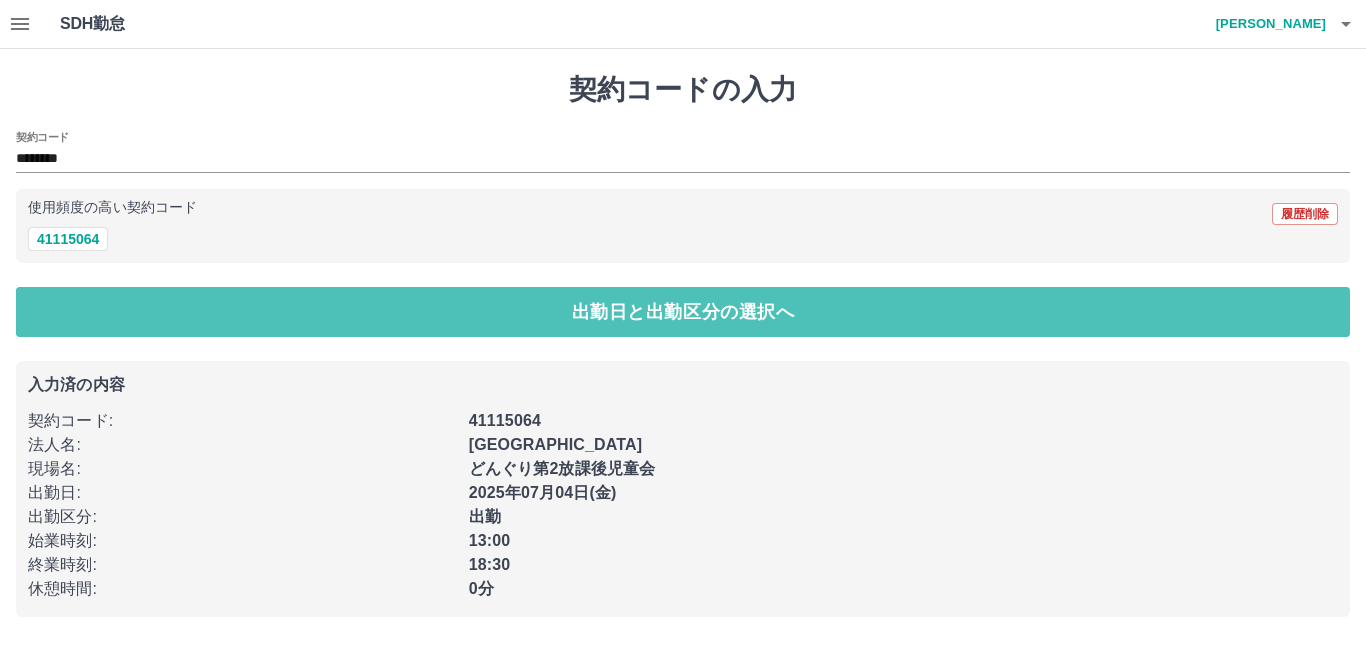click on "出勤日と出勤区分の選択へ" at bounding box center [683, 312] 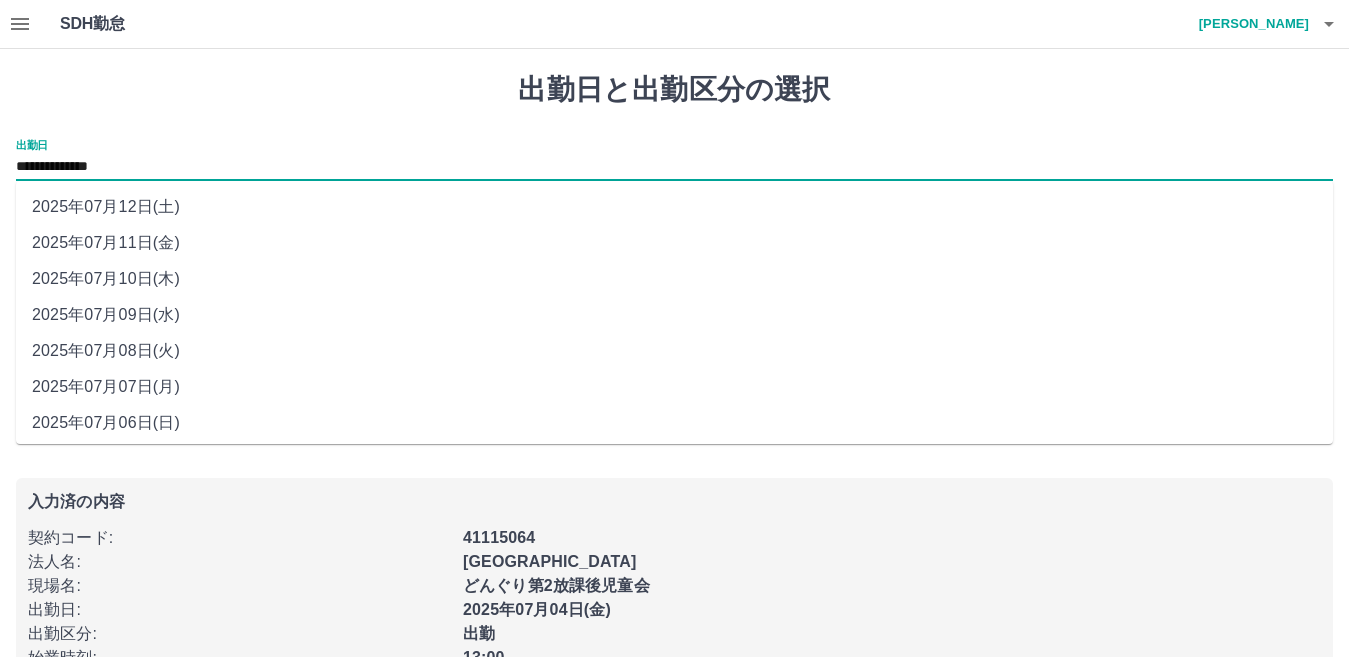 drag, startPoint x: 108, startPoint y: 160, endPoint x: 148, endPoint y: 163, distance: 40.112343 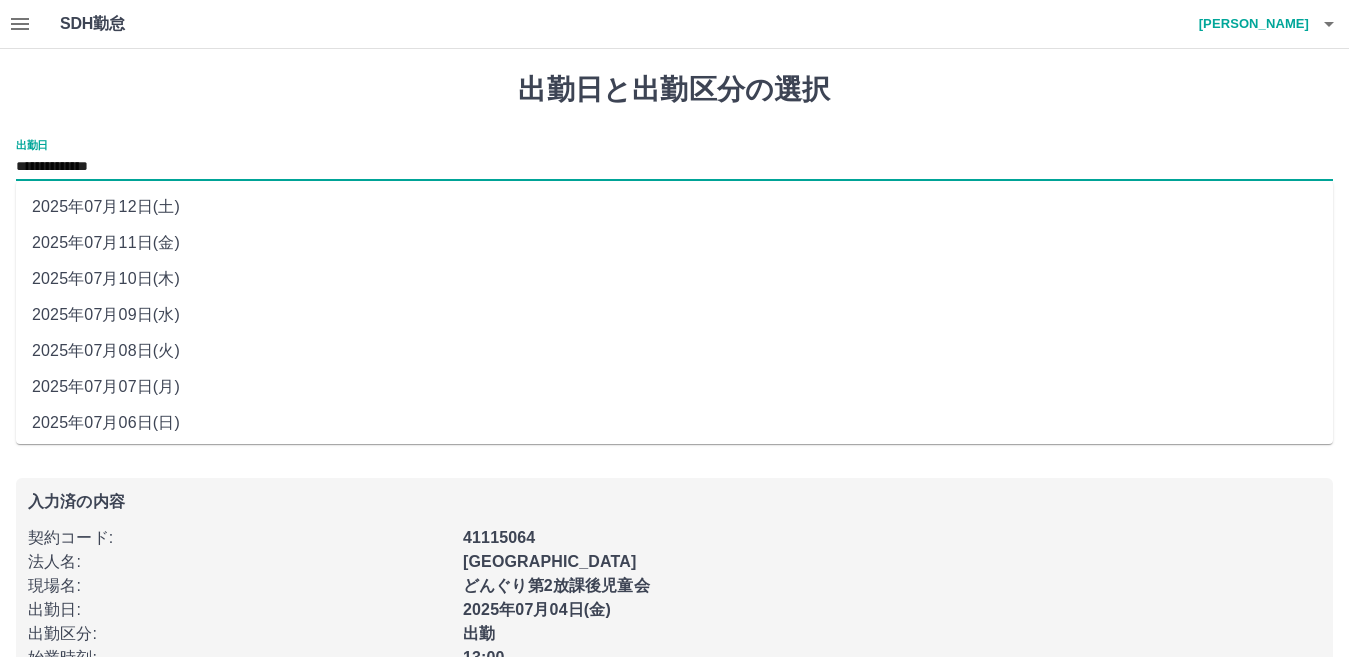 drag, startPoint x: 148, startPoint y: 347, endPoint x: 206, endPoint y: 270, distance: 96.40021 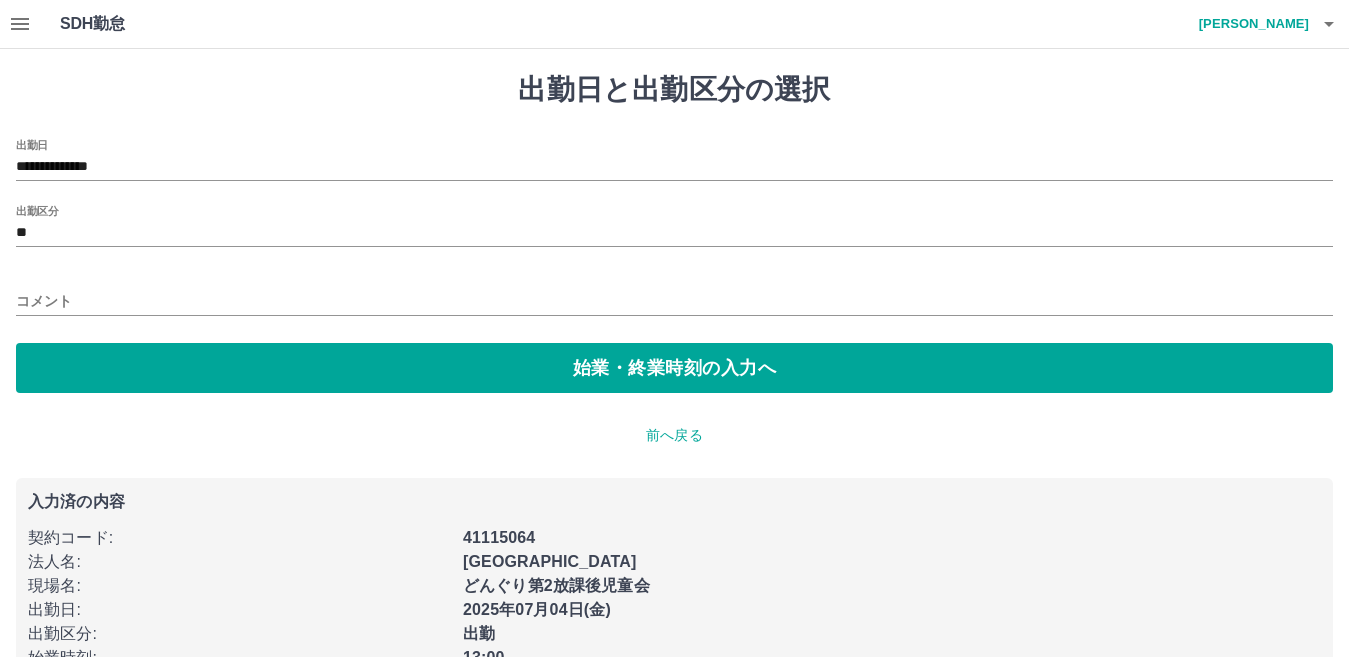 click on "**********" at bounding box center (674, 266) 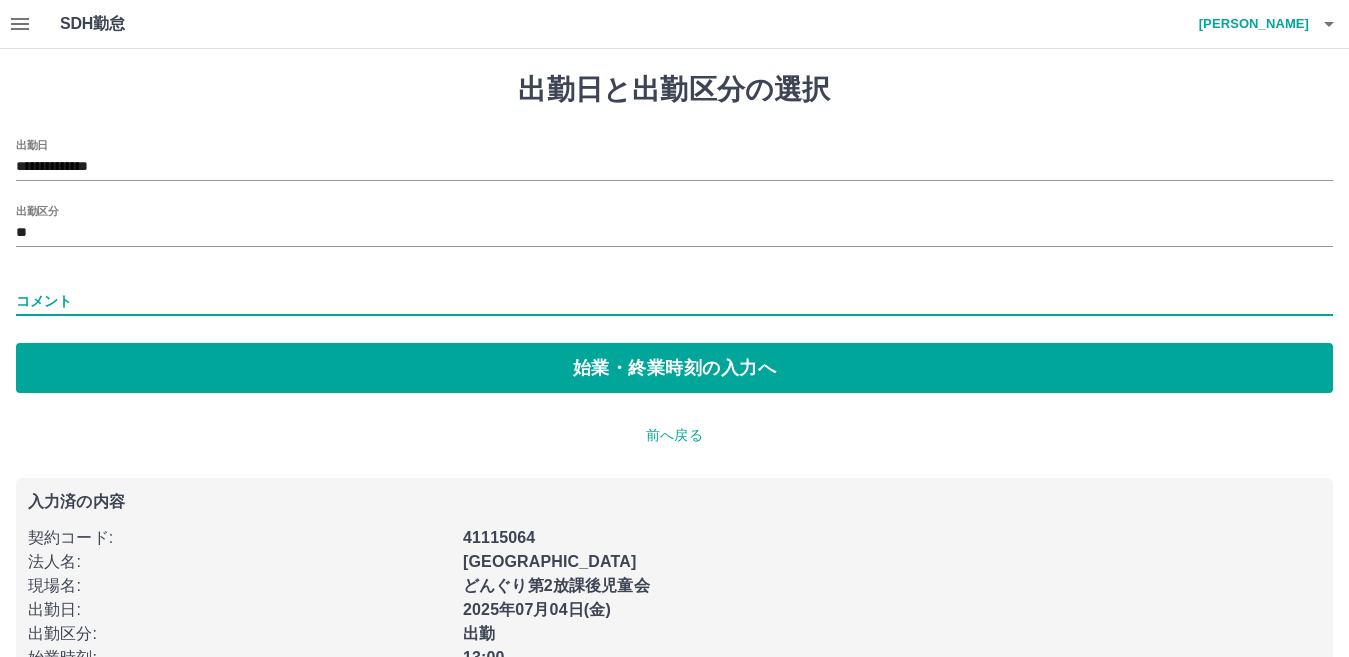 click on "コメント" at bounding box center [674, 301] 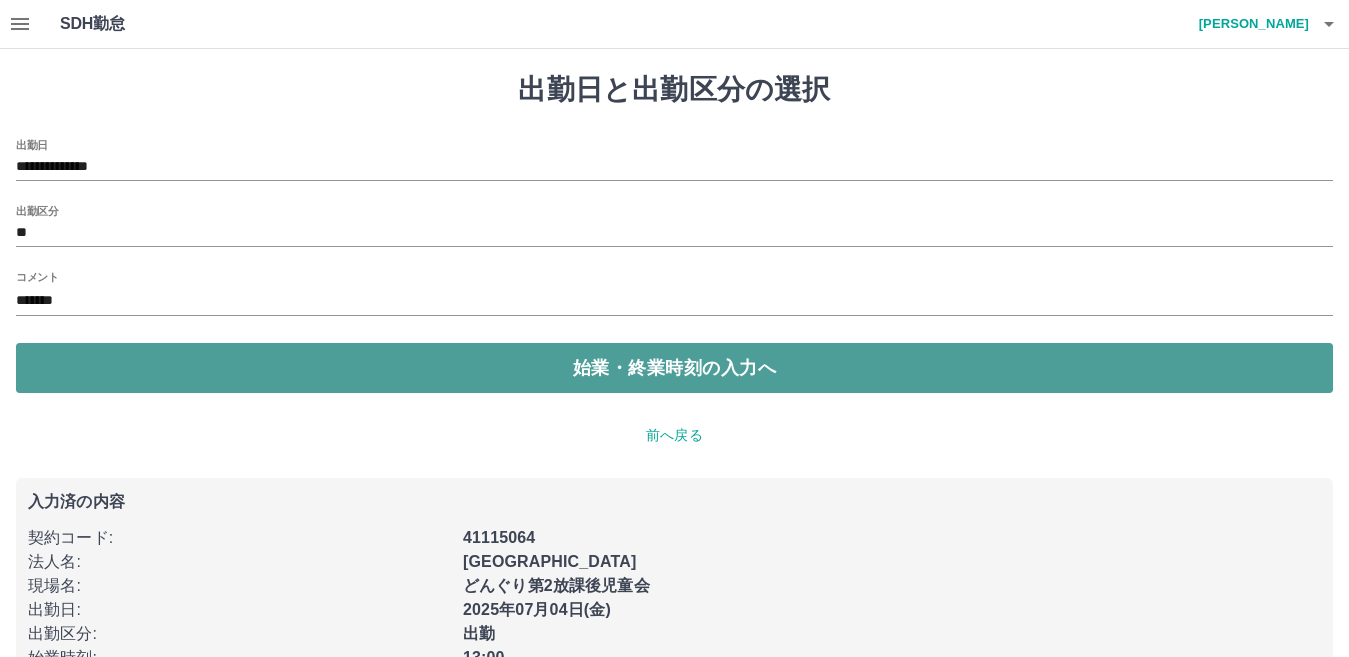 click on "始業・終業時刻の入力へ" at bounding box center (674, 368) 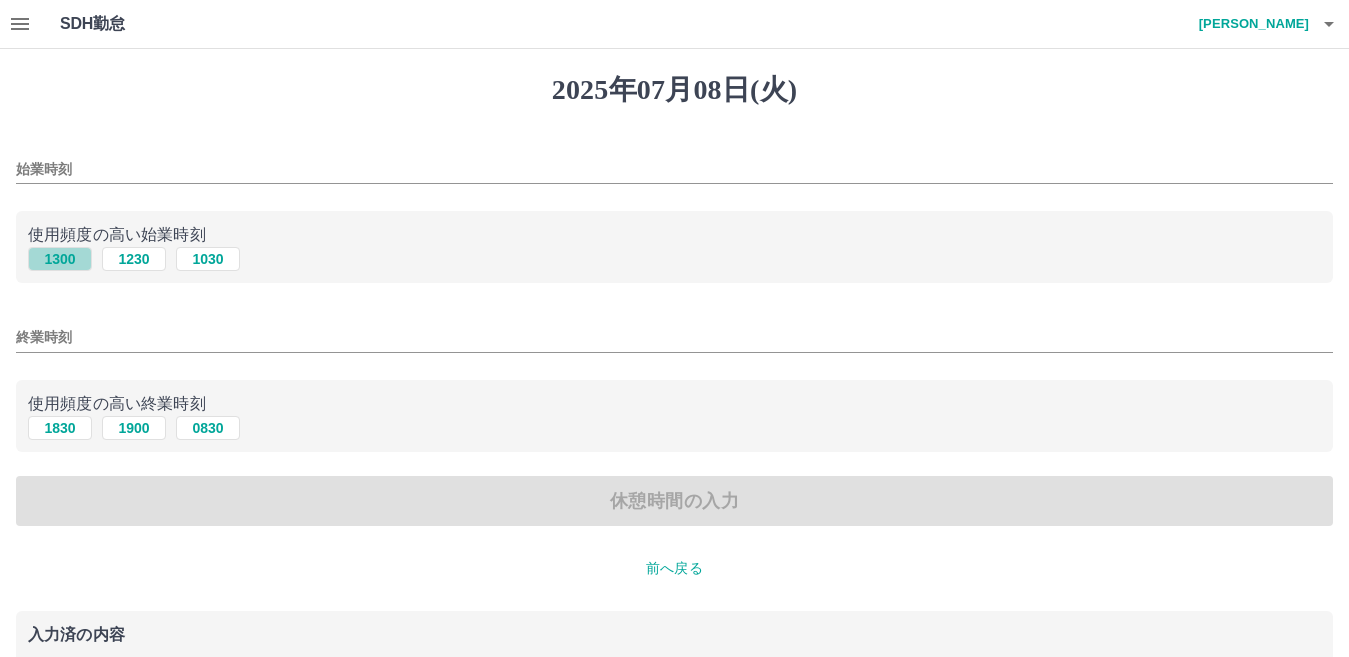 click on "1300" at bounding box center [60, 259] 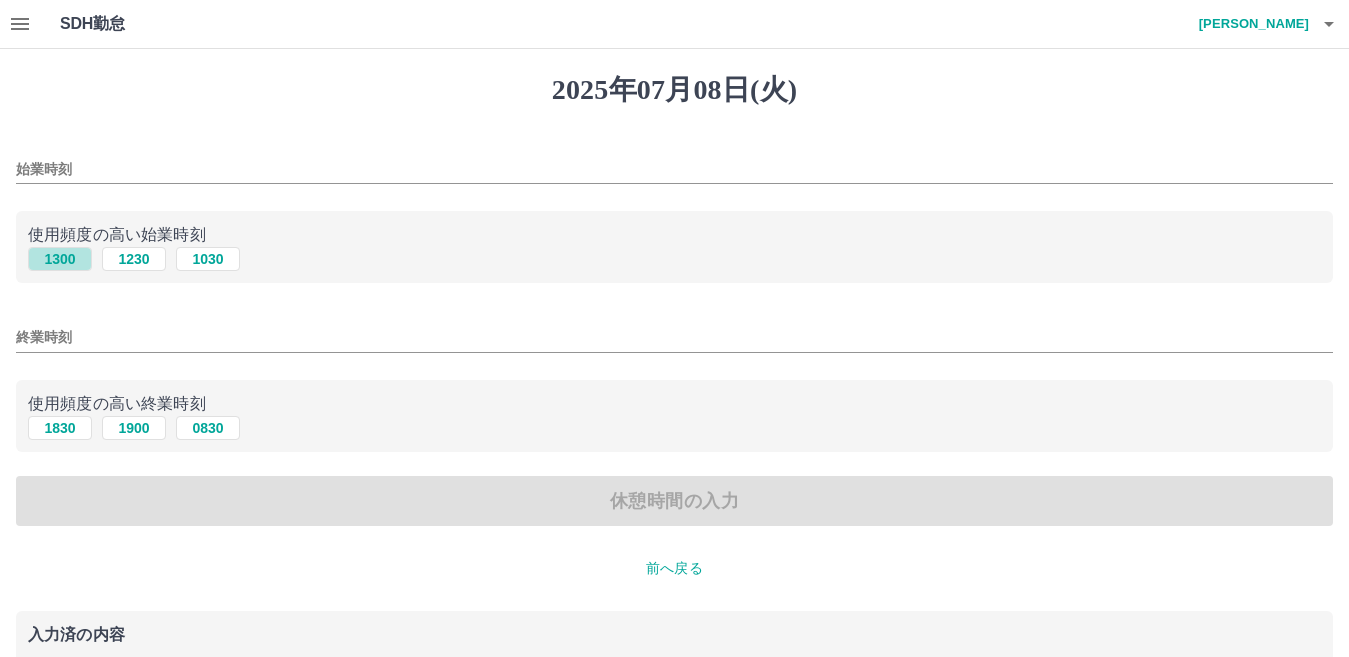type on "****" 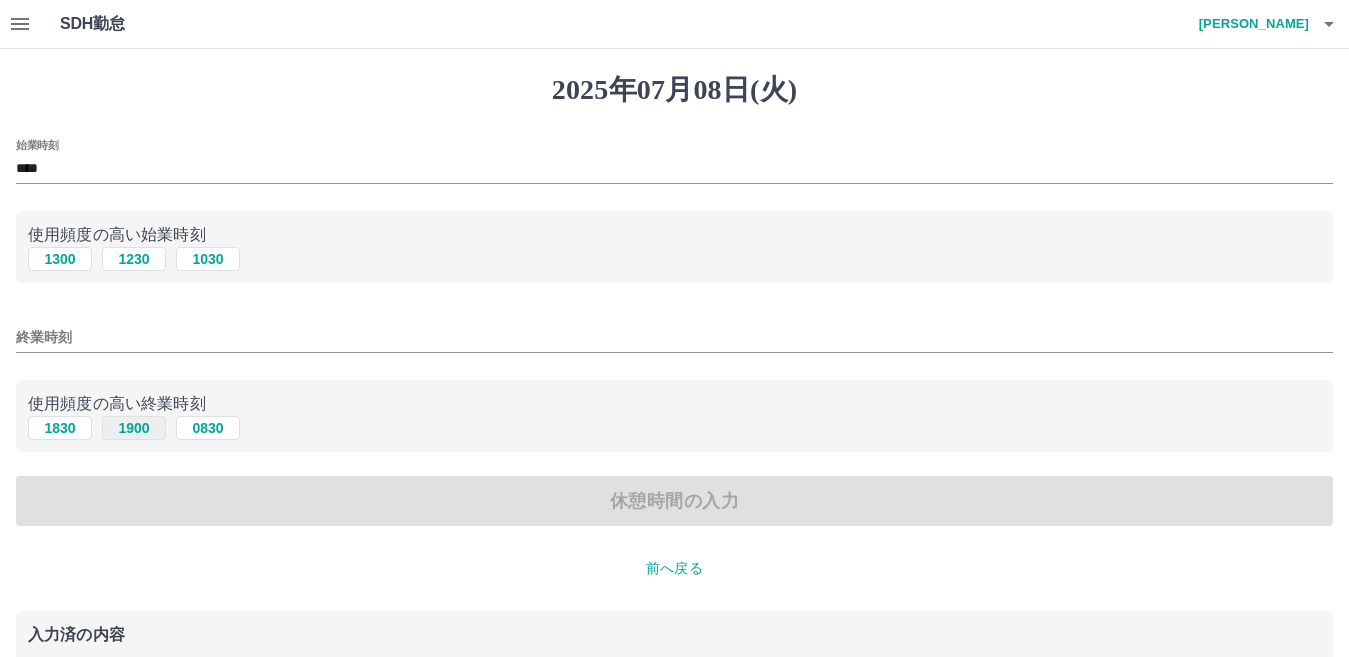 click on "1900" at bounding box center [134, 428] 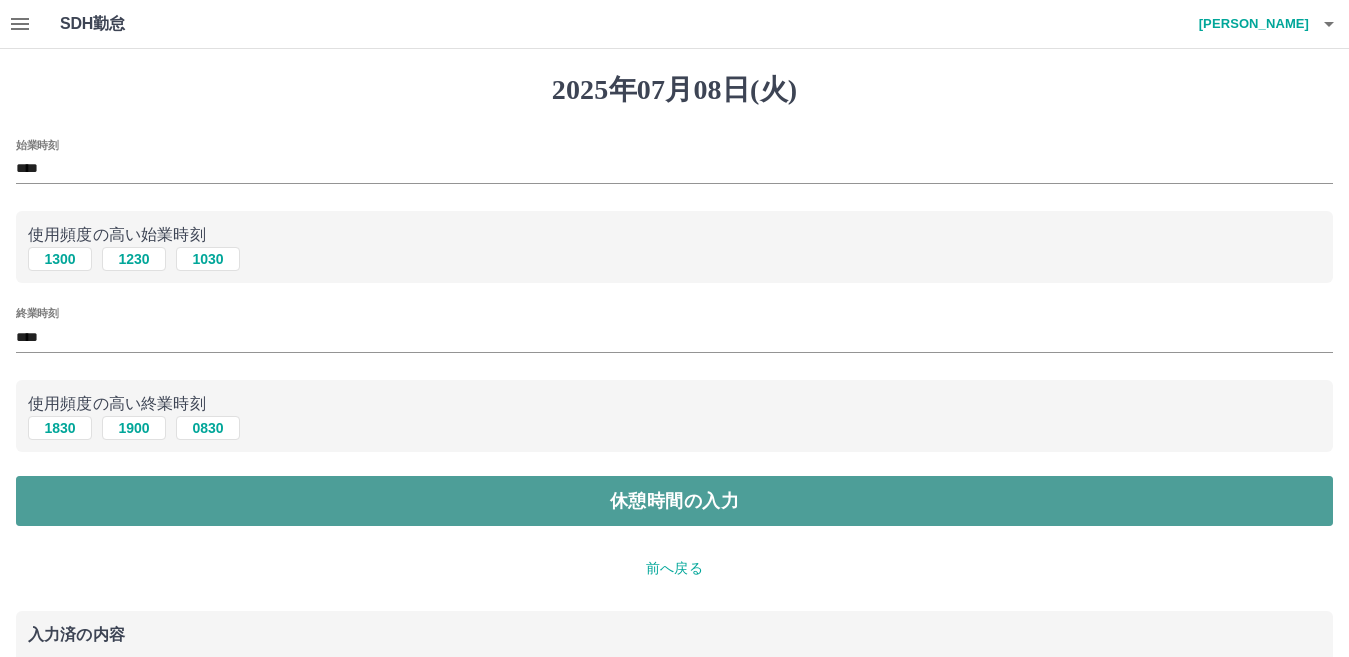 click on "休憩時間の入力" at bounding box center [674, 501] 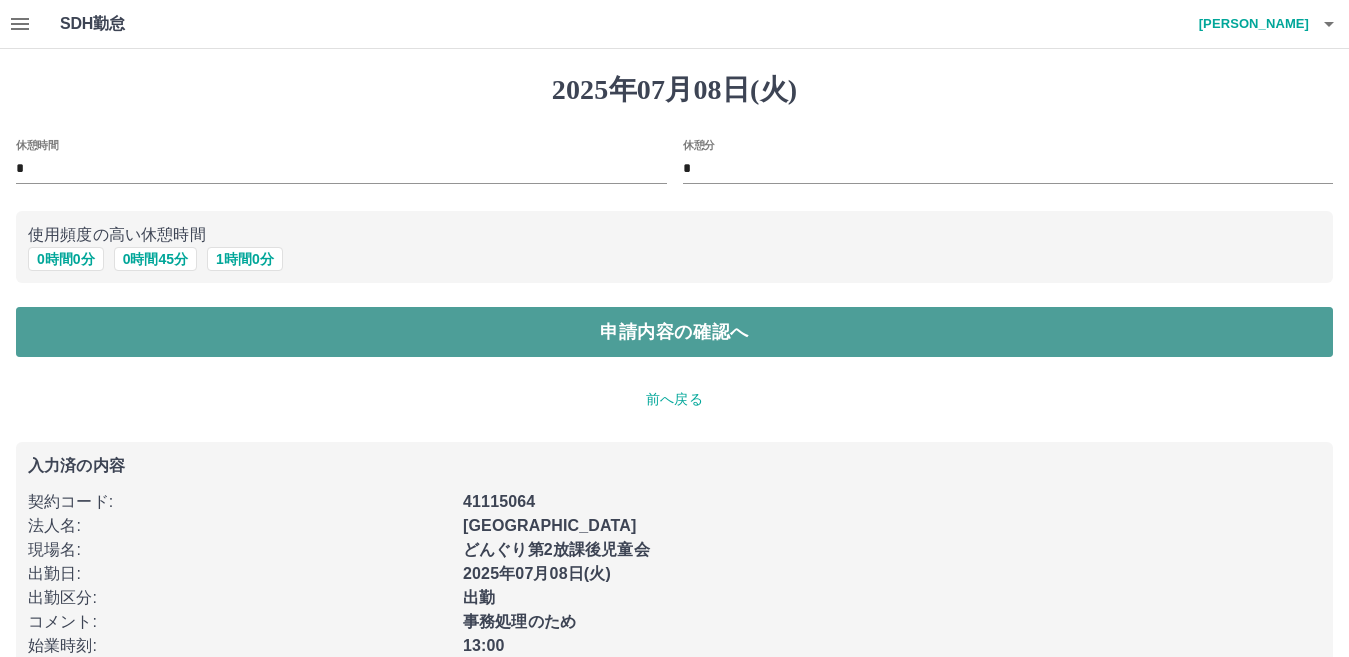 click on "申請内容の確認へ" at bounding box center (674, 332) 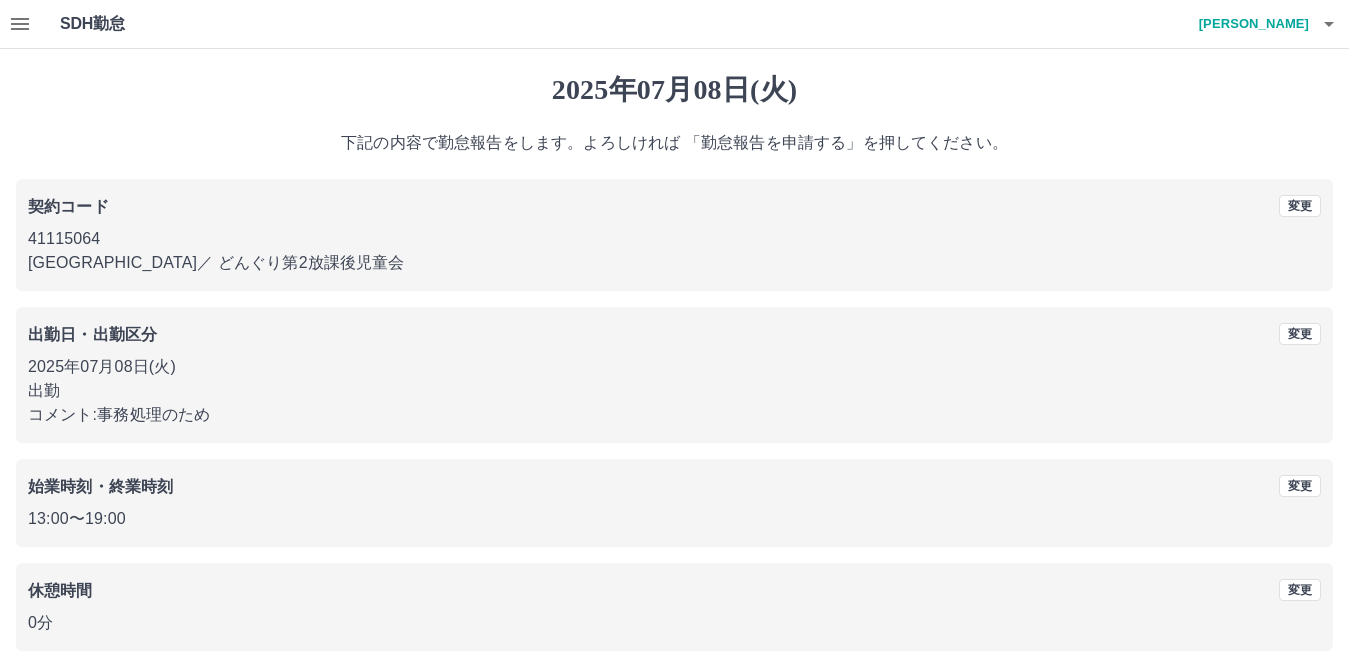 scroll, scrollTop: 92, scrollLeft: 0, axis: vertical 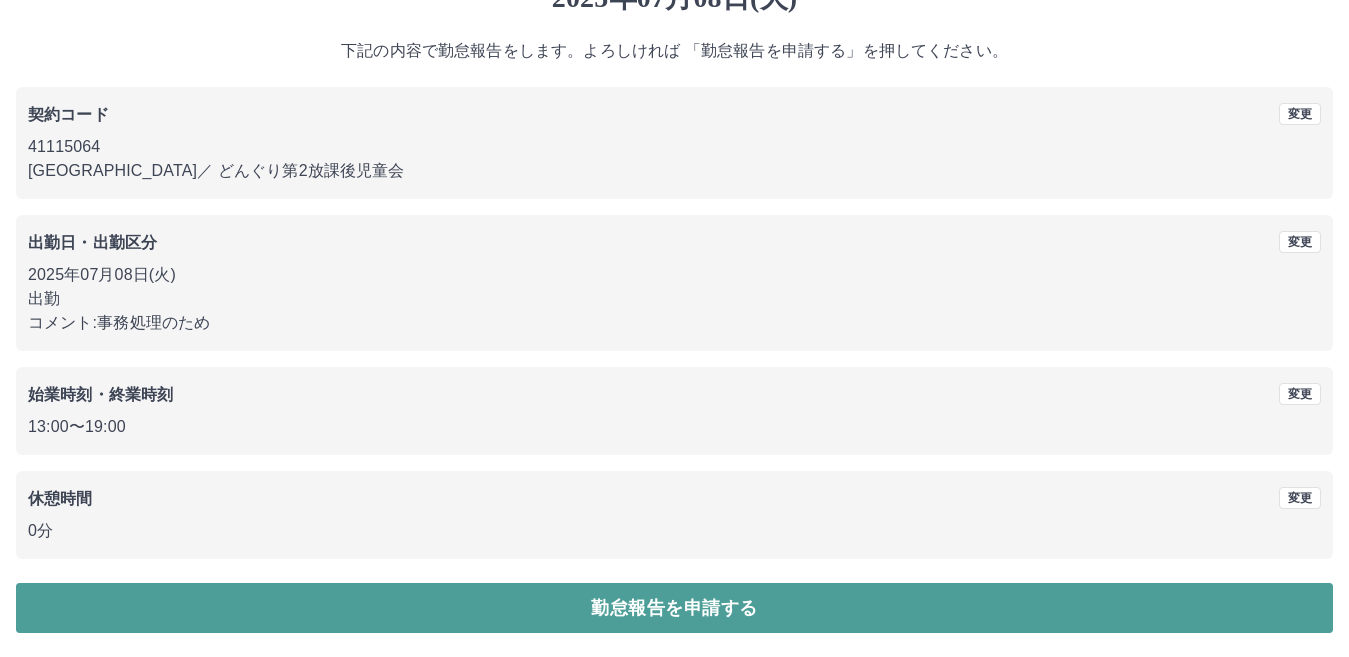 click on "勤怠報告を申請する" at bounding box center [674, 608] 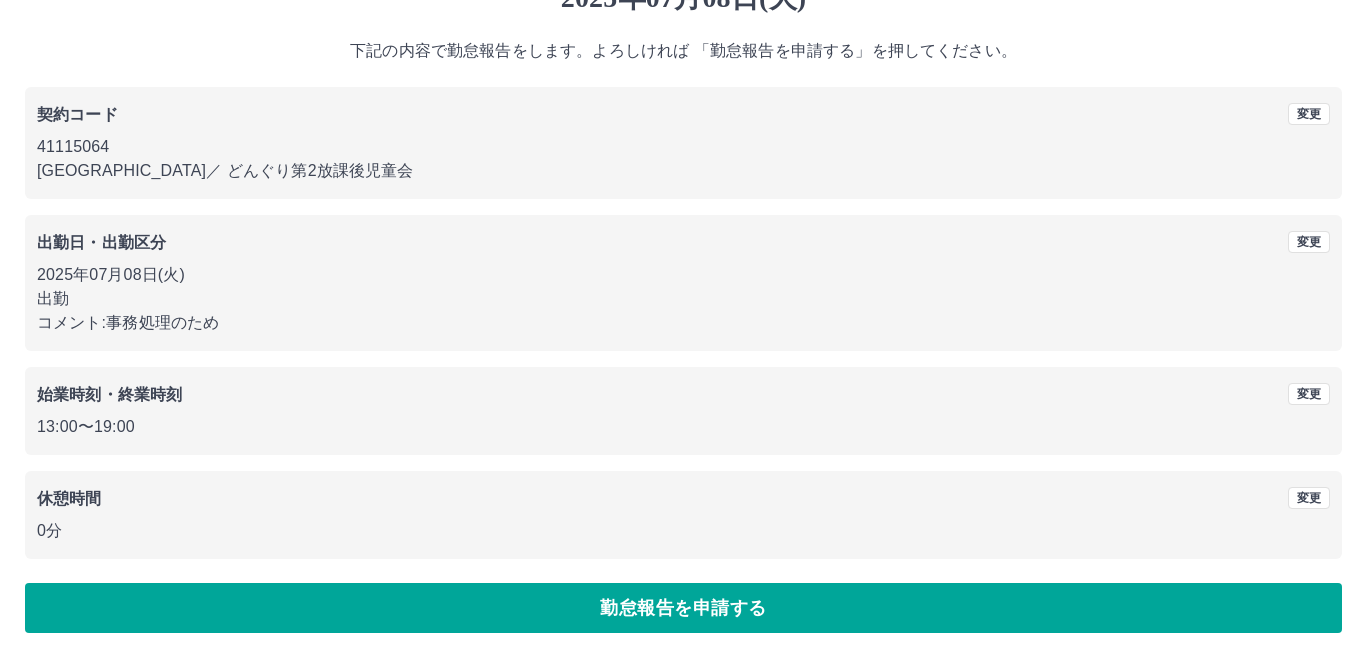 scroll, scrollTop: 0, scrollLeft: 0, axis: both 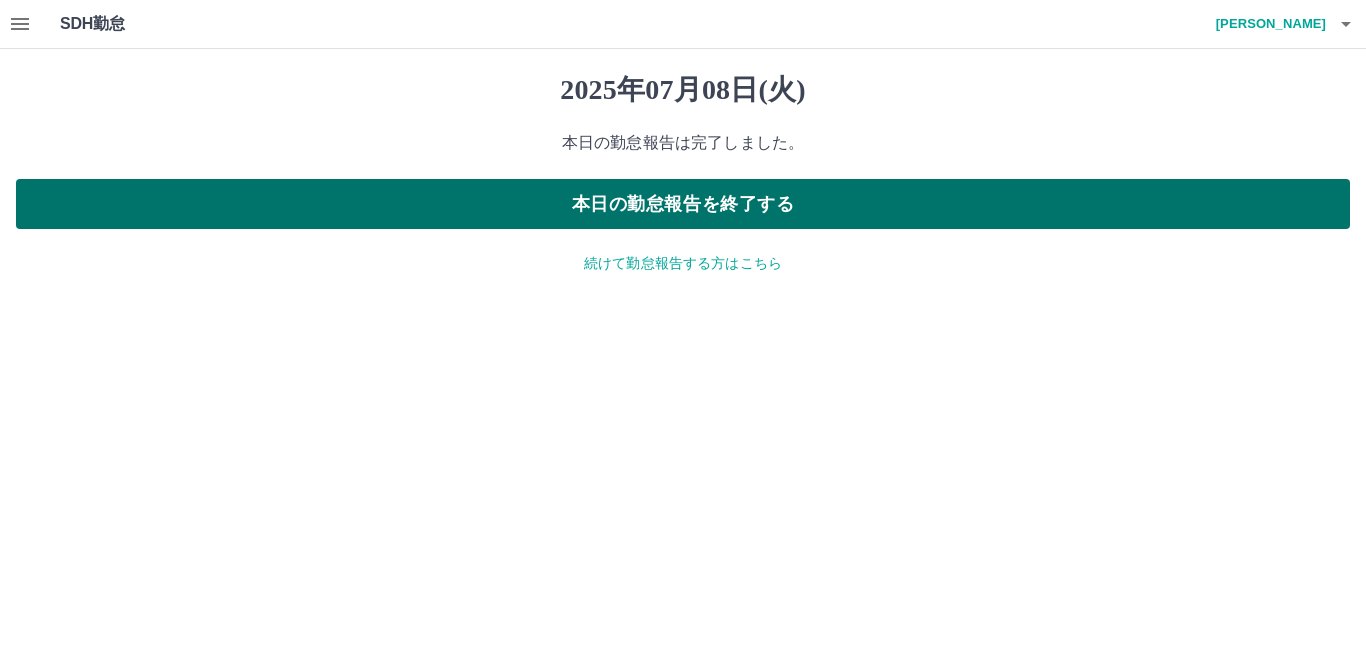 click on "本日の勤怠報告を終了する" at bounding box center (683, 204) 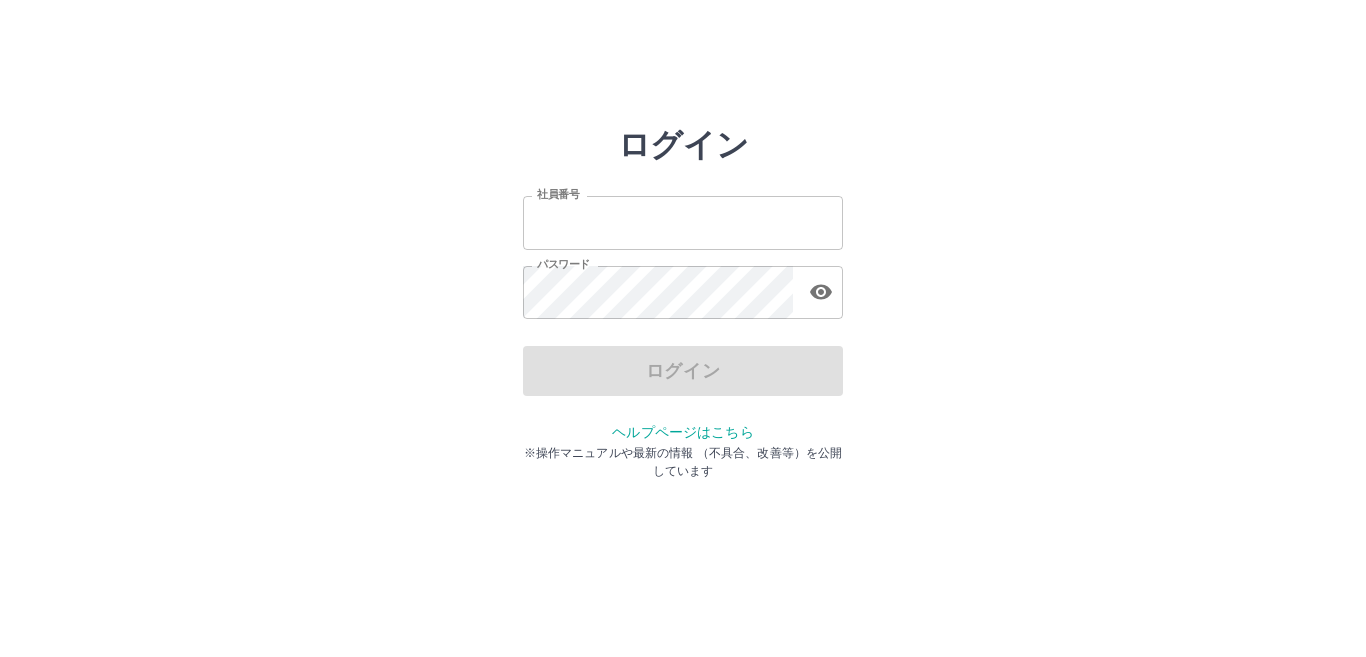 scroll, scrollTop: 0, scrollLeft: 0, axis: both 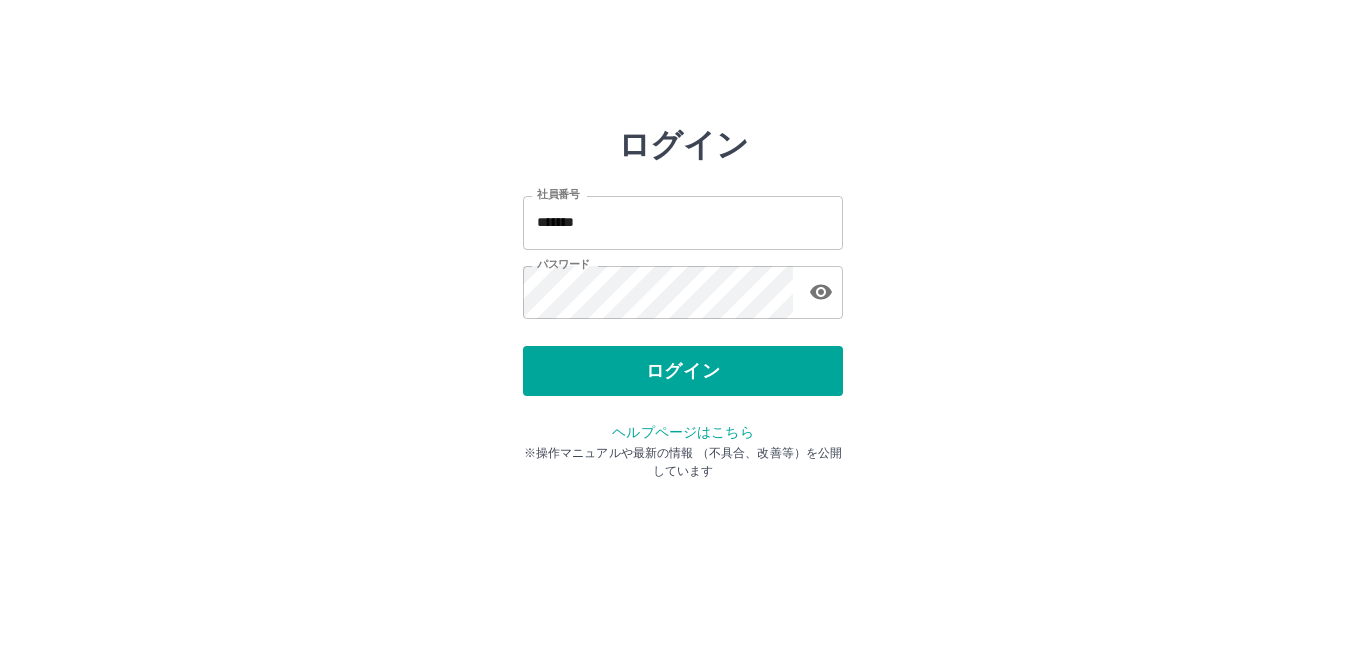 click on "ログイン" at bounding box center (683, 371) 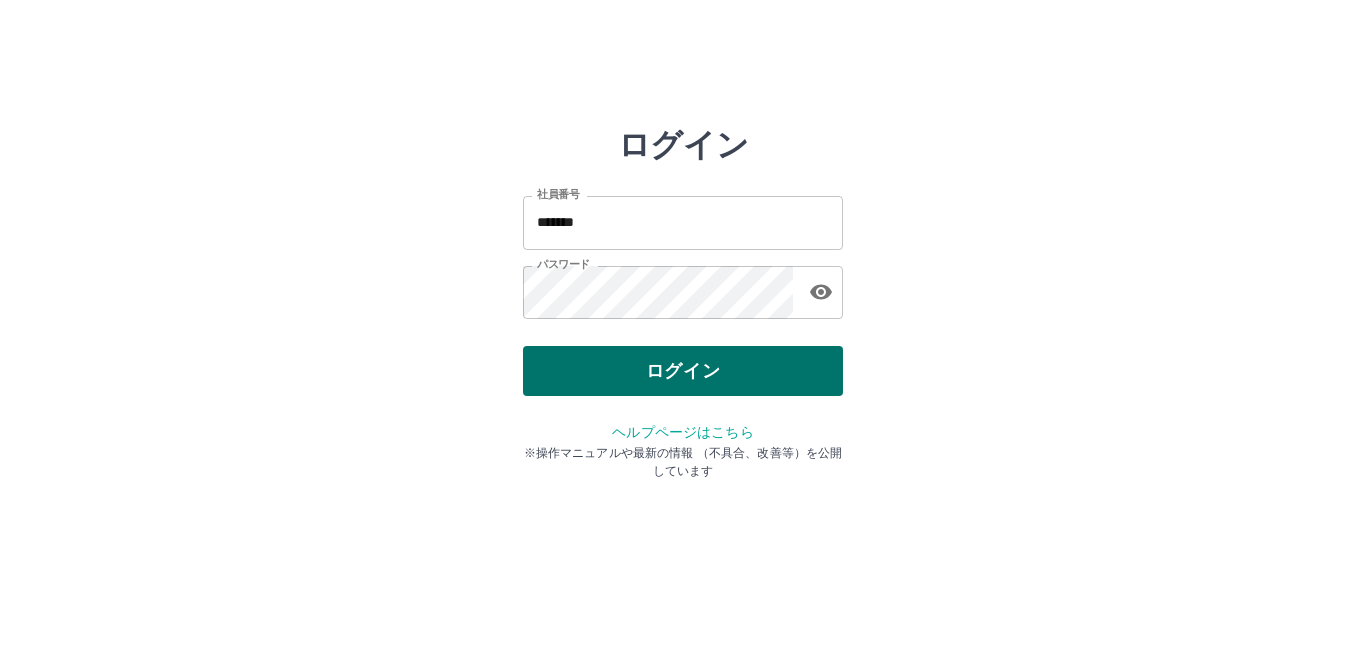 click on "ログイン" at bounding box center [683, 371] 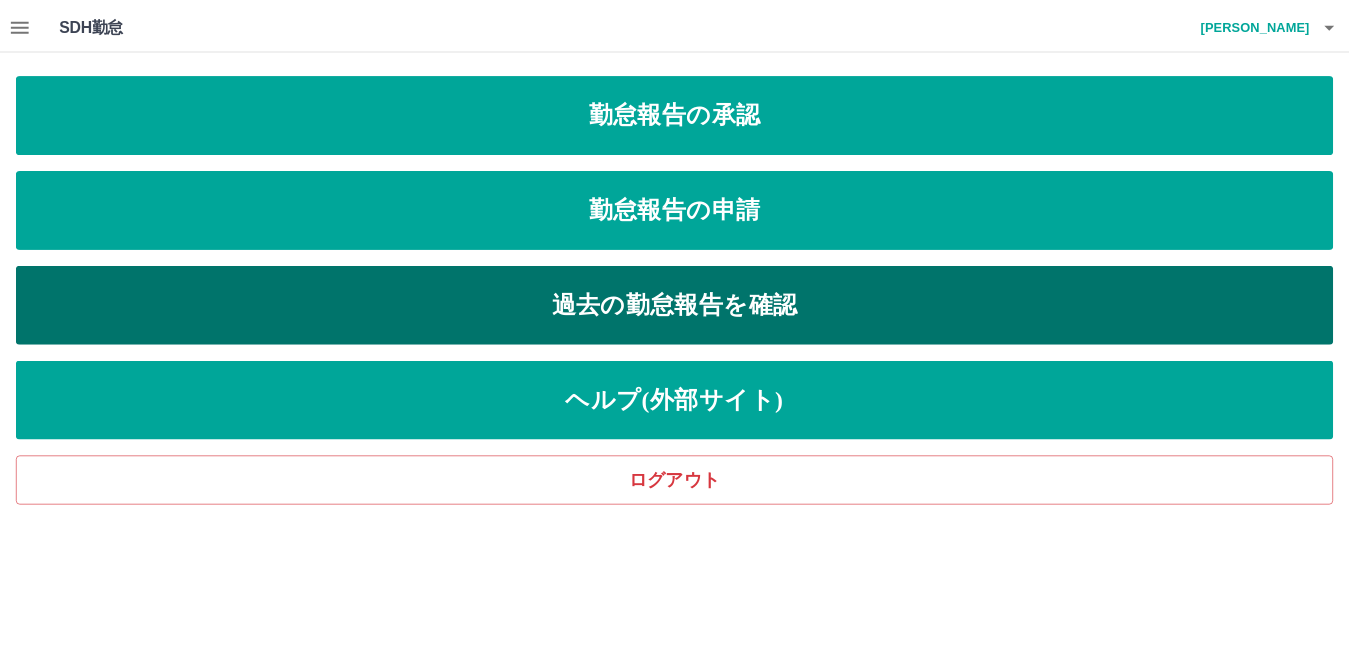 scroll, scrollTop: 0, scrollLeft: 0, axis: both 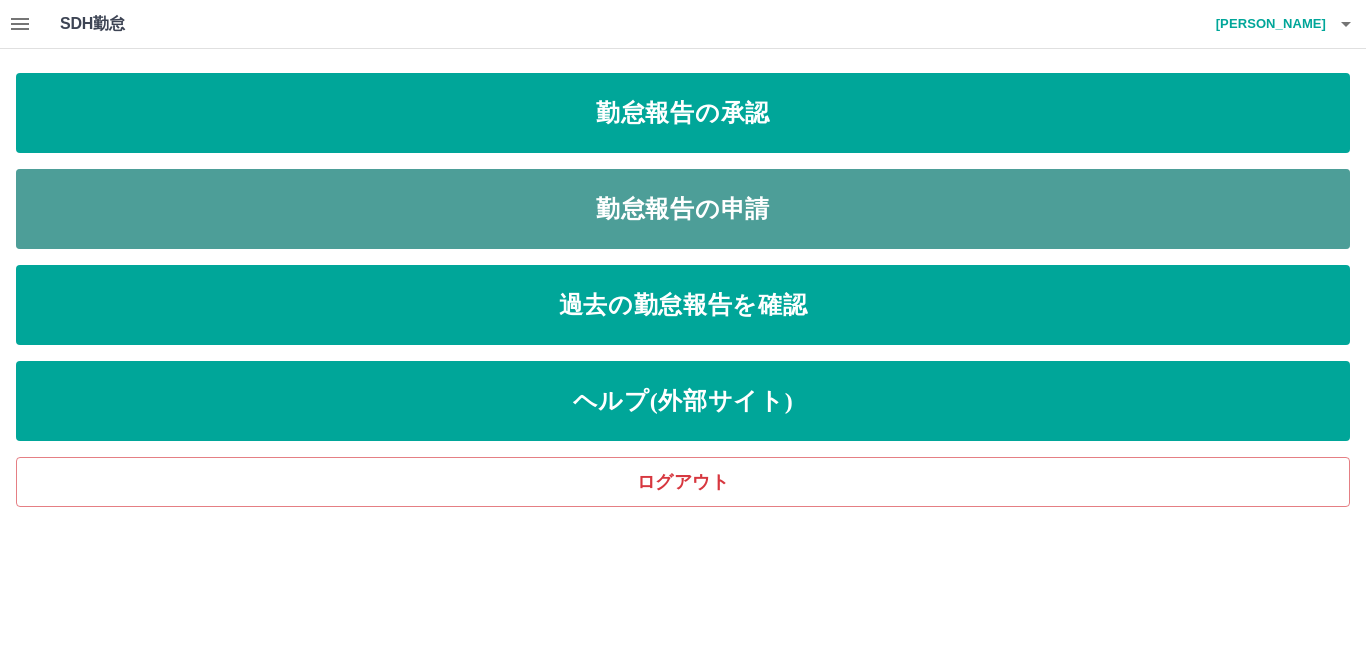 click on "勤怠報告の申請" at bounding box center (683, 209) 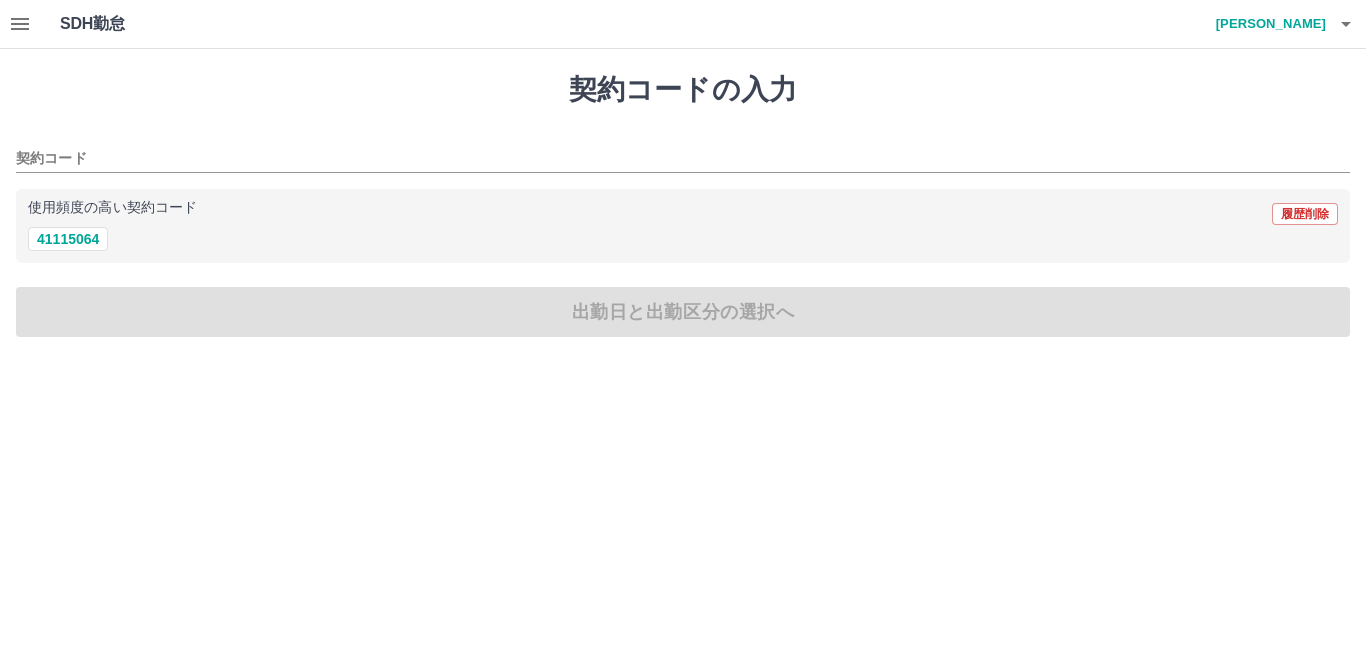 drag, startPoint x: 74, startPoint y: 237, endPoint x: 102, endPoint y: 268, distance: 41.773197 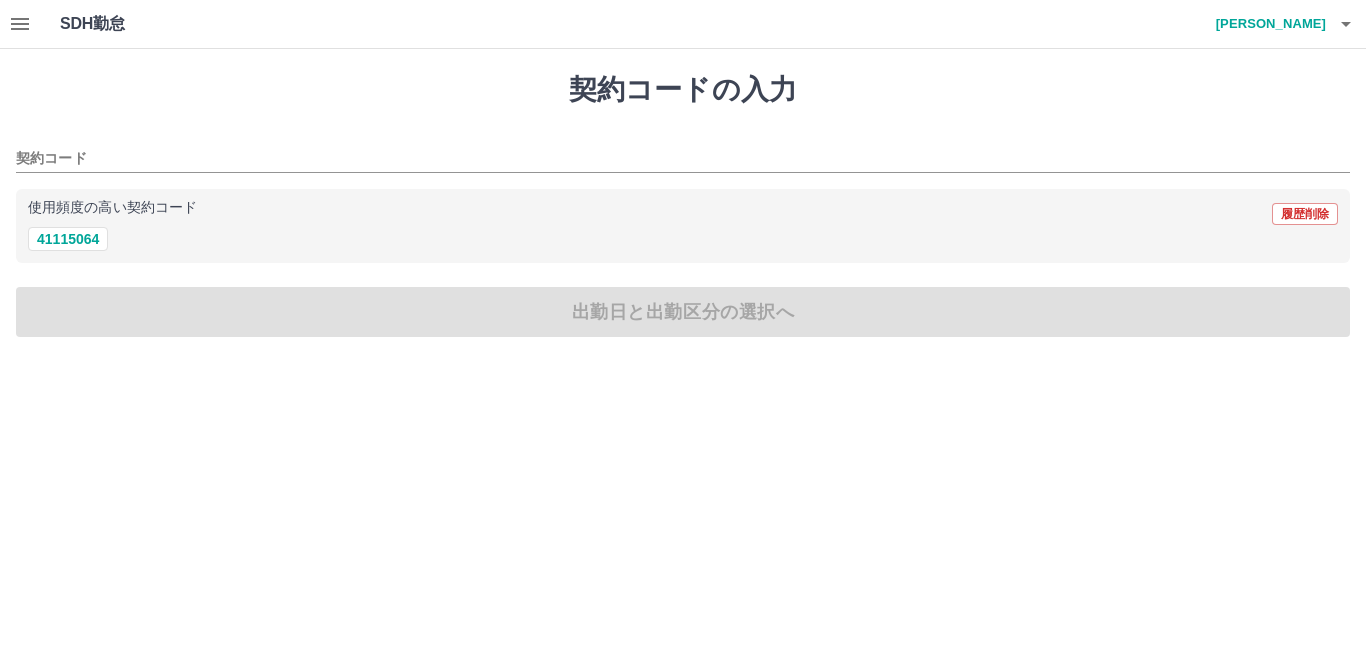 click on "契約コードの入力 契約コード 使用頻度の高い契約コード 履歴削除 41115064 出勤日と出勤区分の選択へ" at bounding box center (683, 205) 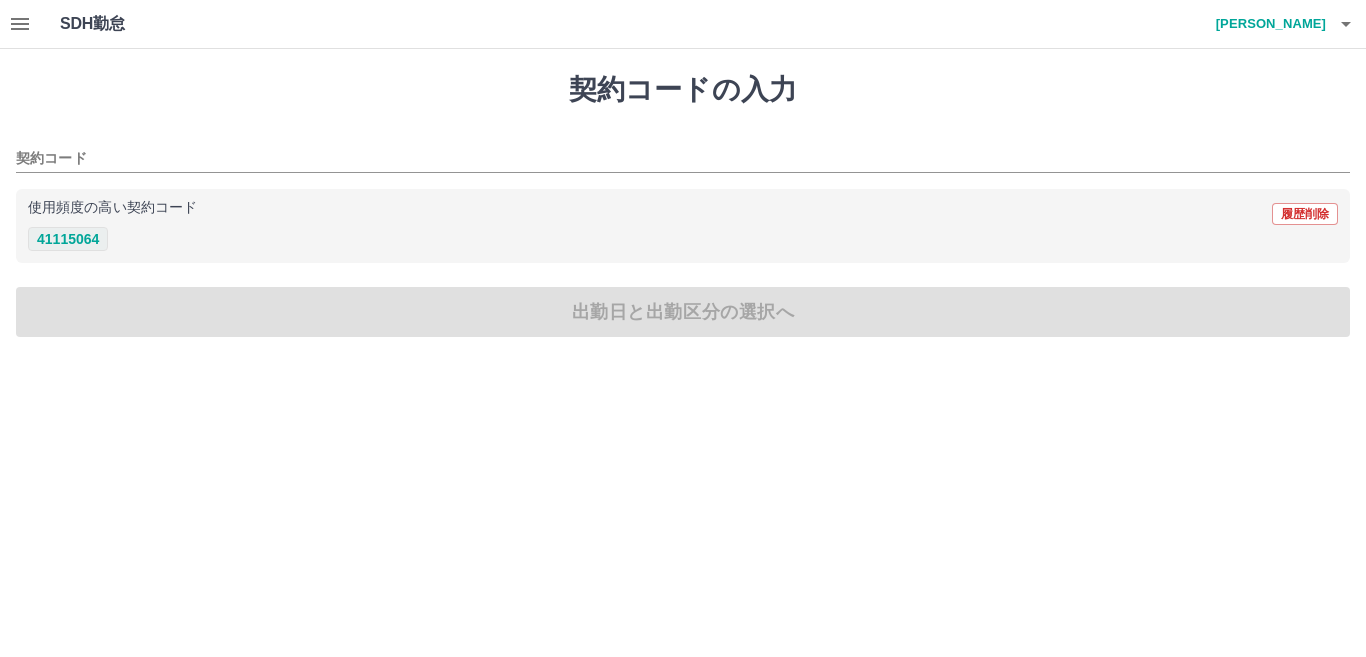 click on "41115064" at bounding box center (68, 239) 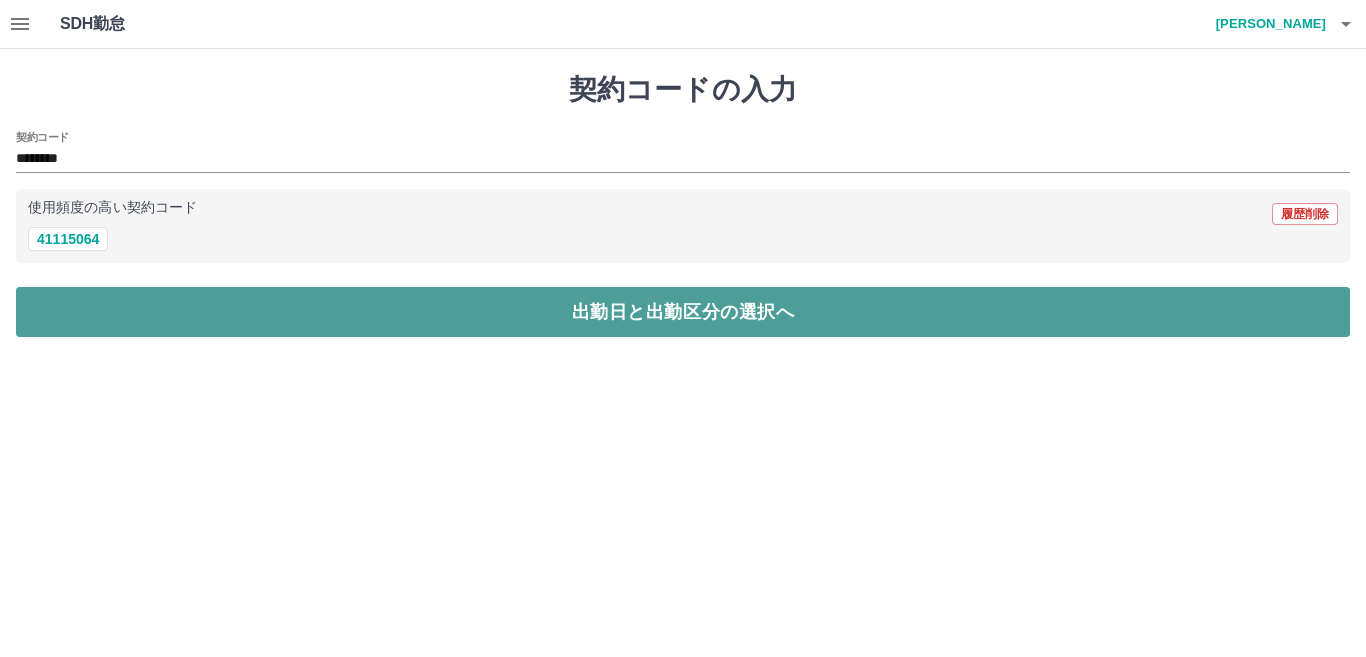 click on "出勤日と出勤区分の選択へ" at bounding box center (683, 312) 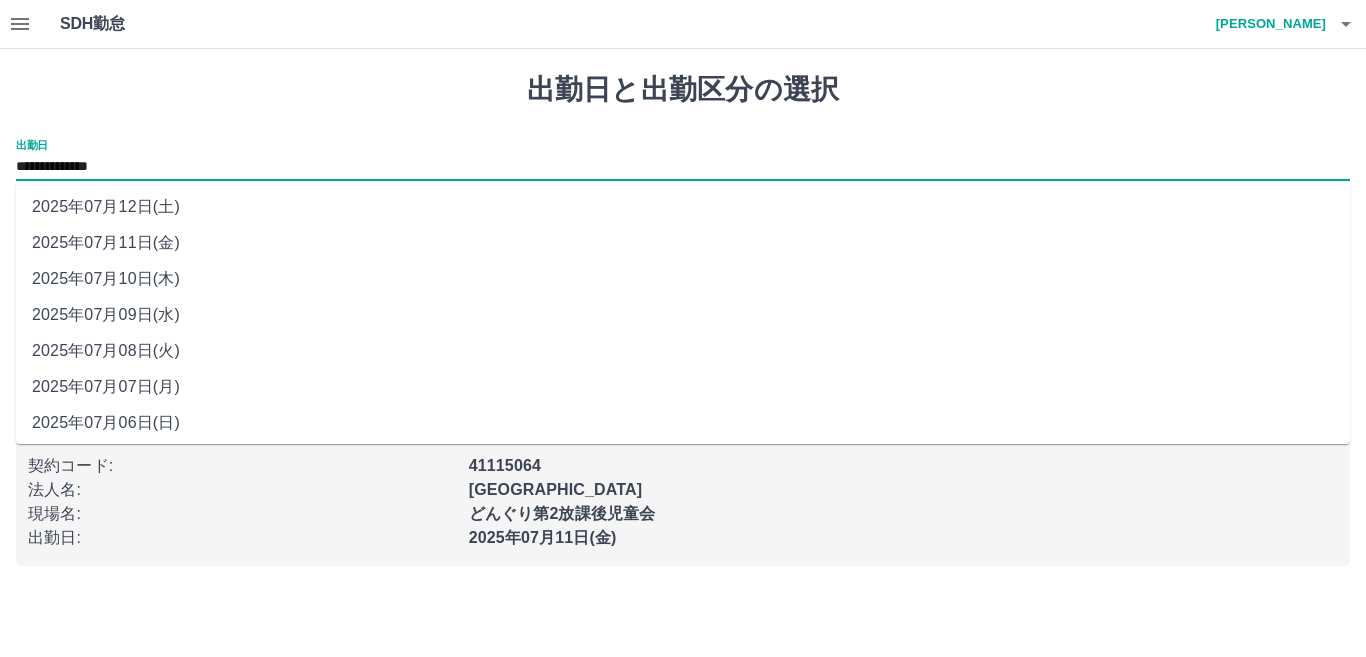 click on "**********" at bounding box center (683, 167) 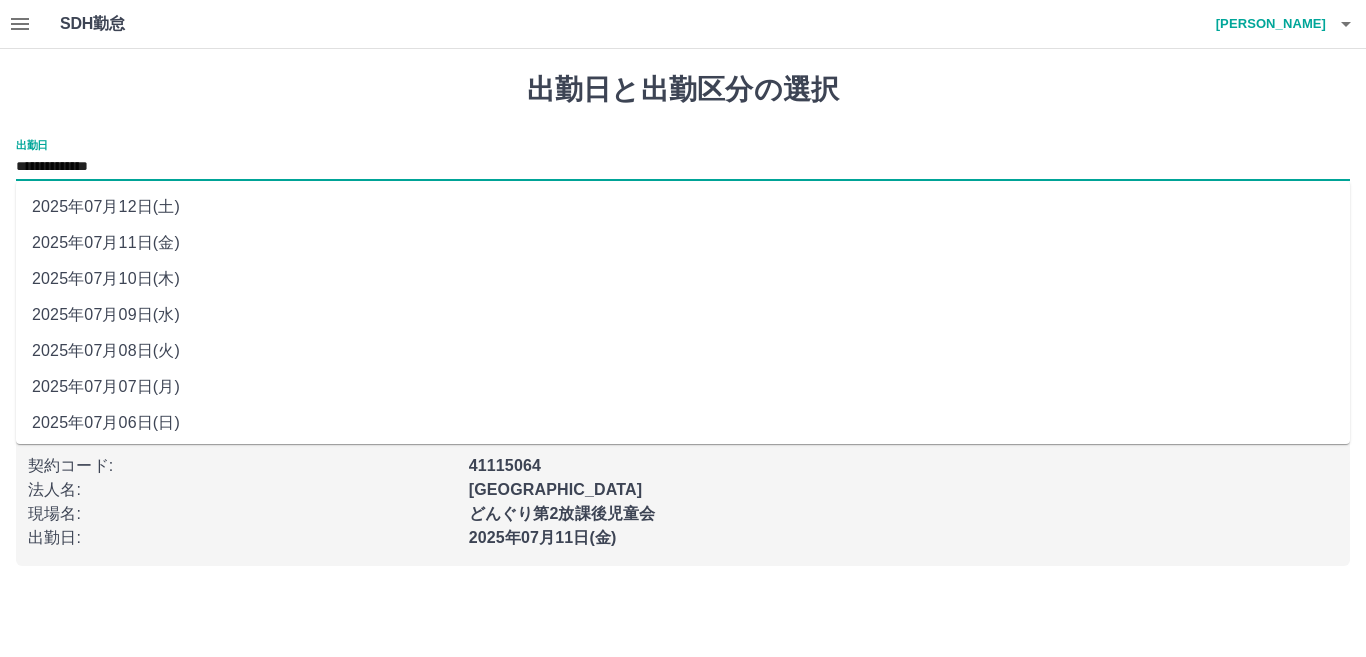 click on "2025年07月09日(水)" at bounding box center (683, 315) 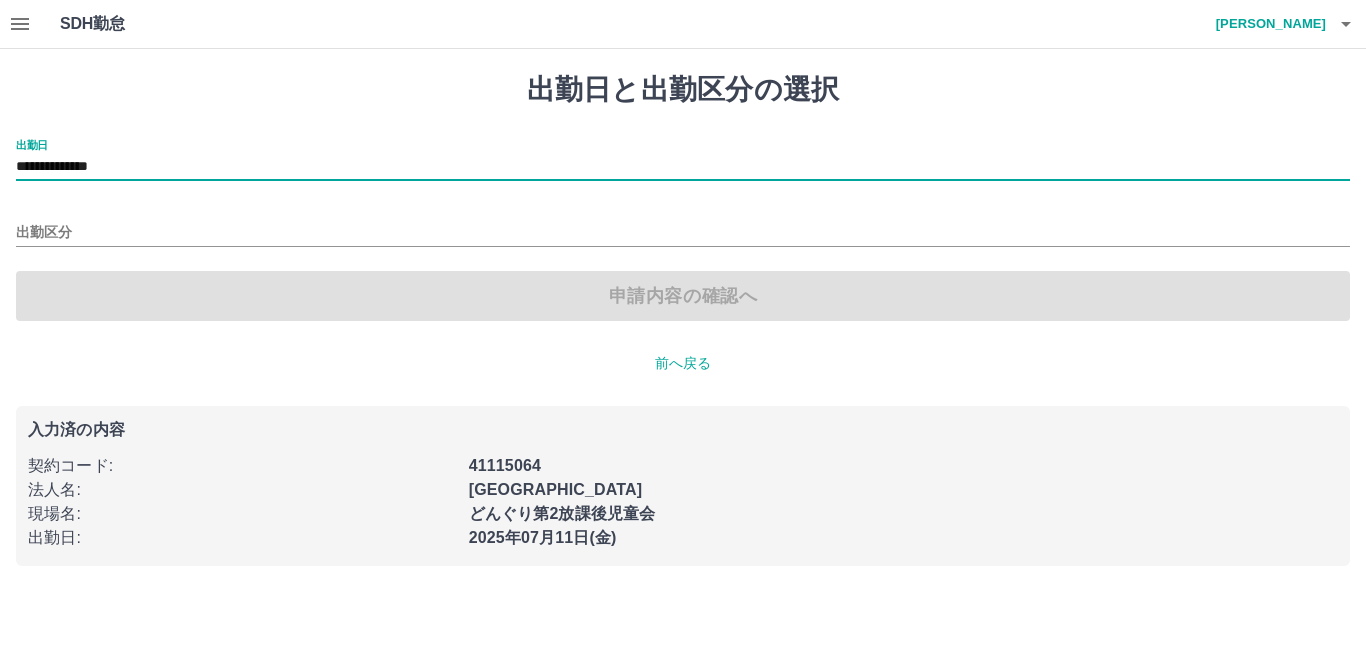 click on "出勤区分" at bounding box center (683, 226) 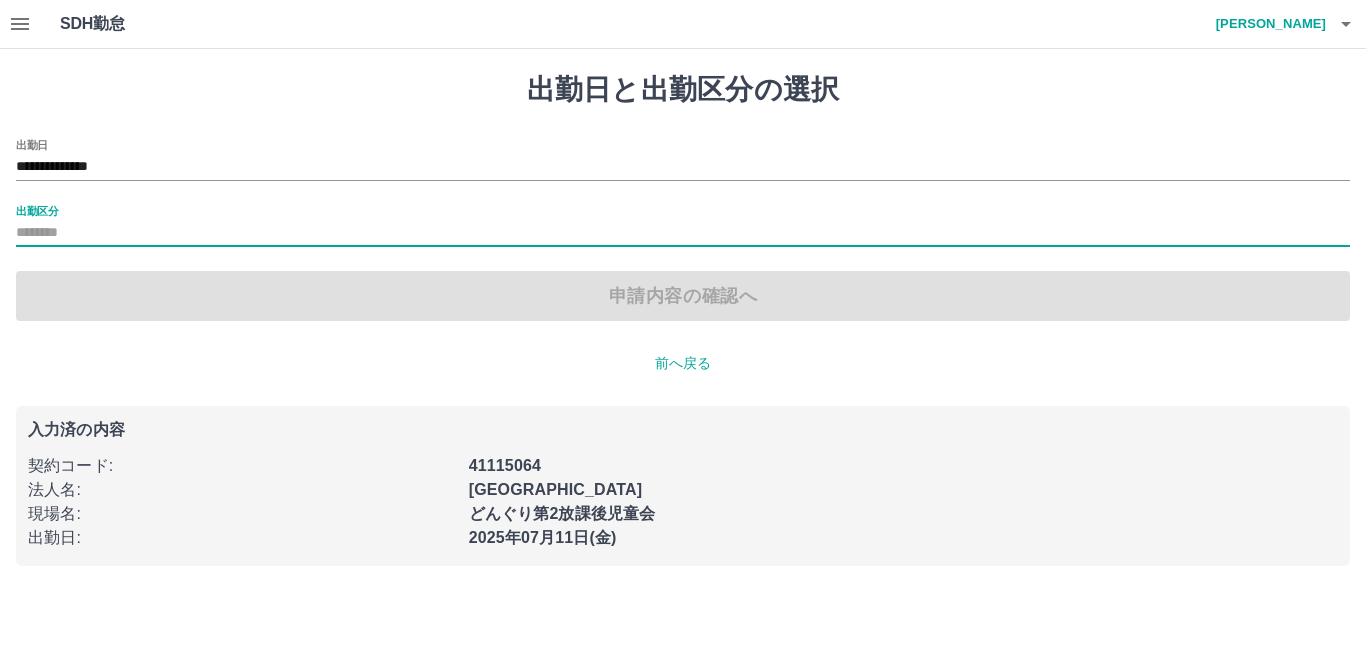 click on "出勤区分" at bounding box center [683, 233] 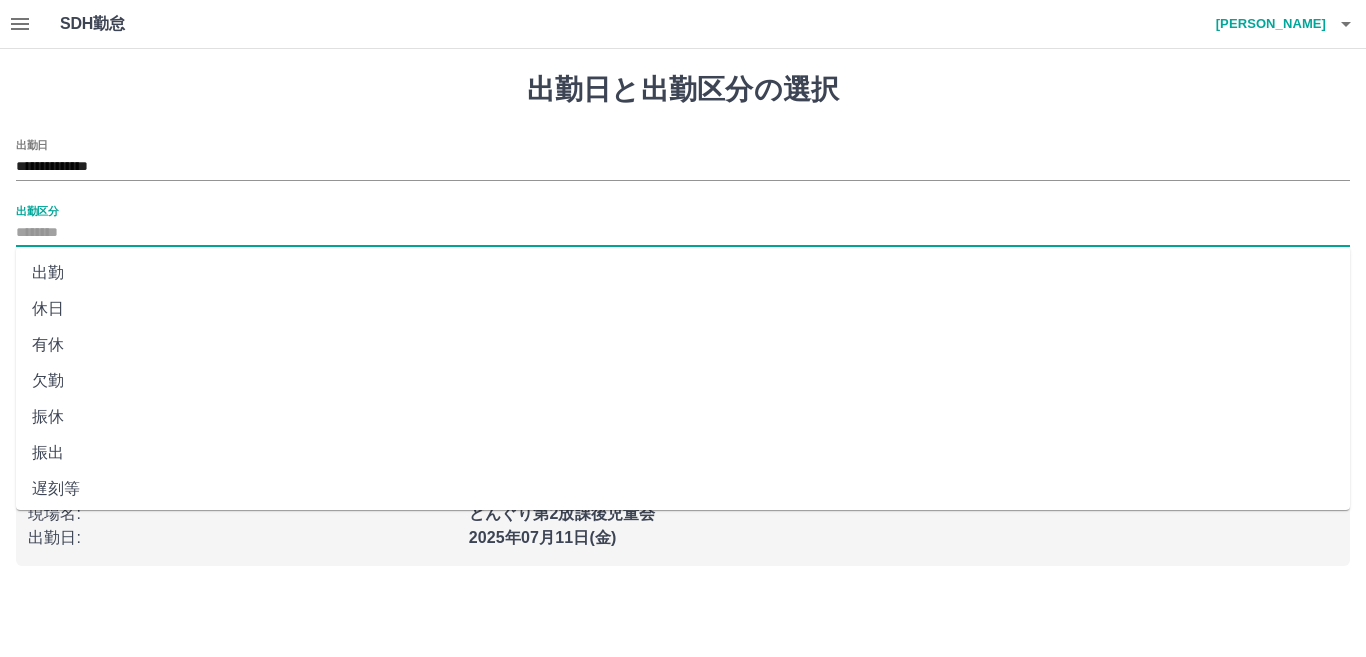 click on "出勤" at bounding box center [683, 273] 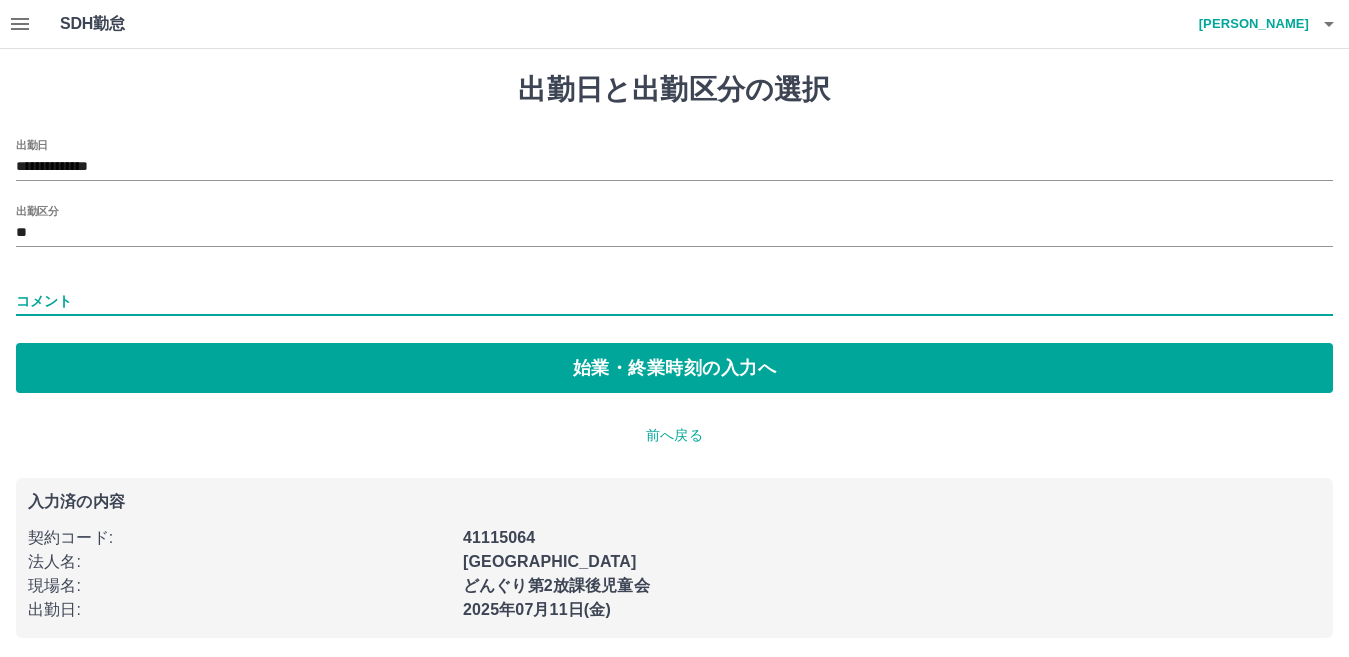 click on "コメント" at bounding box center (674, 301) 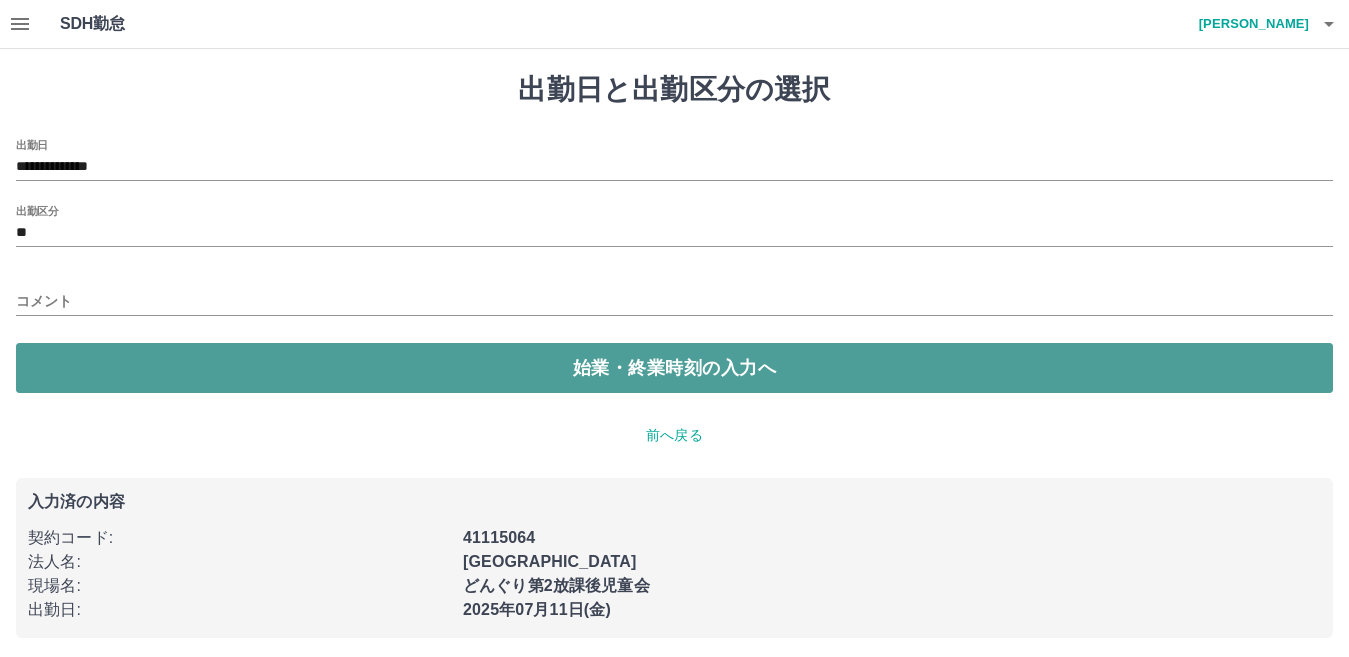click on "始業・終業時刻の入力へ" at bounding box center [674, 368] 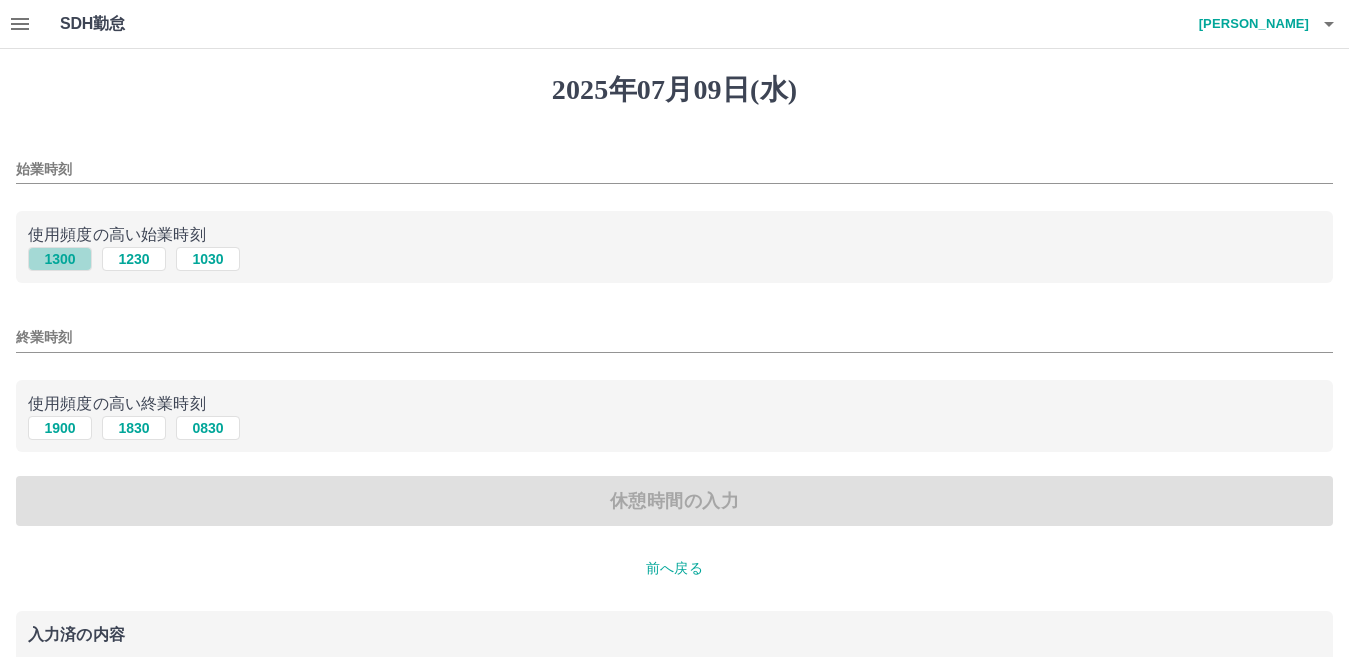 click on "1300" at bounding box center [60, 259] 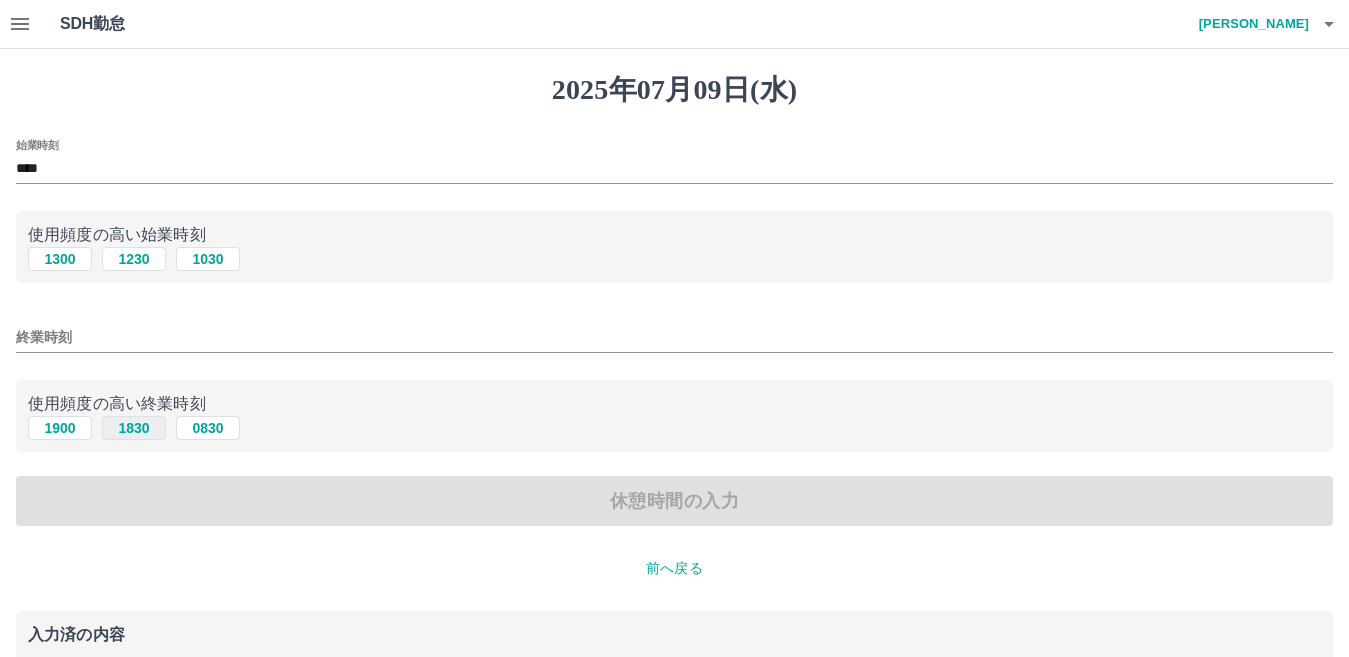 click on "1830" at bounding box center (134, 428) 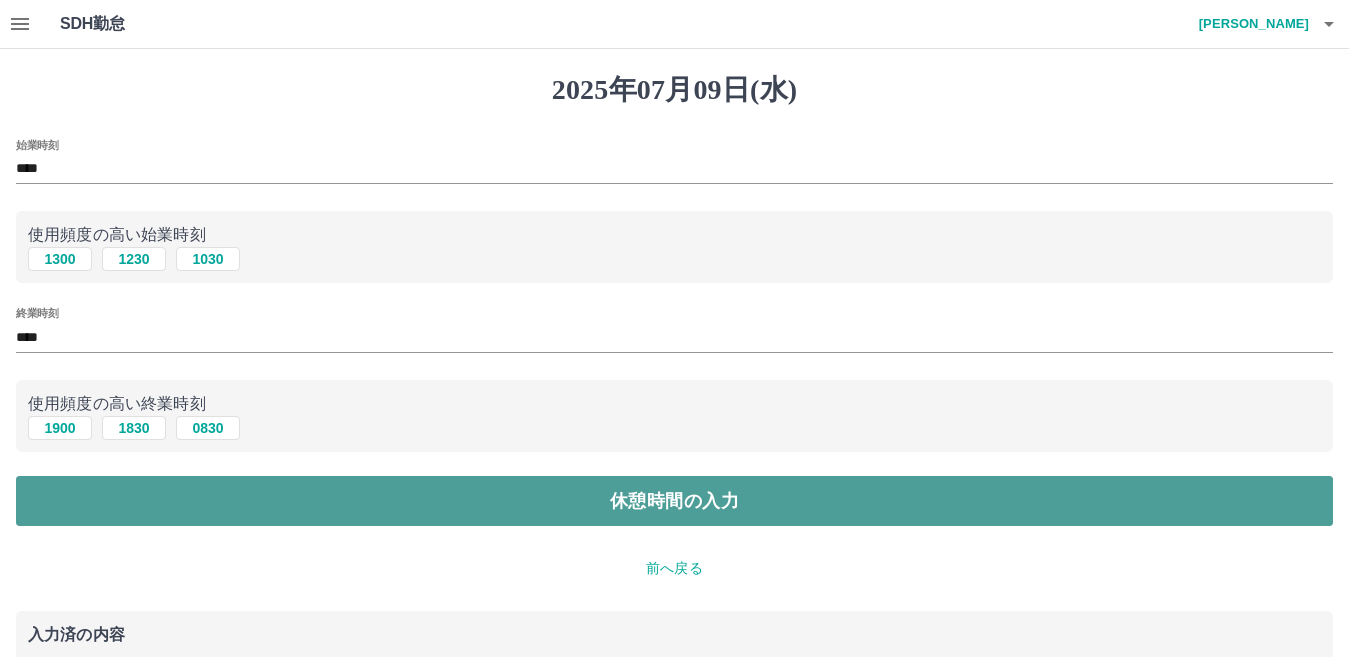 click on "休憩時間の入力" at bounding box center [674, 501] 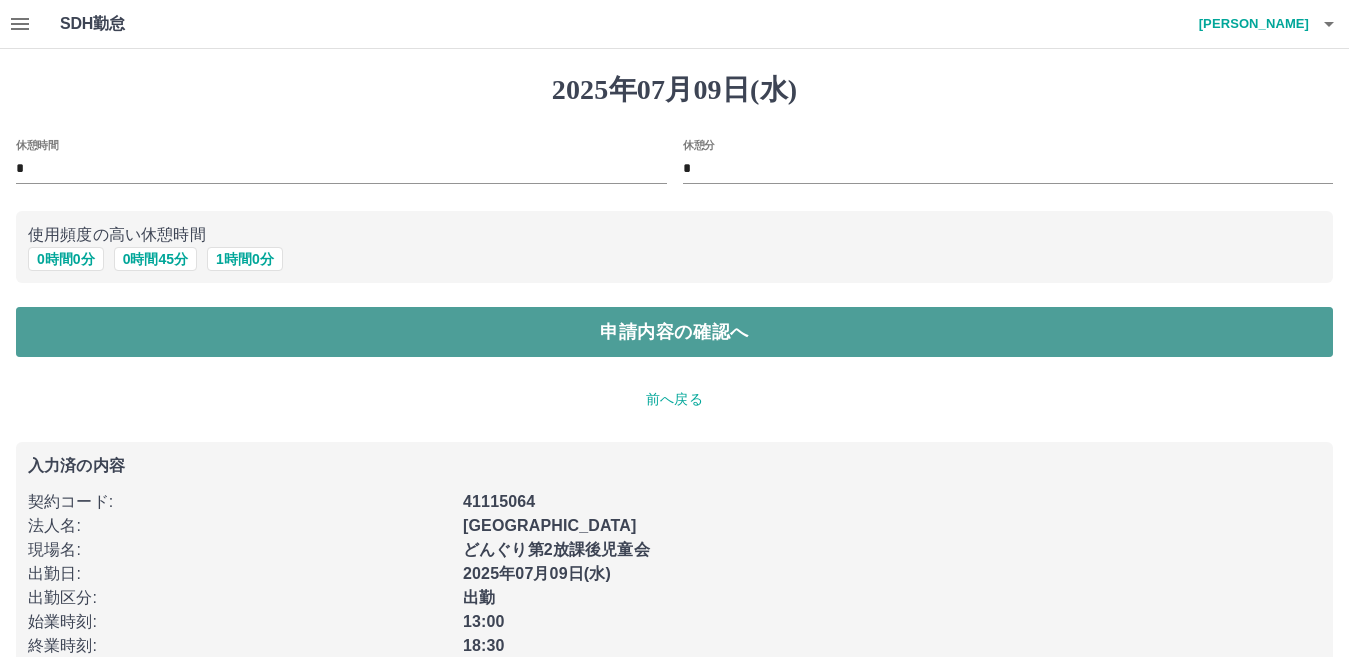 click on "申請内容の確認へ" at bounding box center (674, 332) 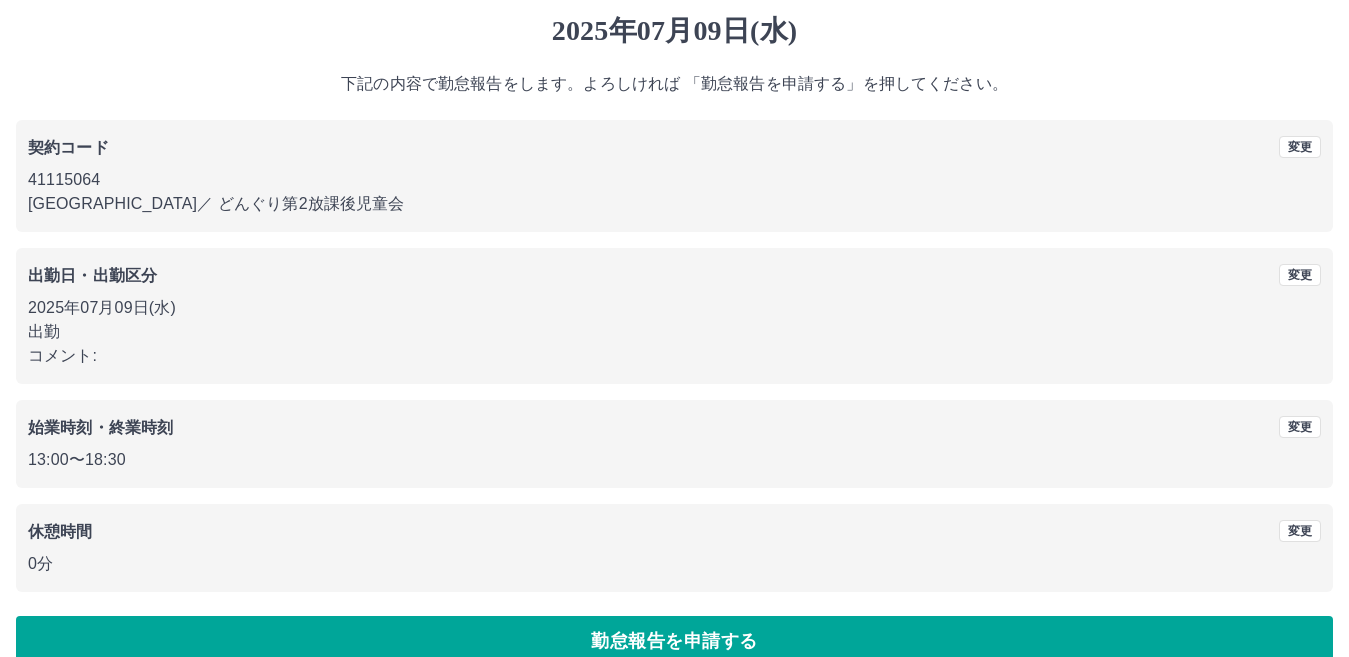 scroll, scrollTop: 92, scrollLeft: 0, axis: vertical 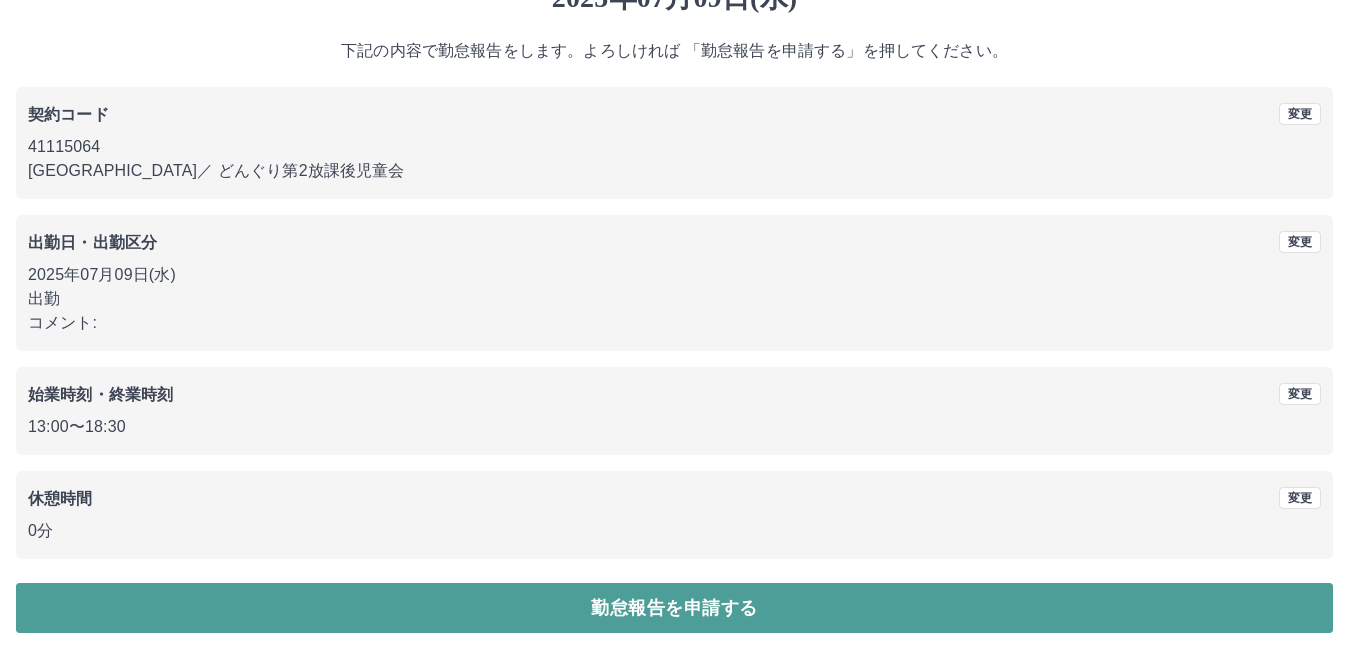 click on "勤怠報告を申請する" at bounding box center (674, 608) 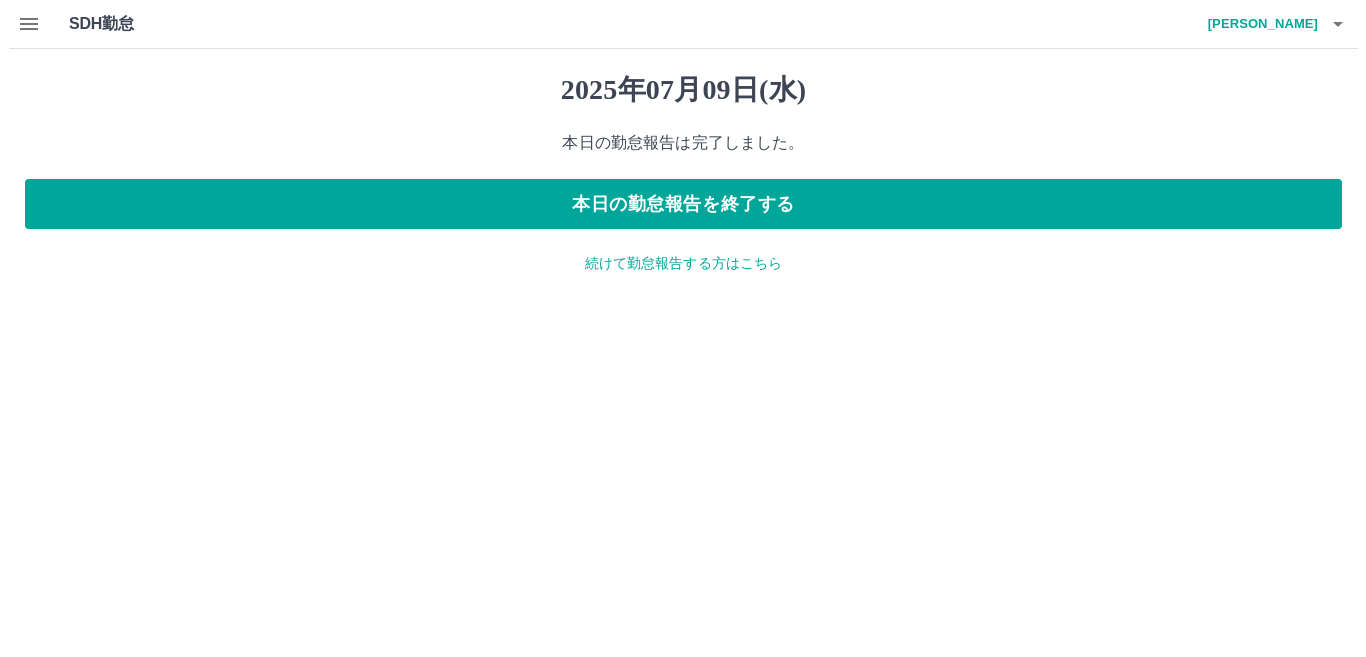 scroll, scrollTop: 0, scrollLeft: 0, axis: both 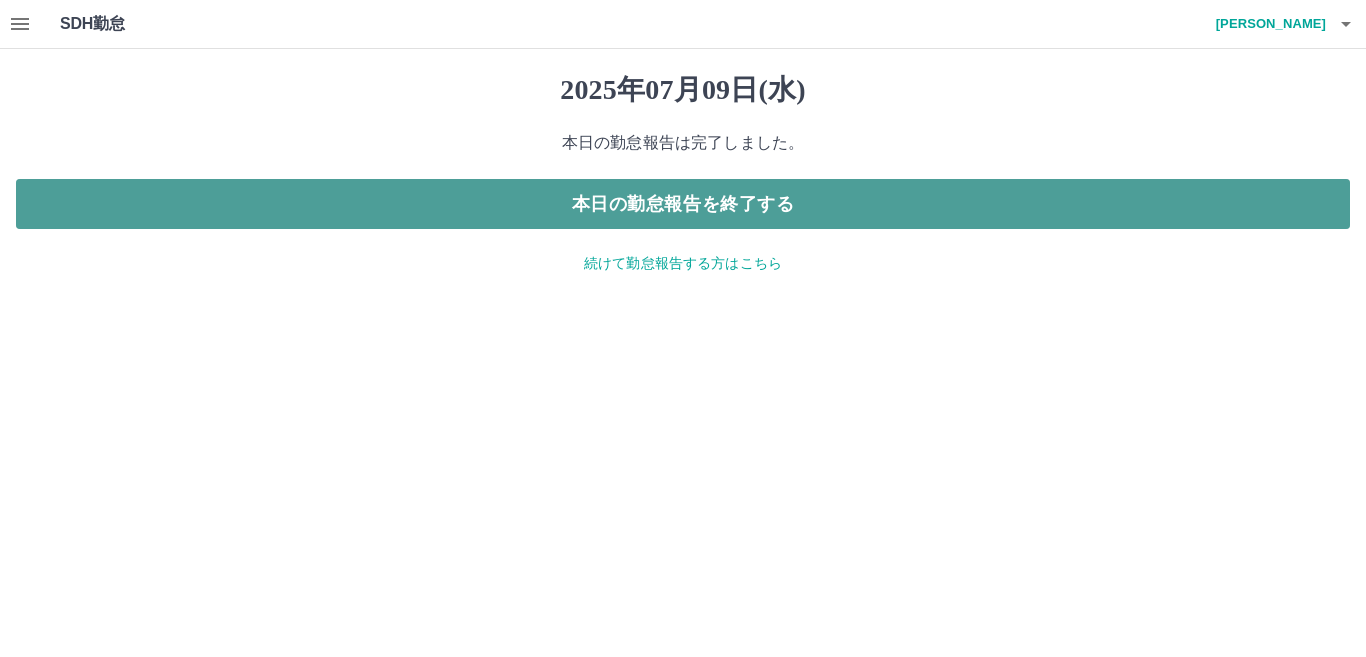 click on "本日の勤怠報告を終了する" at bounding box center [683, 204] 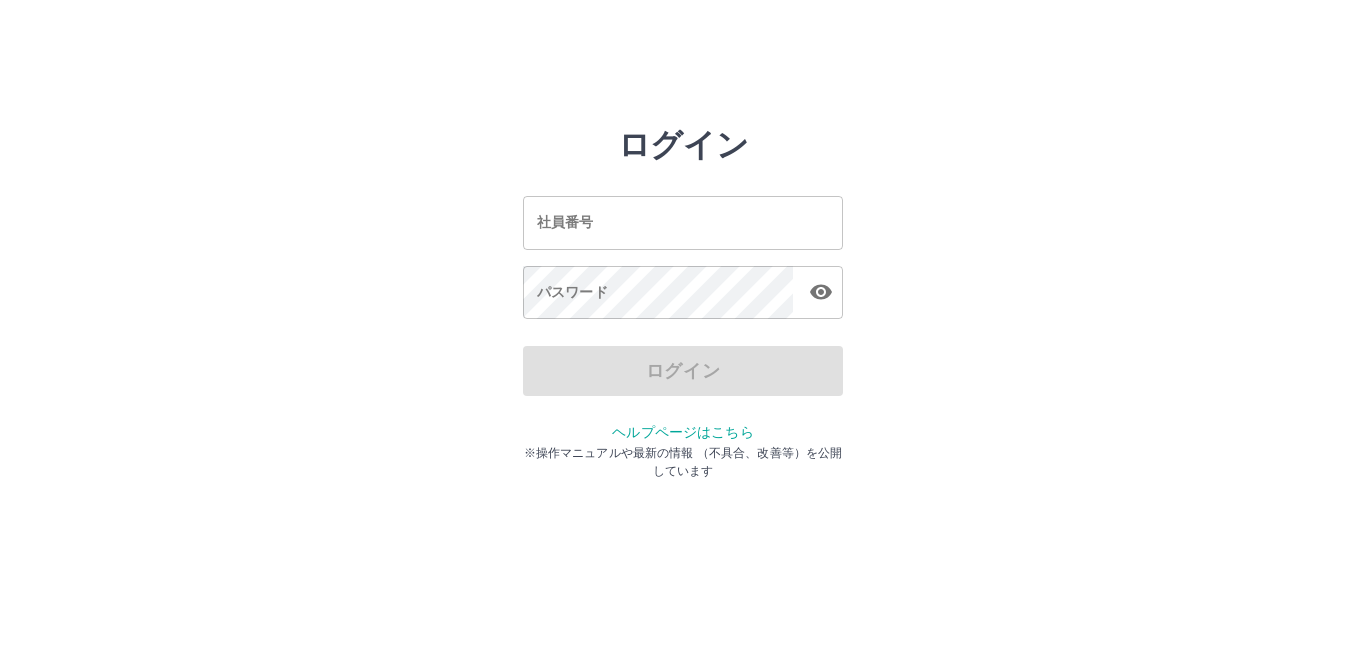 scroll, scrollTop: 0, scrollLeft: 0, axis: both 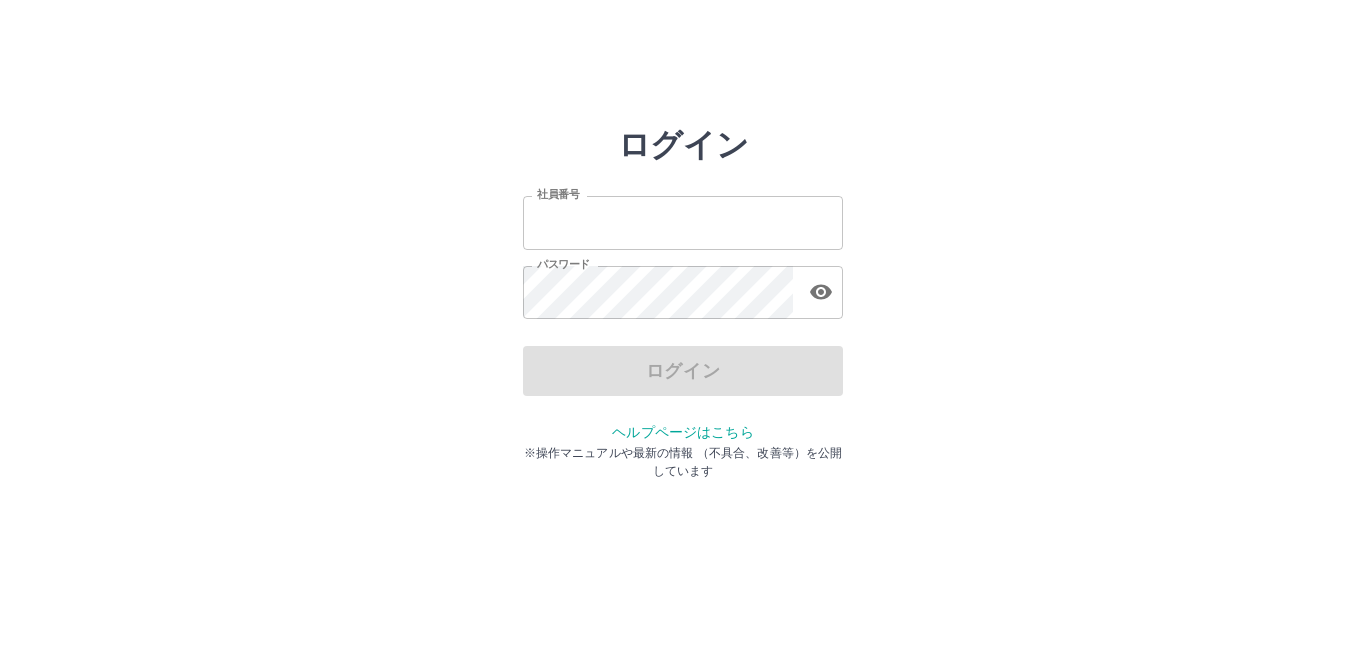 type on "*******" 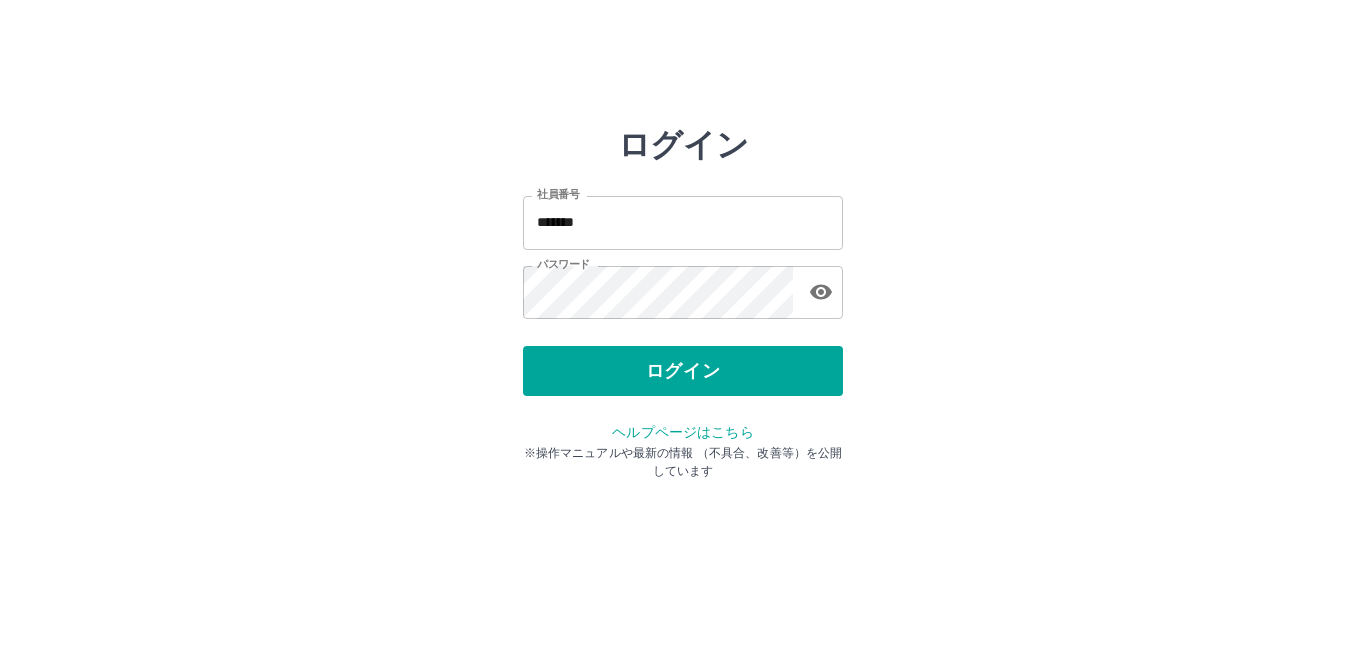 click on "ログイン" at bounding box center (683, 371) 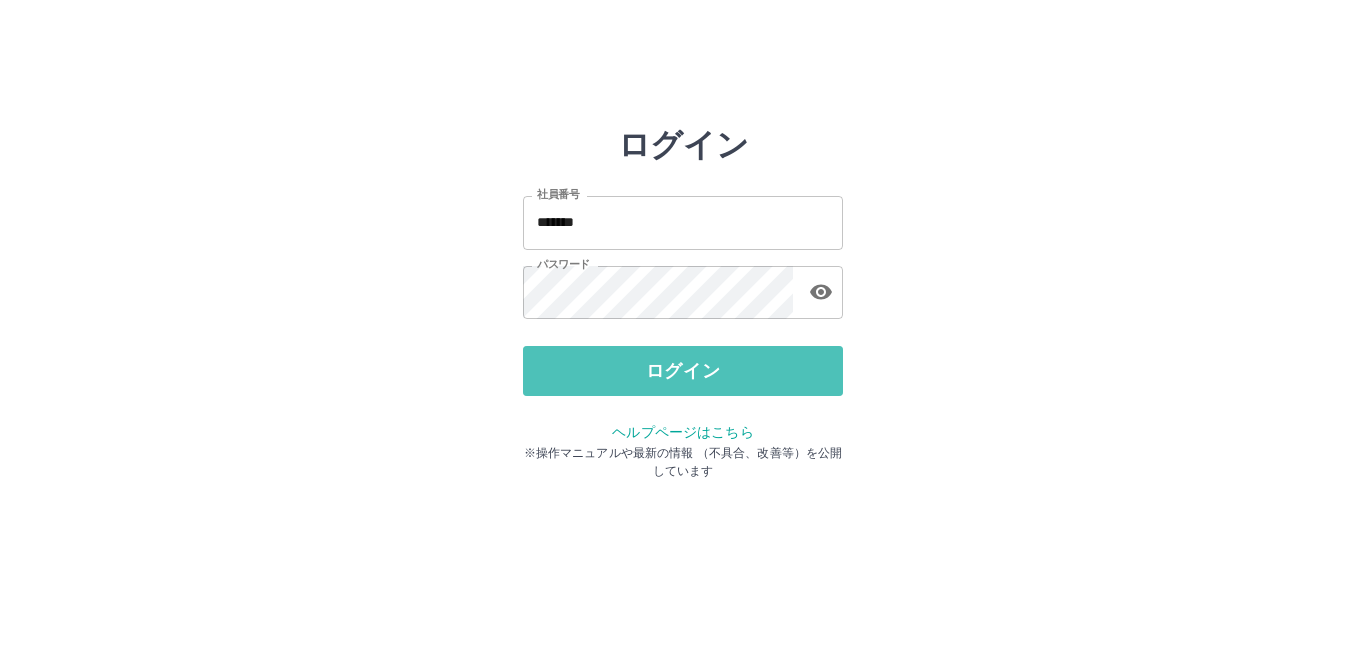 drag, startPoint x: 715, startPoint y: 392, endPoint x: 603, endPoint y: 333, distance: 126.58989 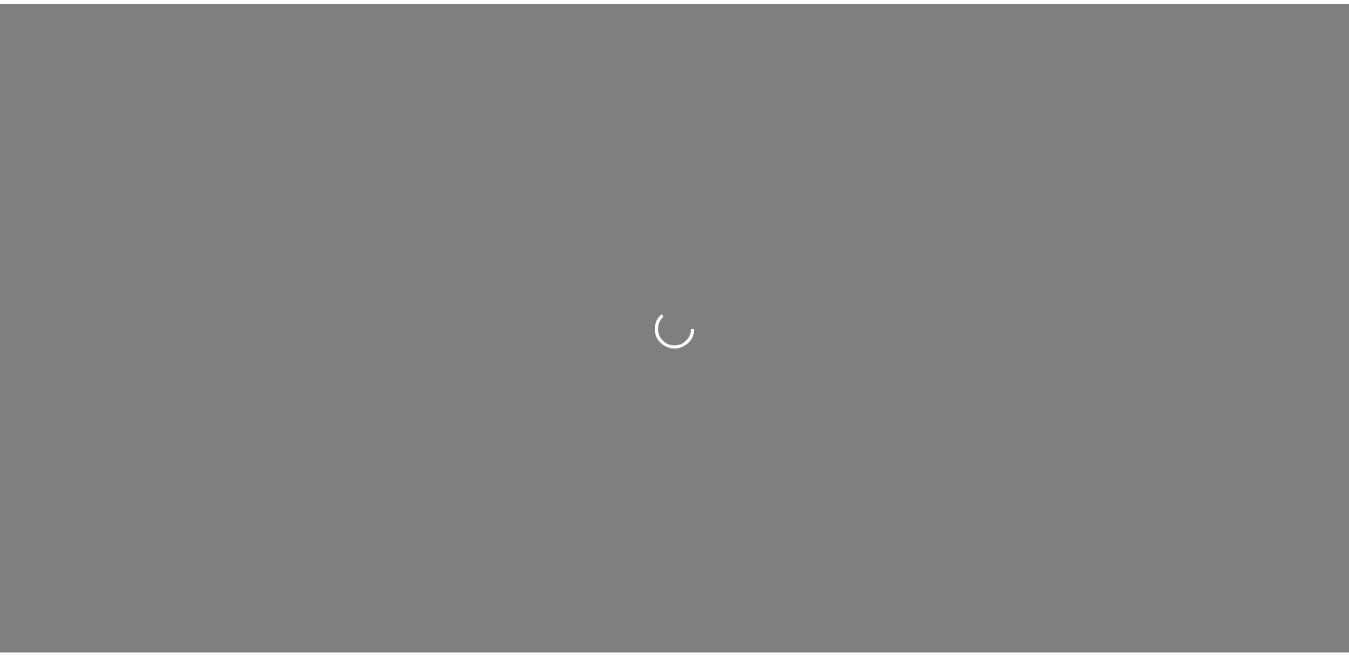 scroll, scrollTop: 0, scrollLeft: 0, axis: both 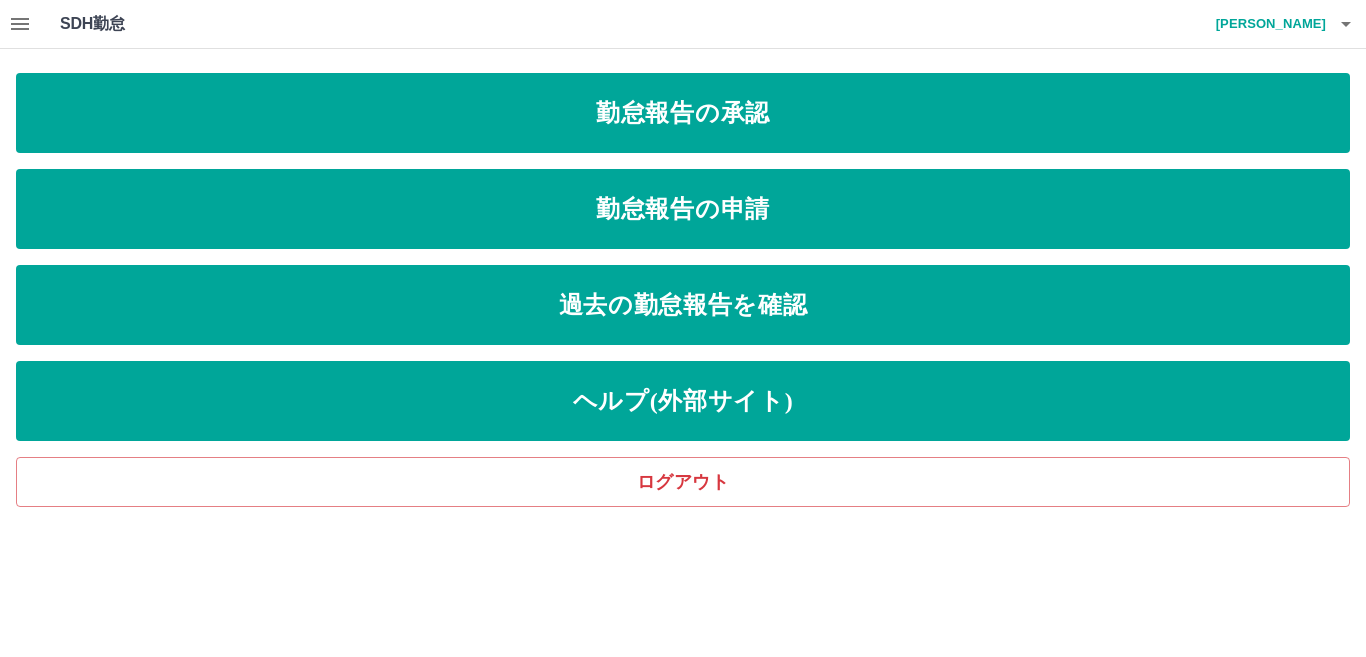click 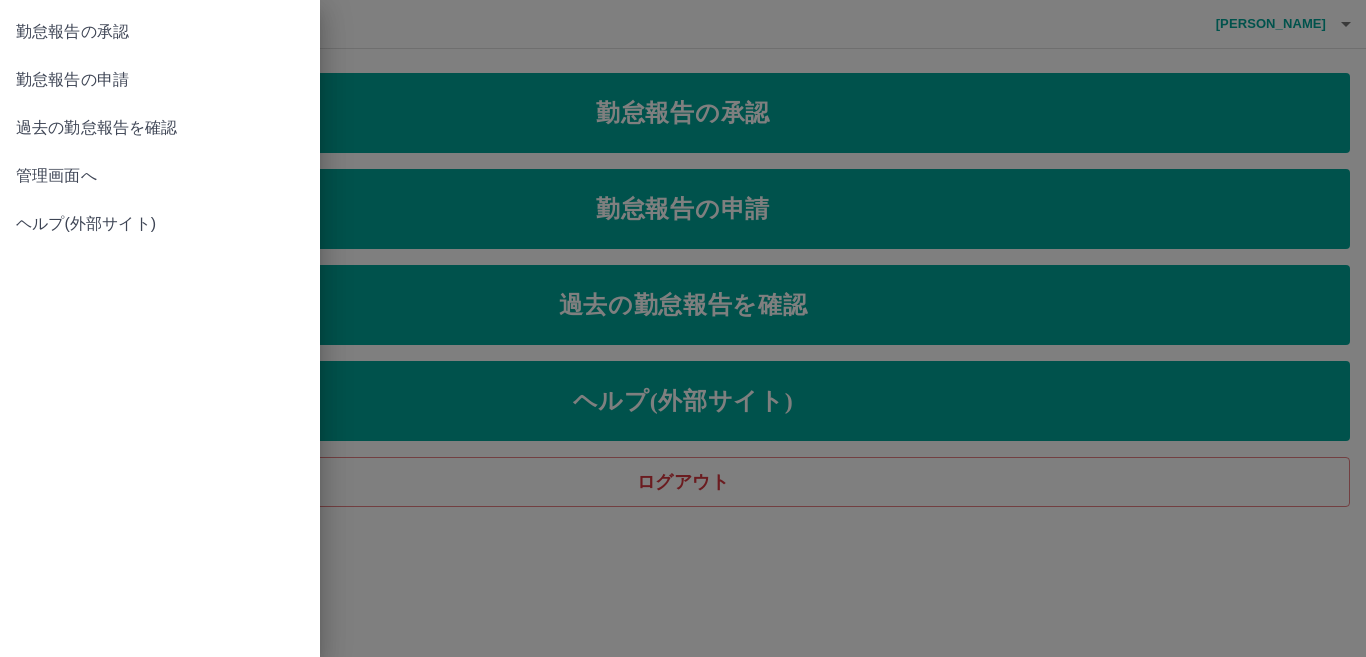 click on "勤怠報告の承認" at bounding box center [160, 32] 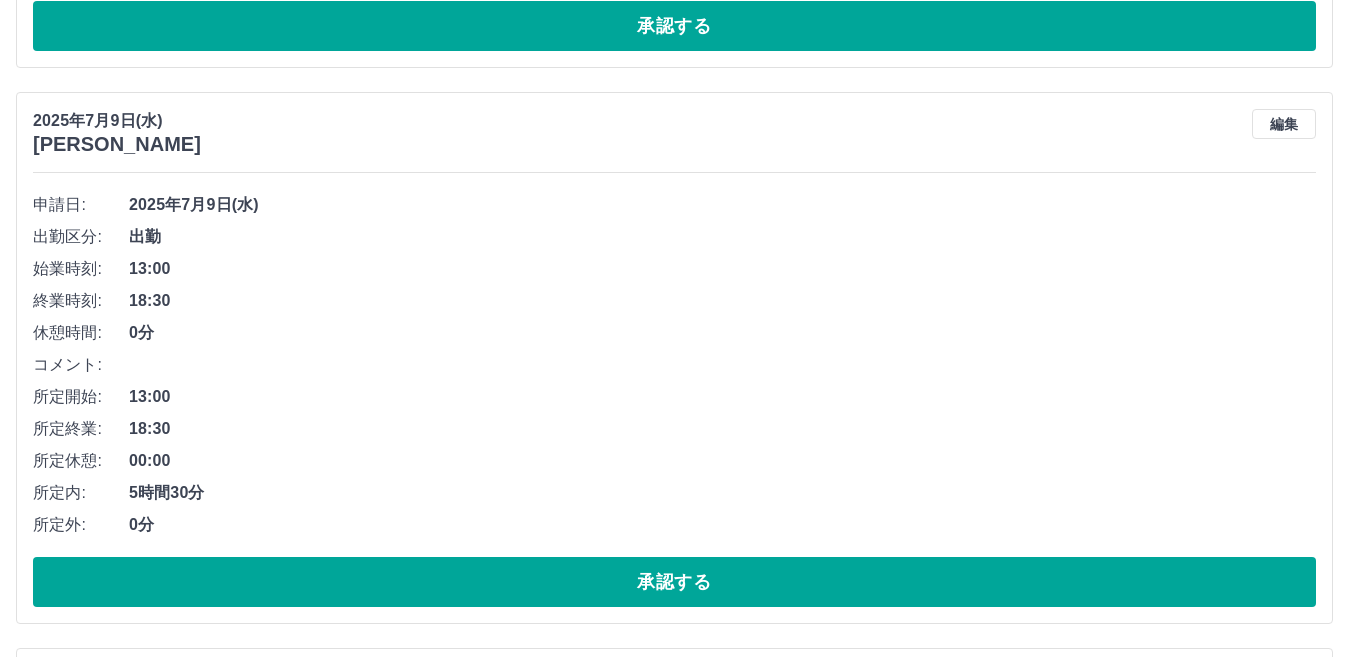 scroll, scrollTop: 800, scrollLeft: 0, axis: vertical 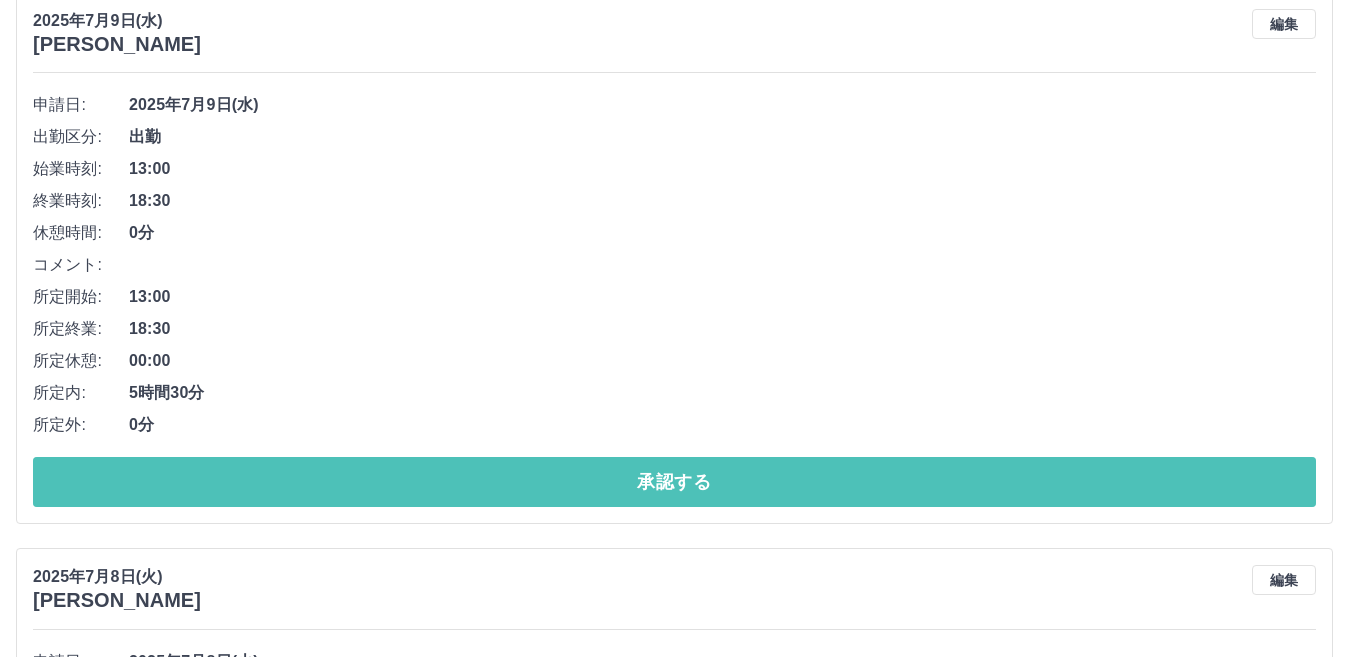 click on "承認する" at bounding box center (674, 482) 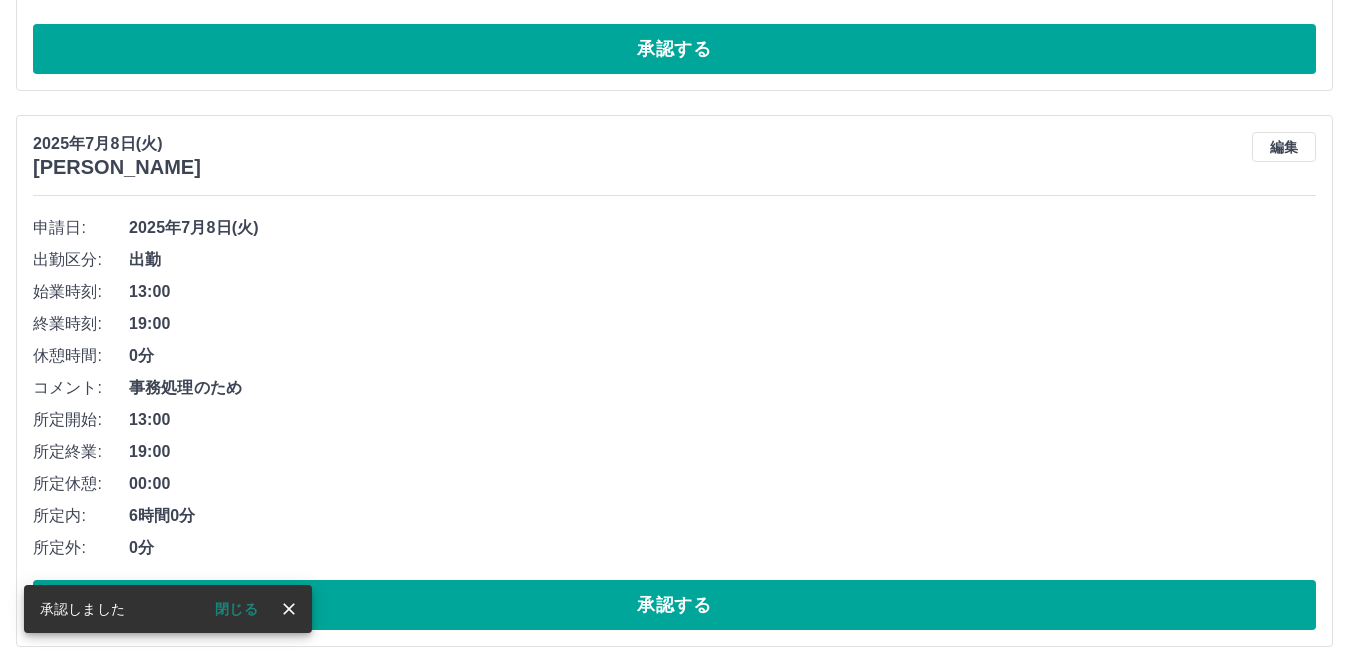 scroll, scrollTop: 693, scrollLeft: 0, axis: vertical 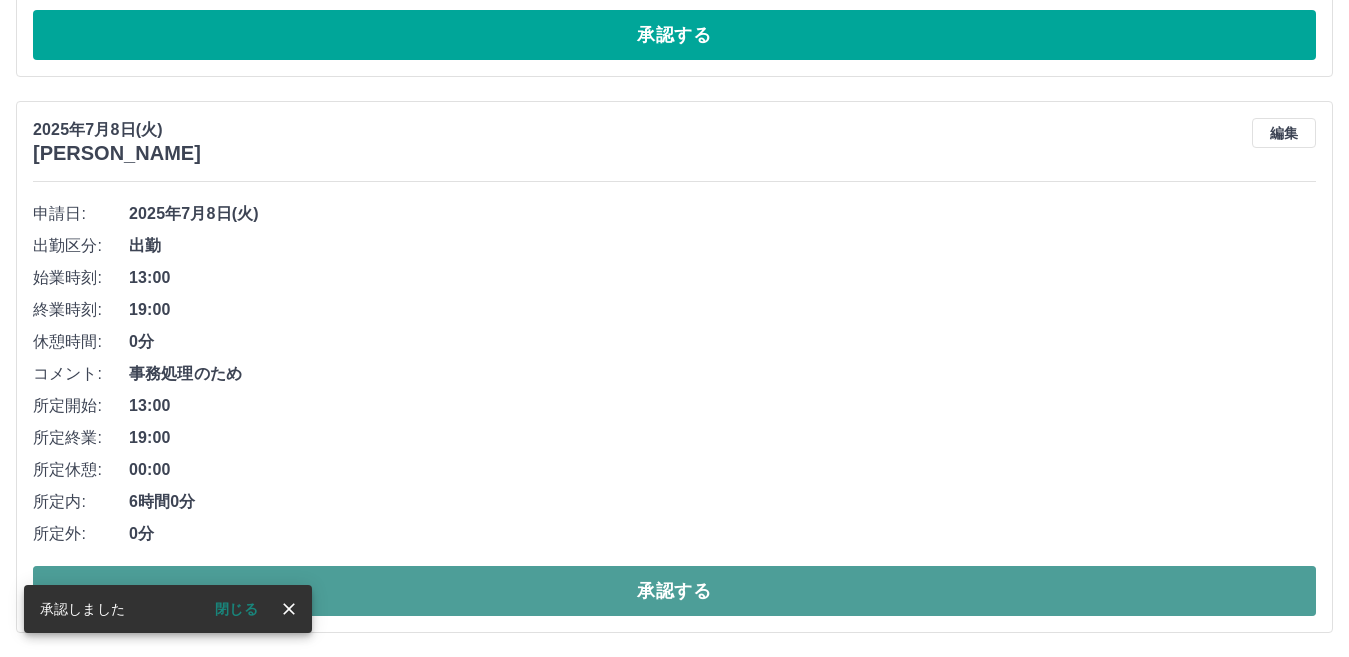 click on "承認する" at bounding box center (674, 591) 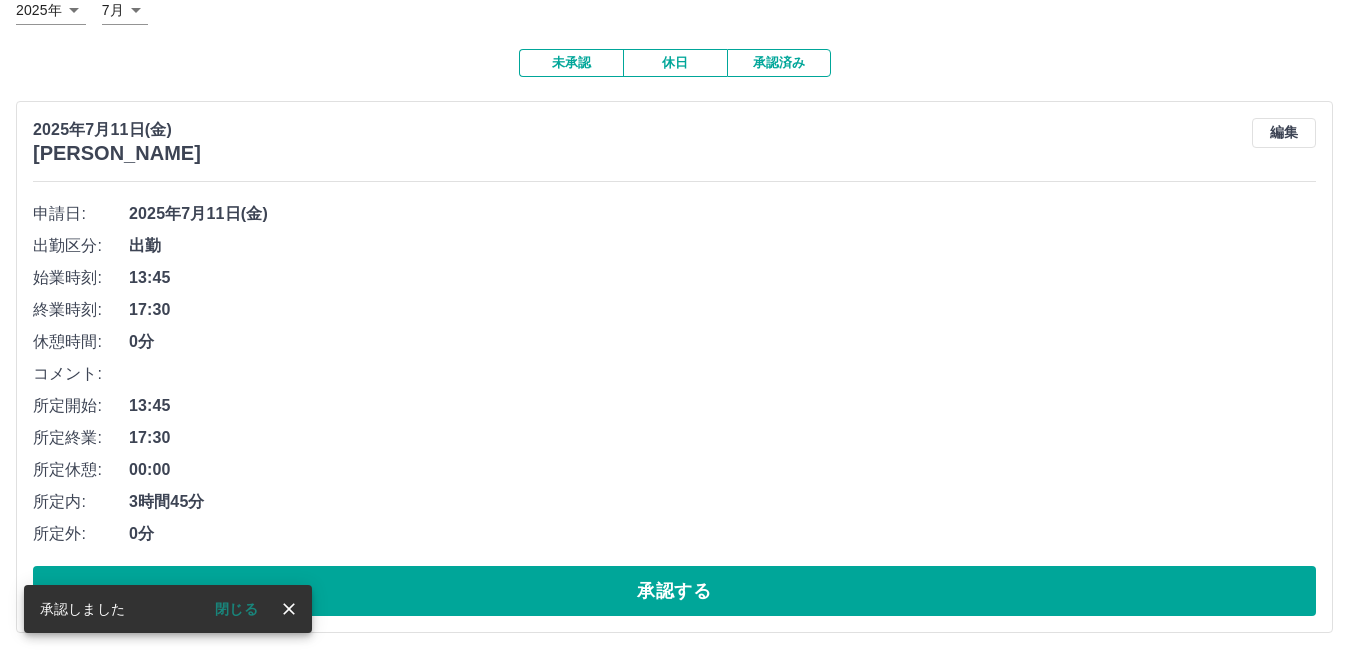 scroll, scrollTop: 137, scrollLeft: 0, axis: vertical 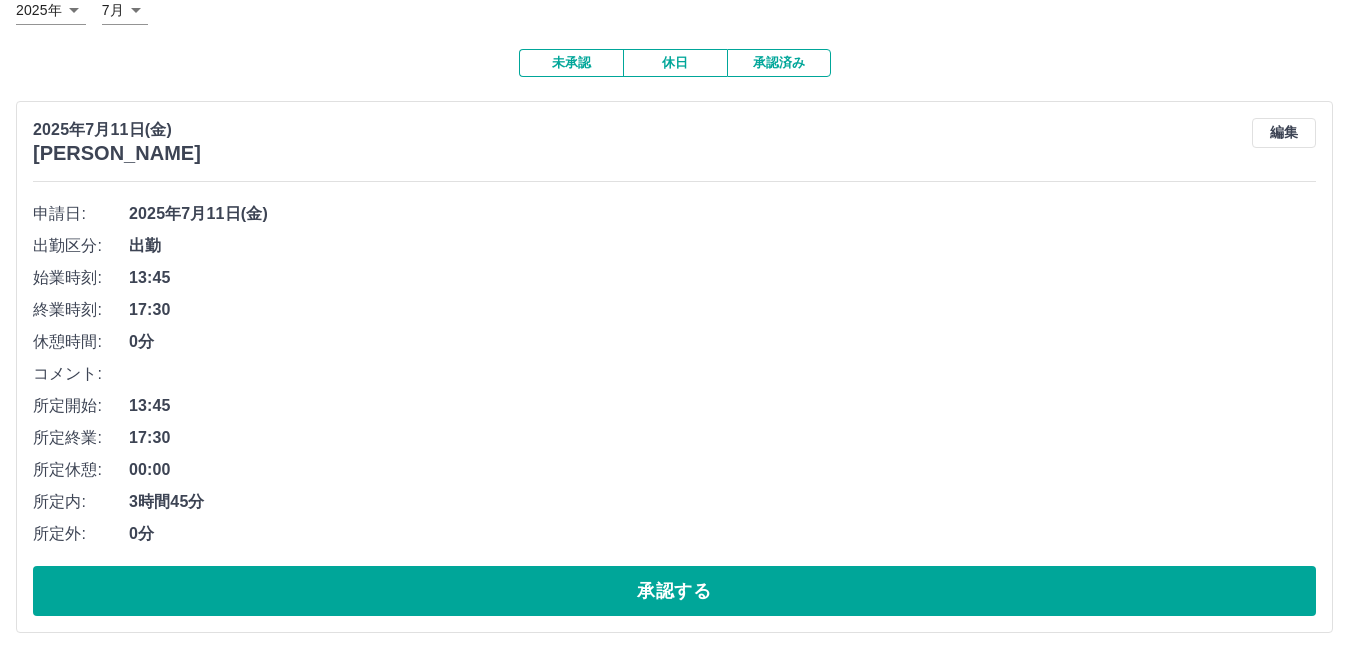 click on "休日" at bounding box center [675, 63] 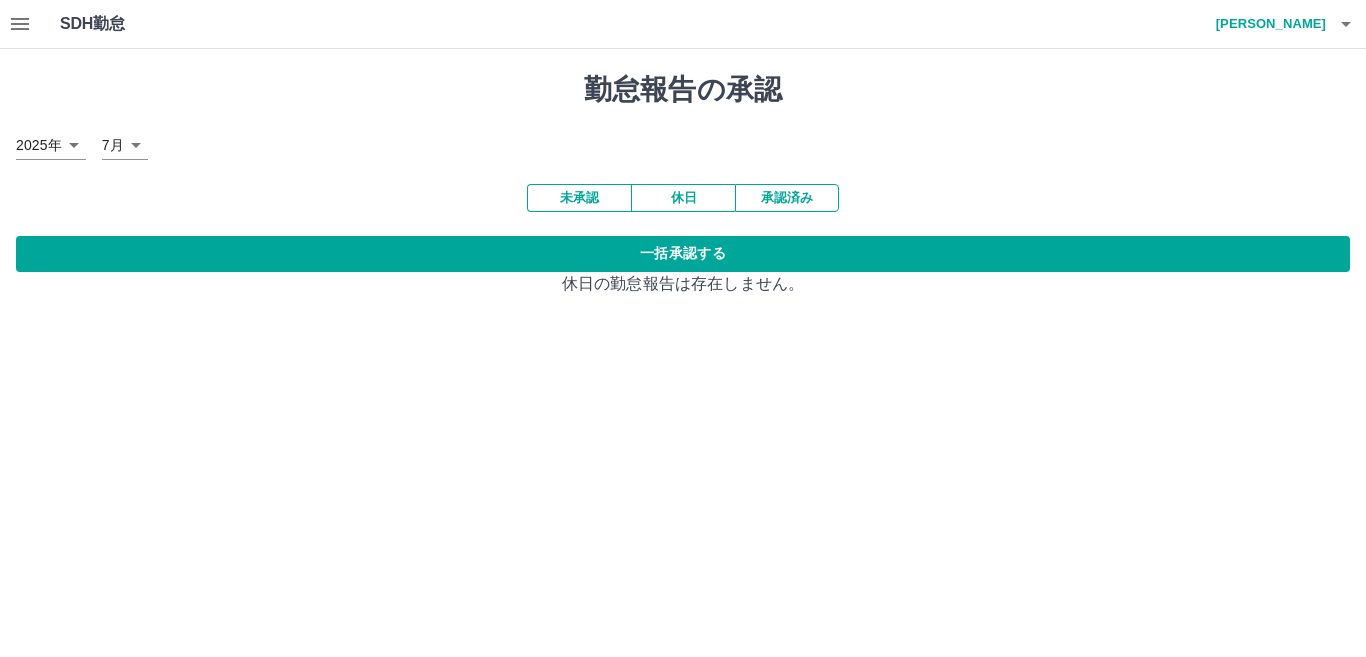 click on "休日" at bounding box center (683, 198) 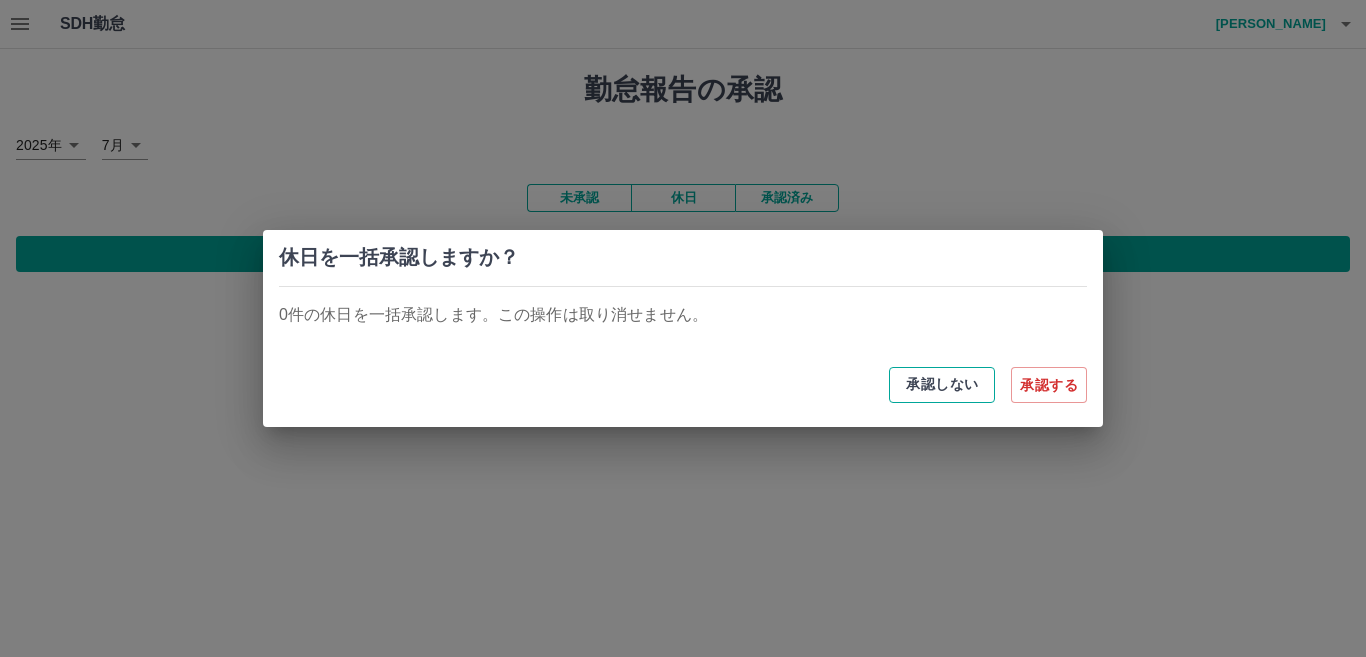 click on "承認しない" at bounding box center (942, 385) 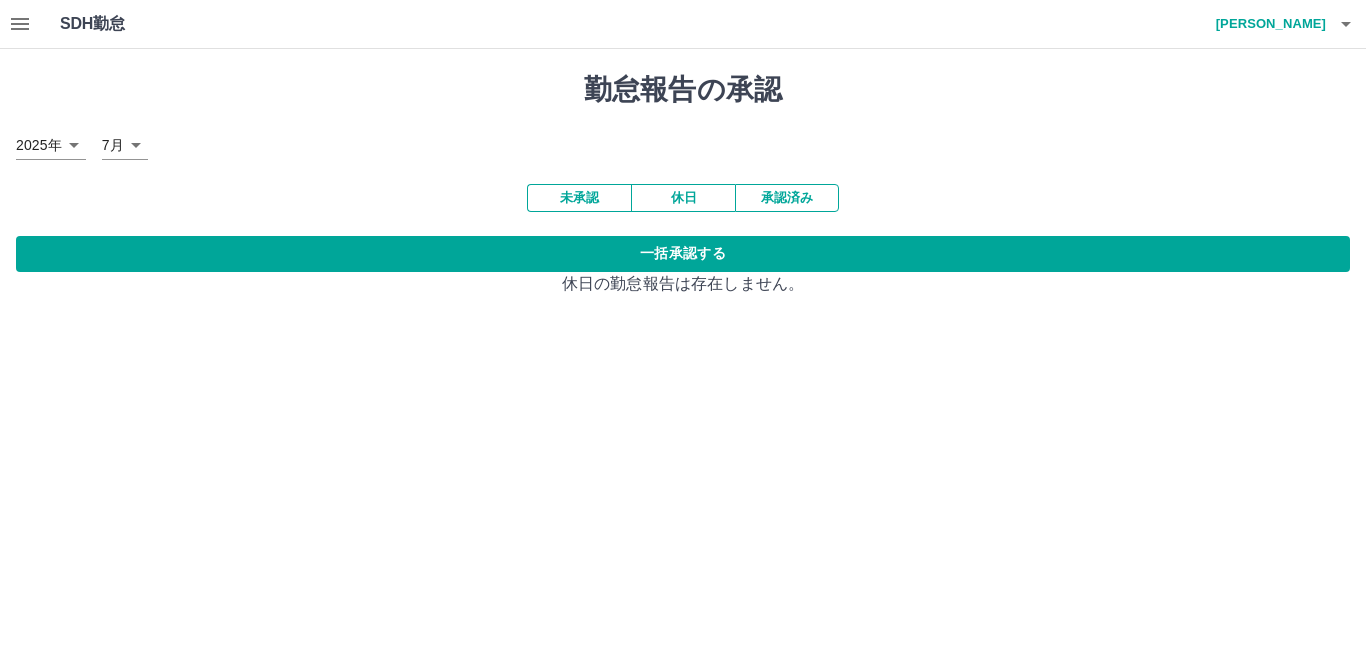 click on "未承認" at bounding box center (579, 198) 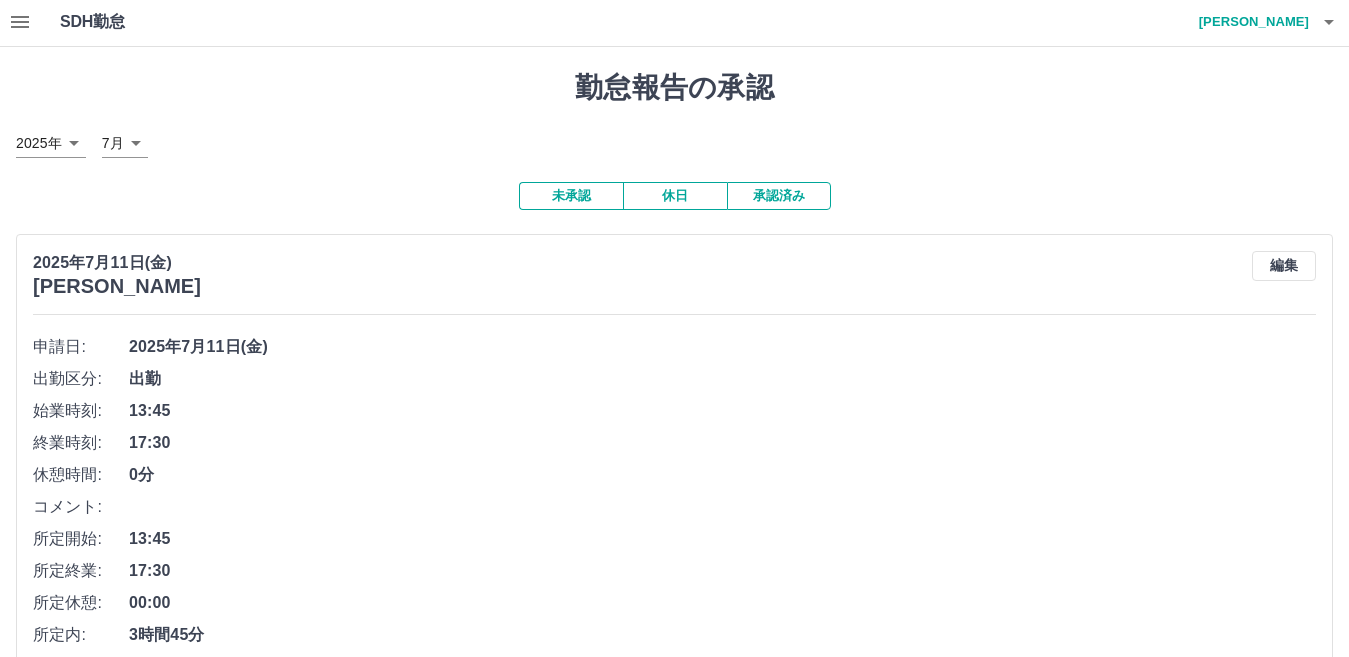scroll, scrollTop: 0, scrollLeft: 0, axis: both 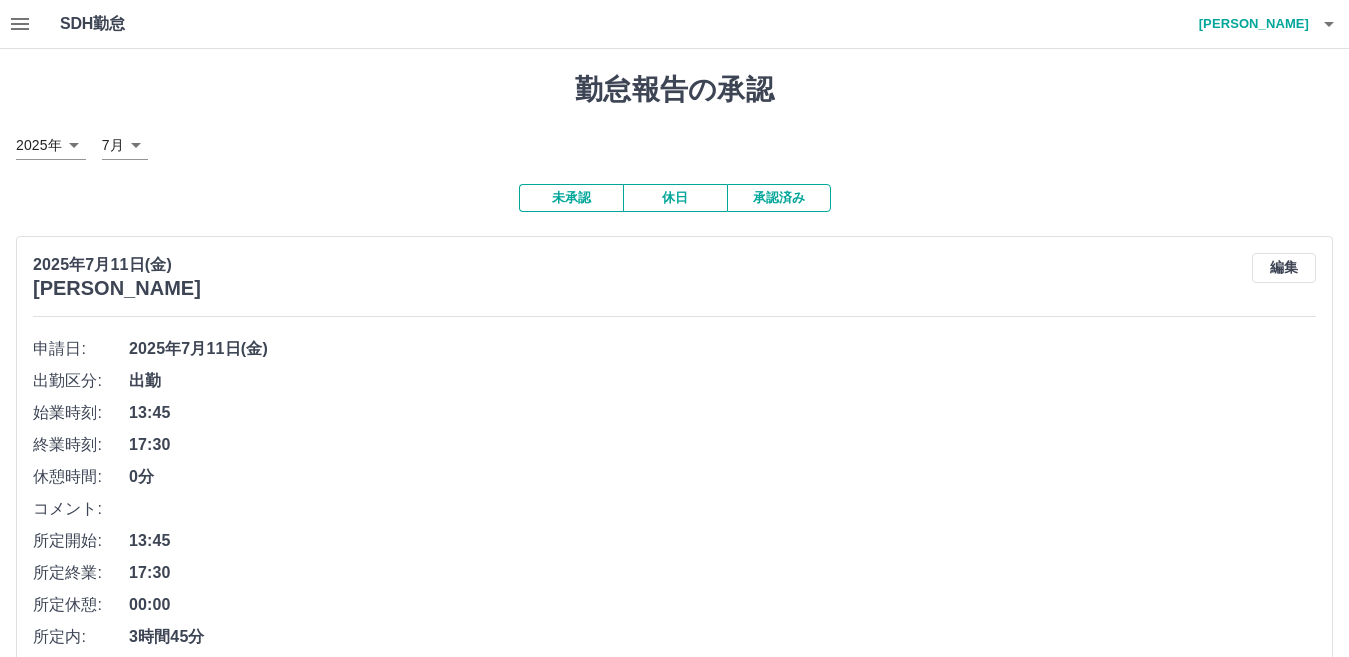 click on "承認済み" at bounding box center (779, 198) 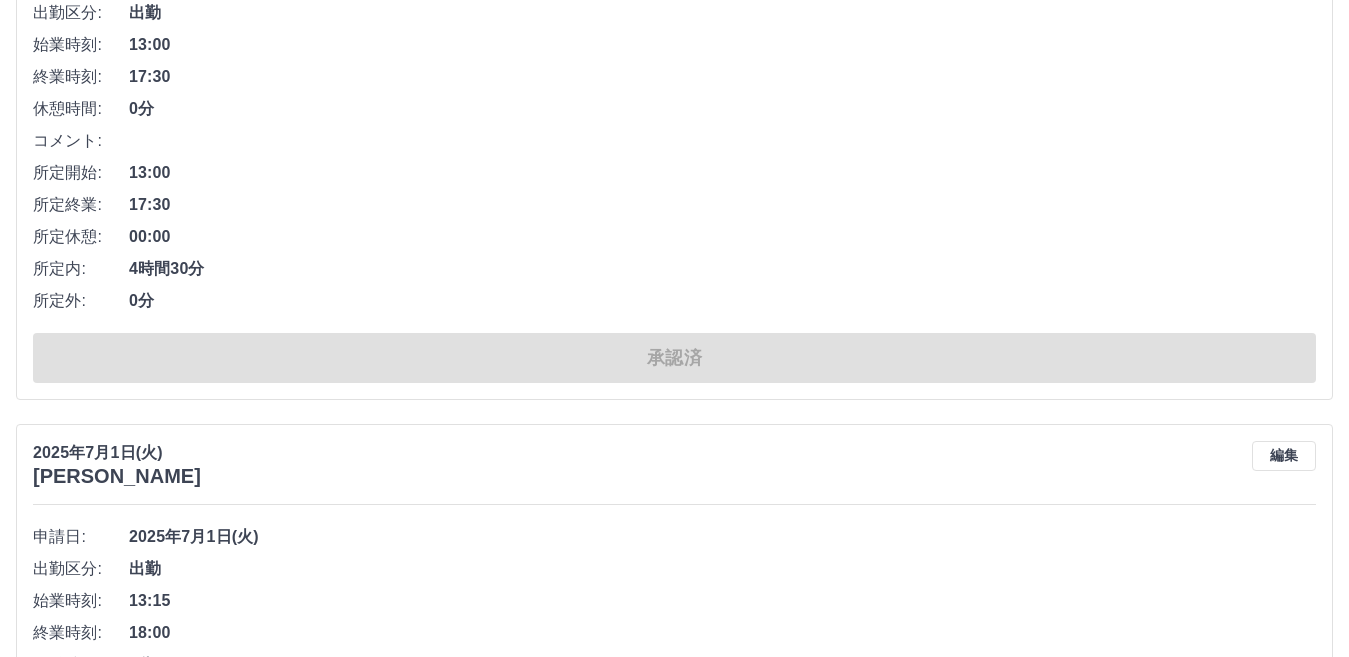 scroll, scrollTop: 12699, scrollLeft: 0, axis: vertical 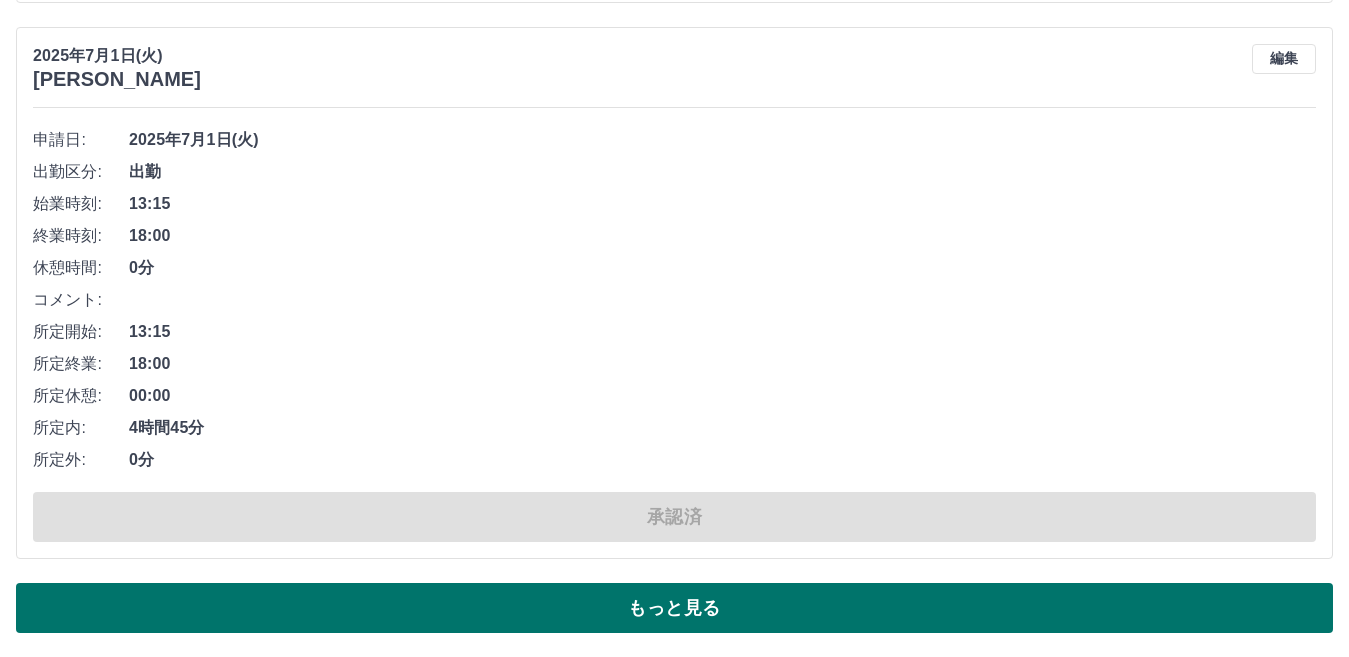 click on "もっと見る" at bounding box center (674, 608) 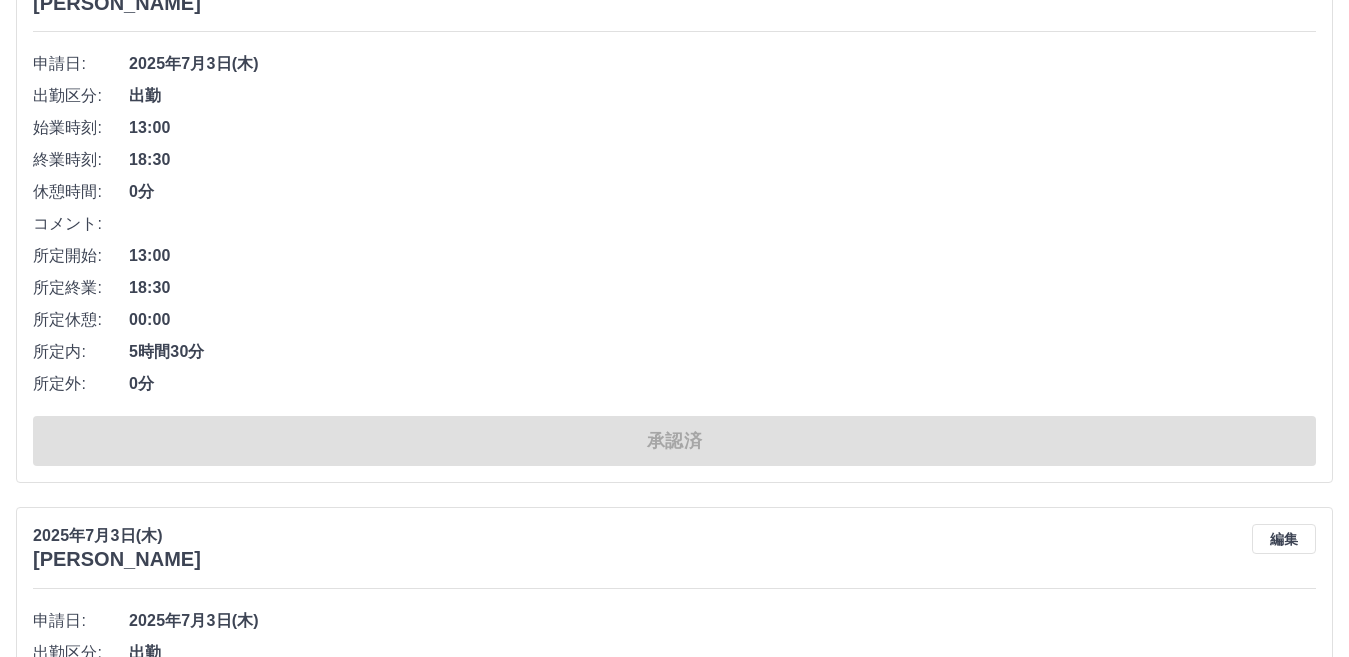 scroll, scrollTop: 9181, scrollLeft: 0, axis: vertical 